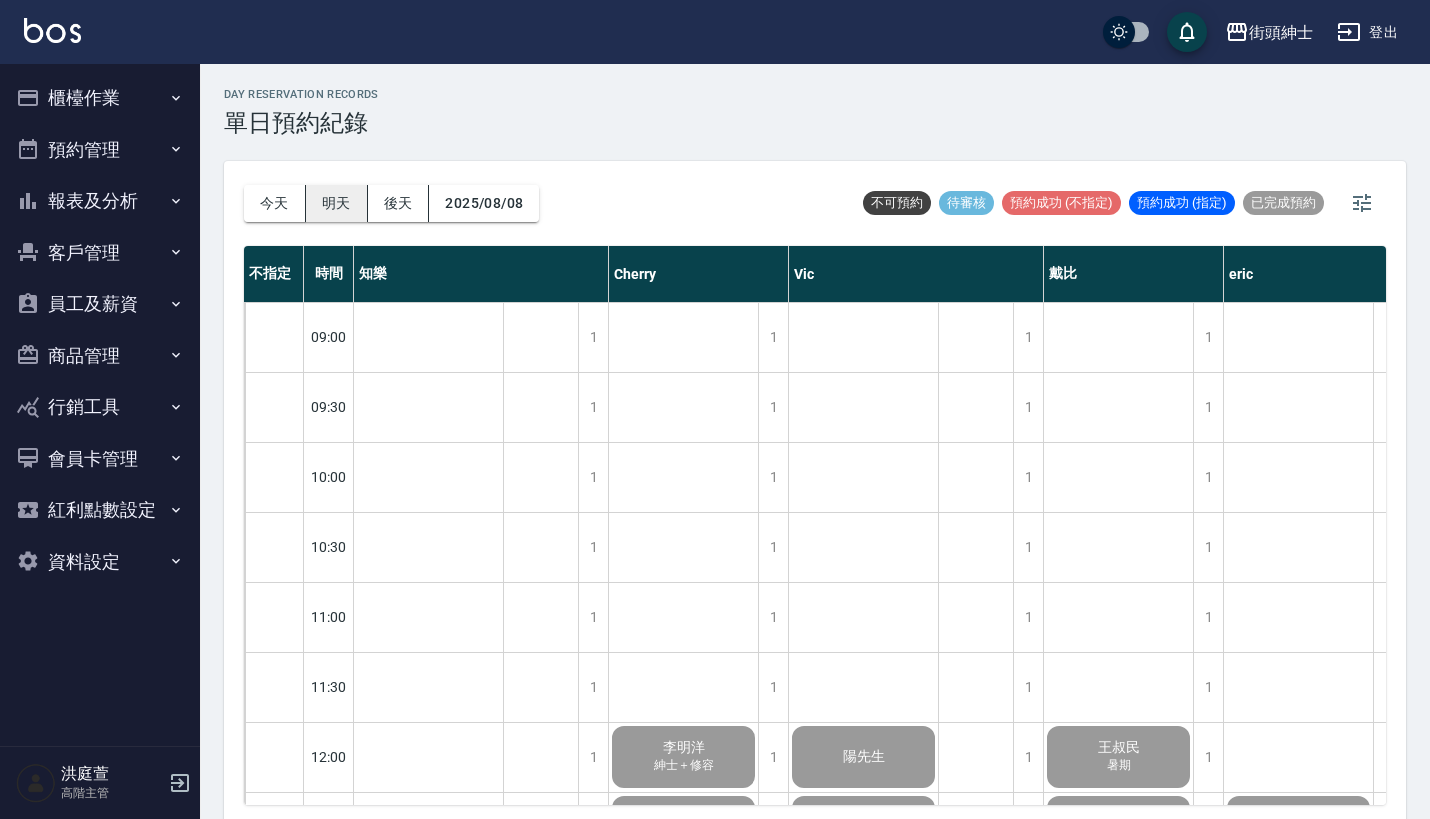 scroll, scrollTop: 5, scrollLeft: 0, axis: vertical 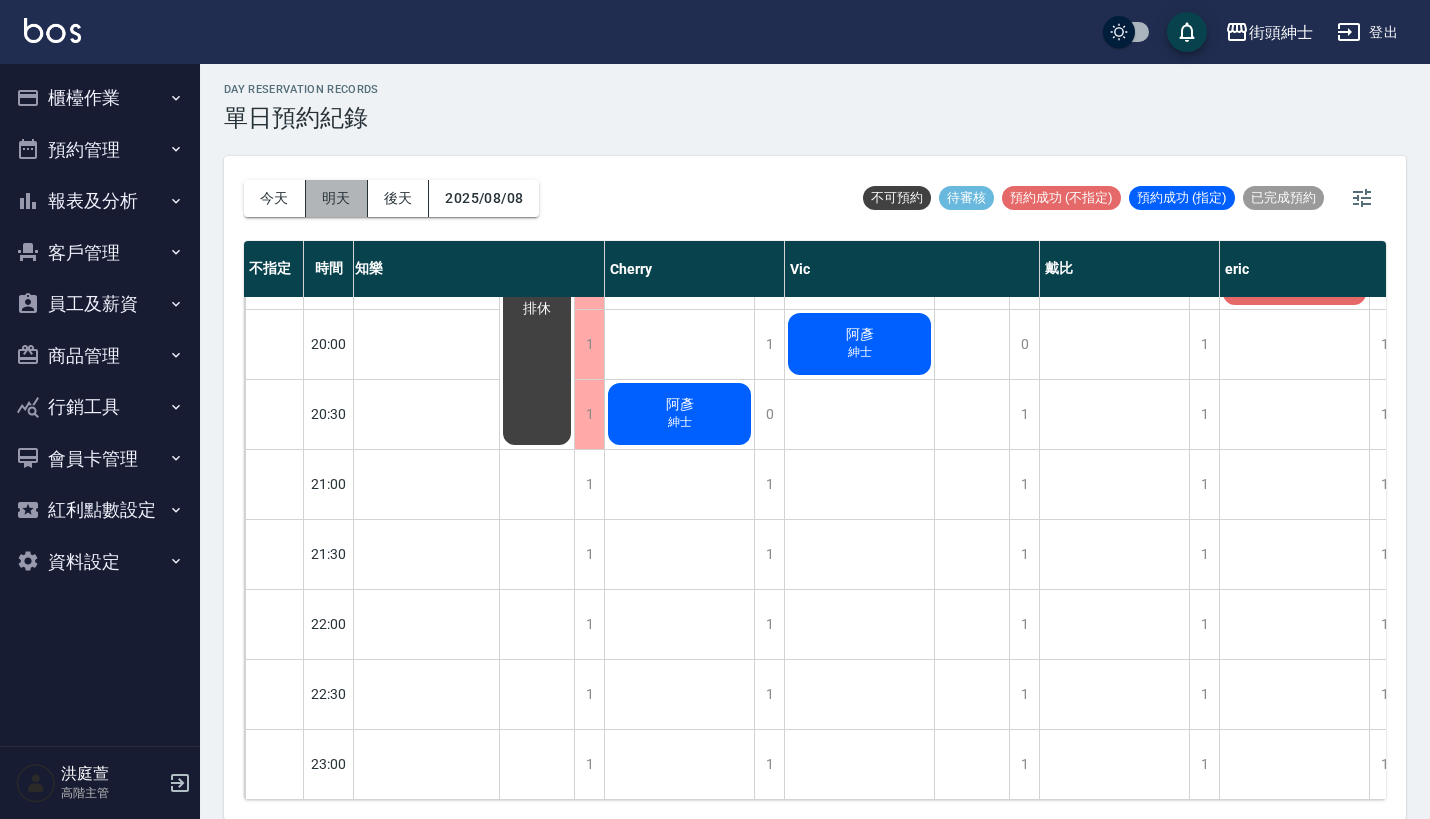 click on "明天" at bounding box center (337, 198) 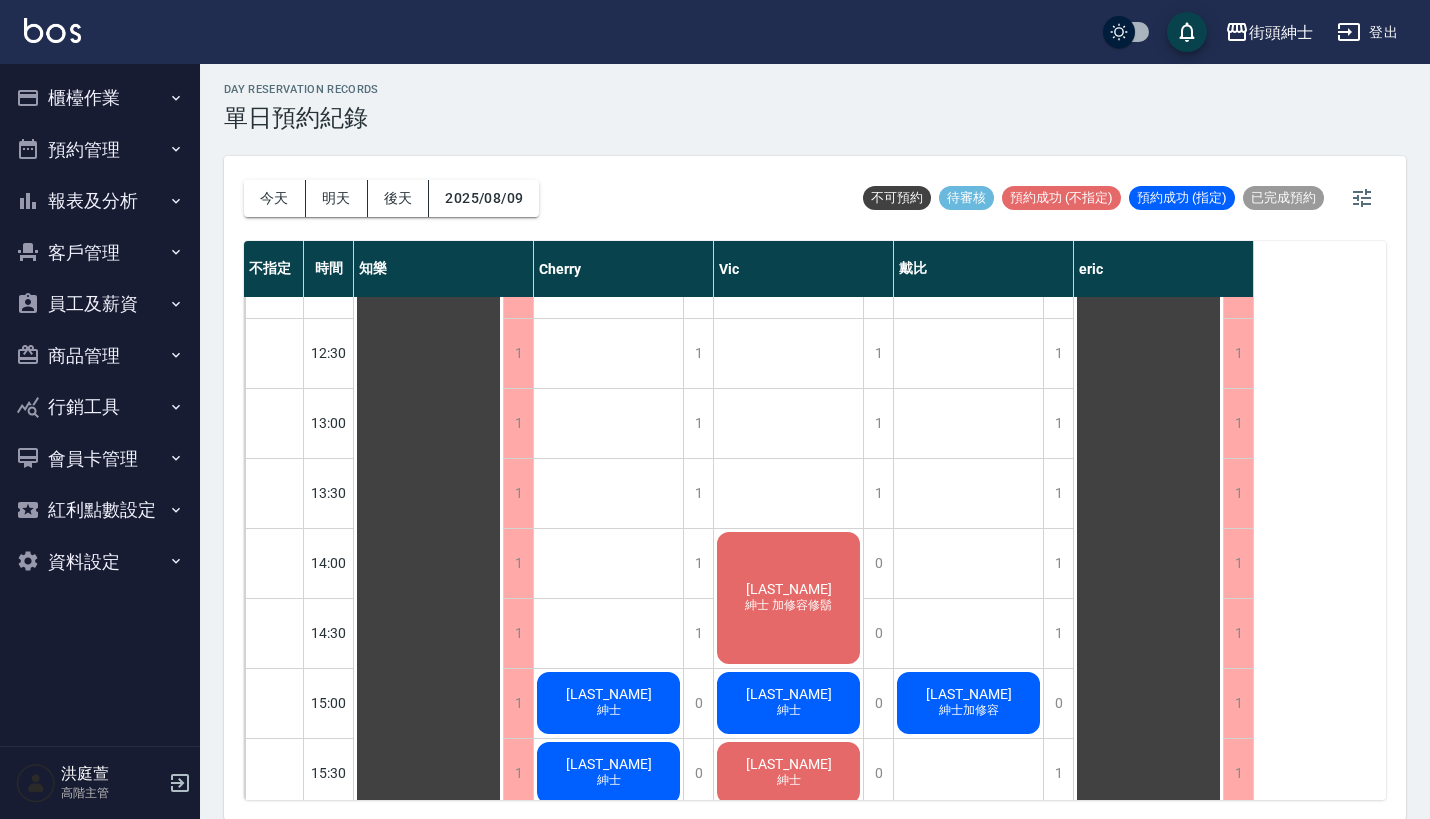 scroll, scrollTop: 512, scrollLeft: 0, axis: vertical 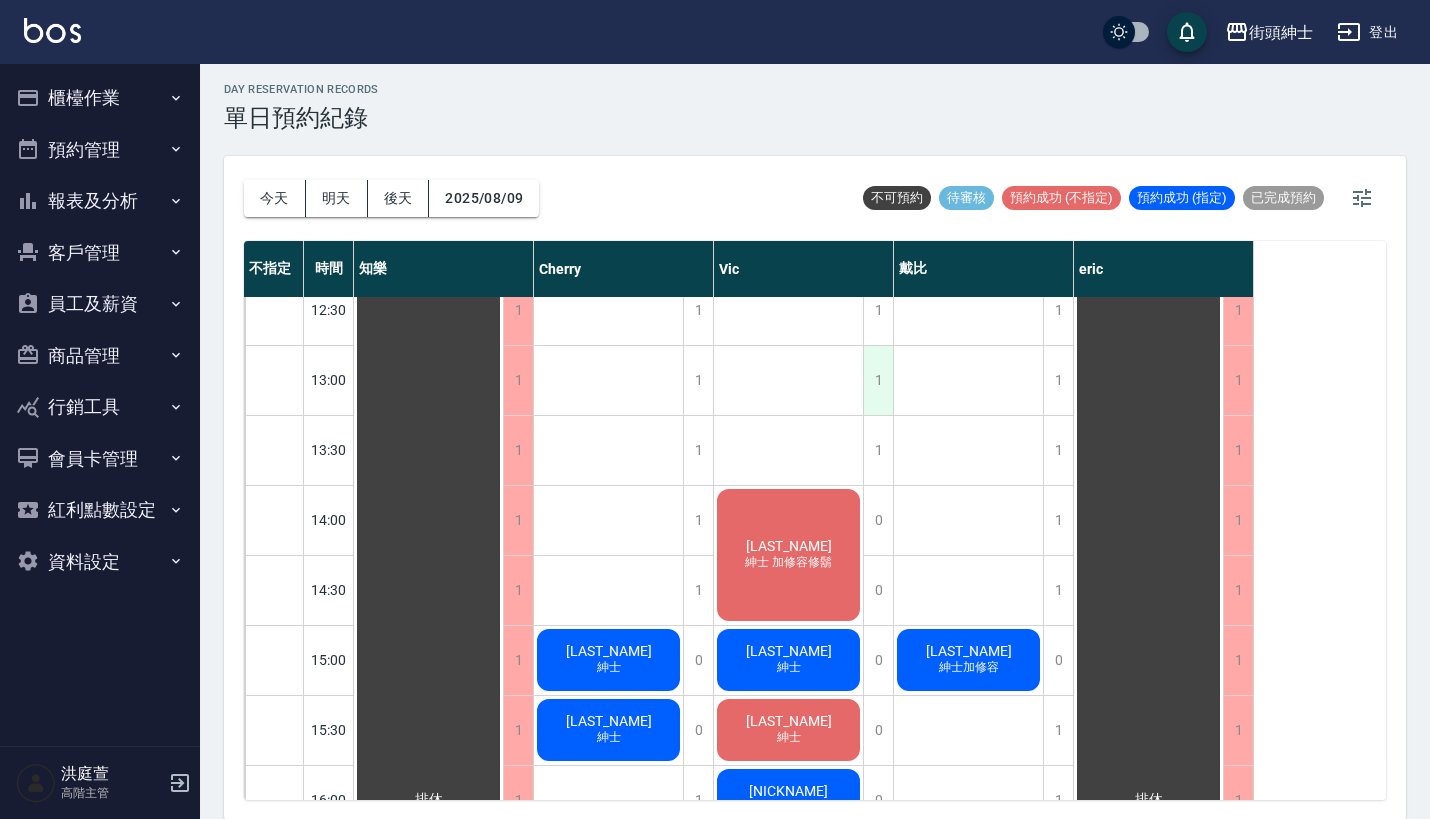click on "1" at bounding box center (878, 380) 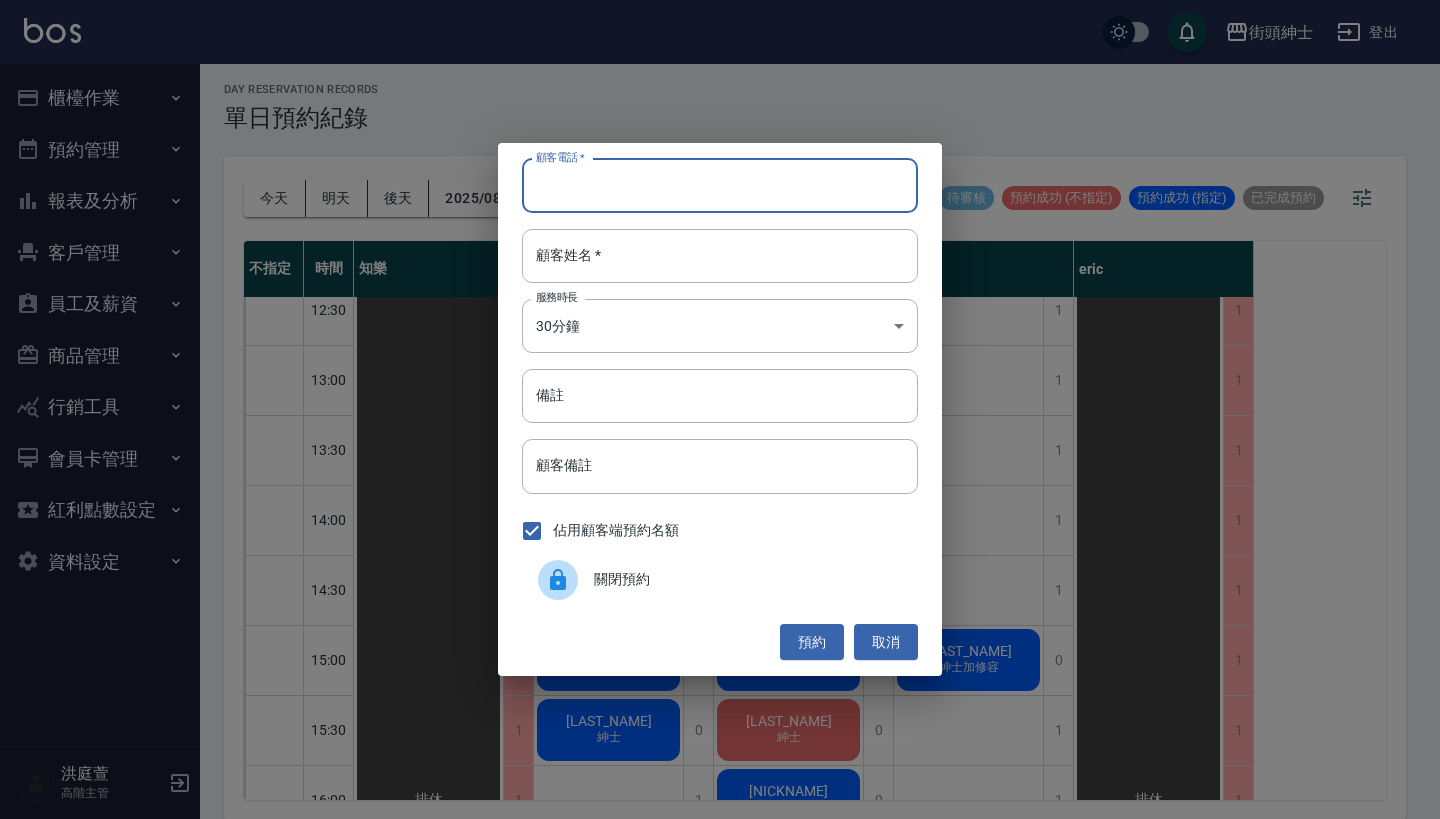 paste on "[LAST_NAME] 電話：[PHONE]" 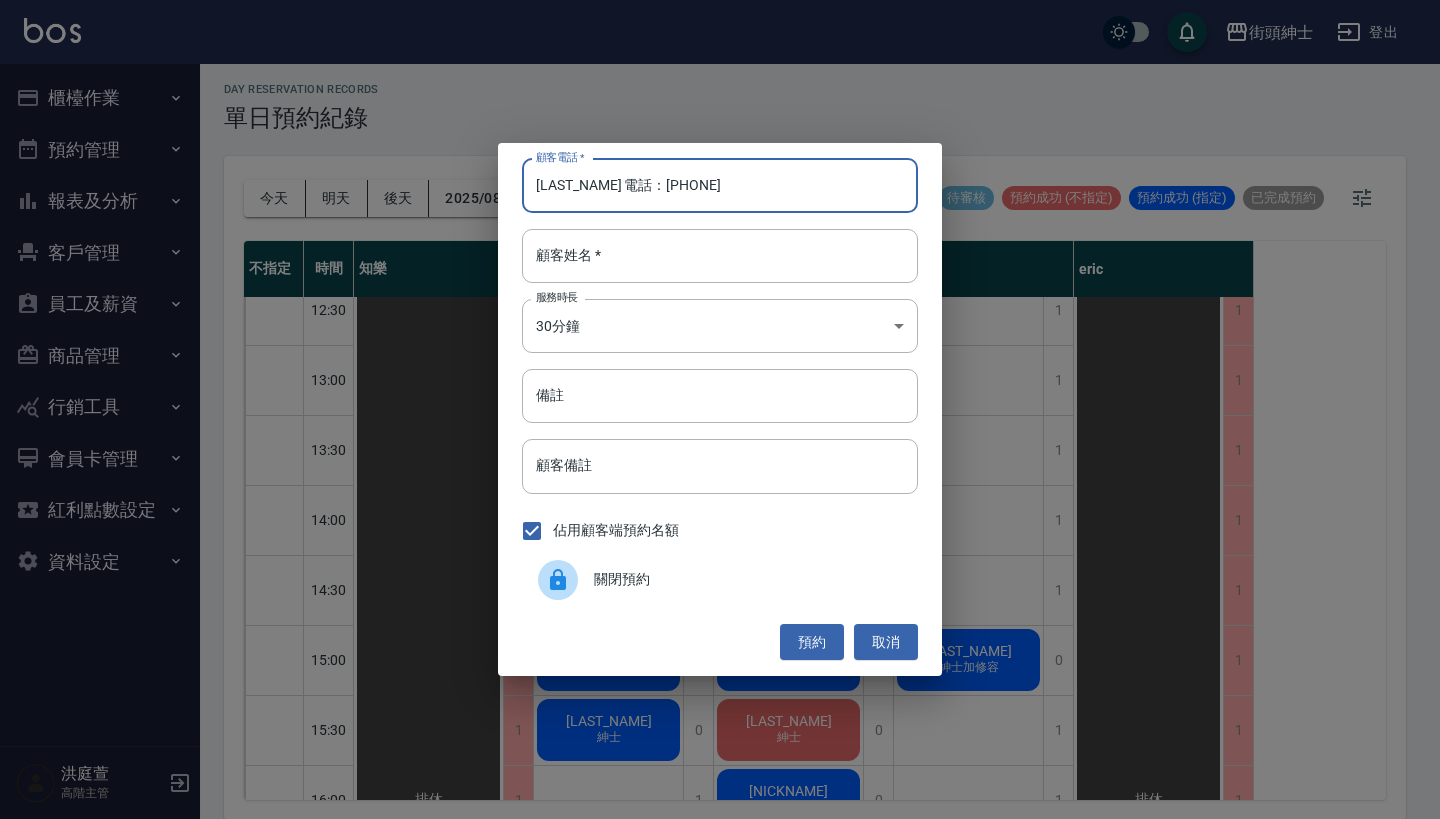 type on "[LAST_NAME] 電話：[PHONE]" 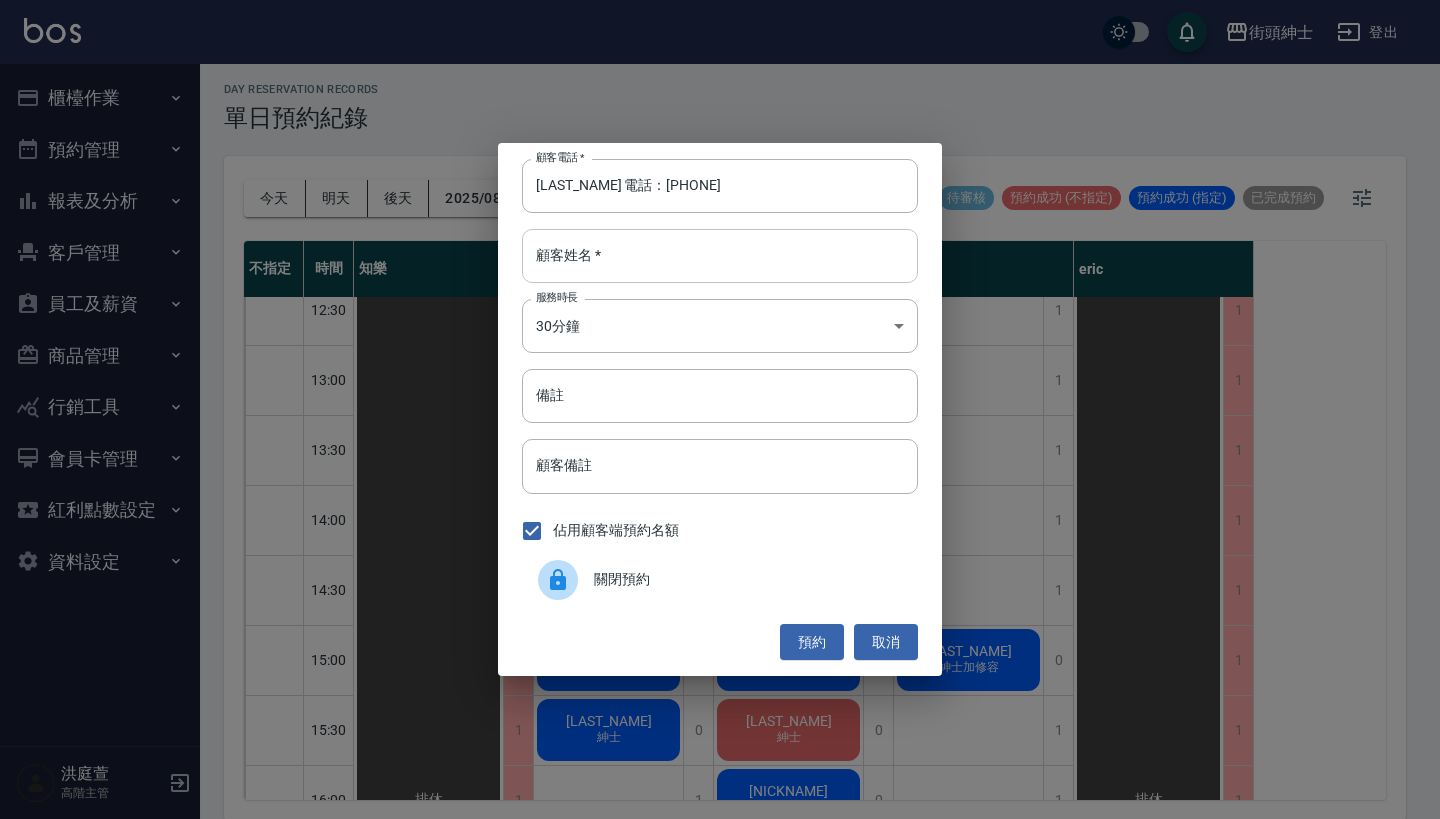 paste on "[LAST_NAME] 電話：[PHONE]" 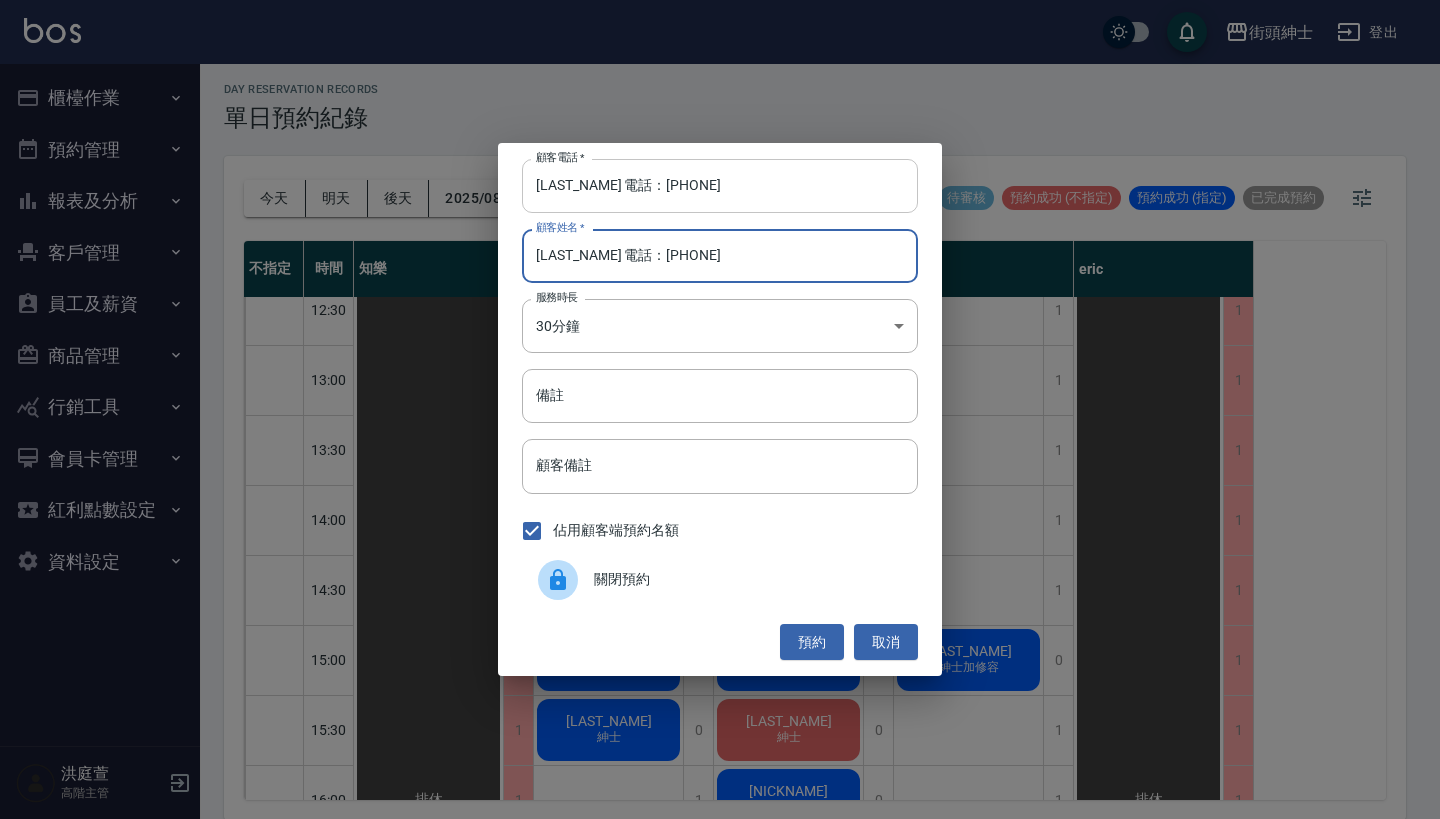type on "[LAST_NAME] 電話：[PHONE]" 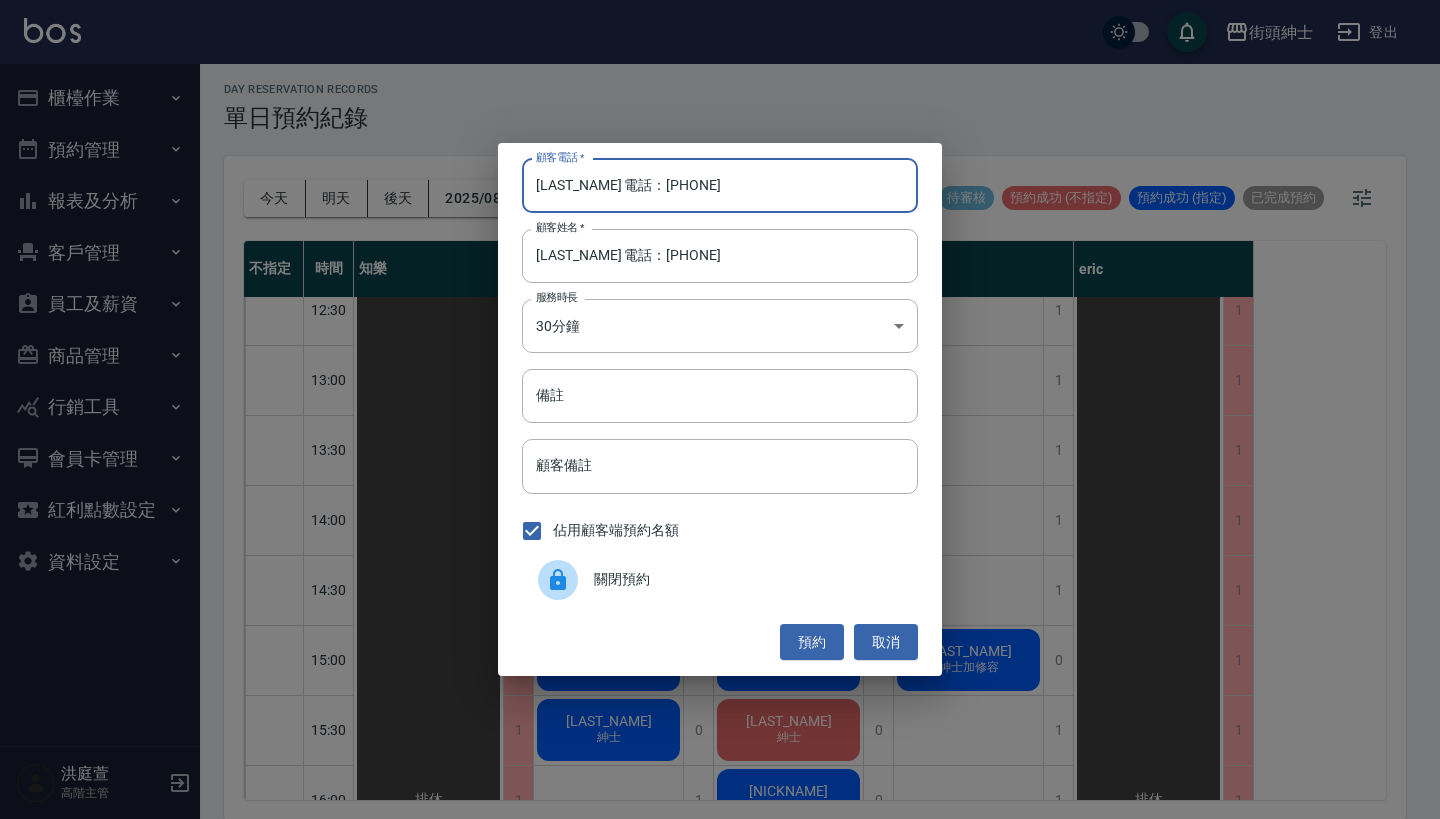 drag, startPoint x: 625, startPoint y: 190, endPoint x: 321, endPoint y: 190, distance: 304 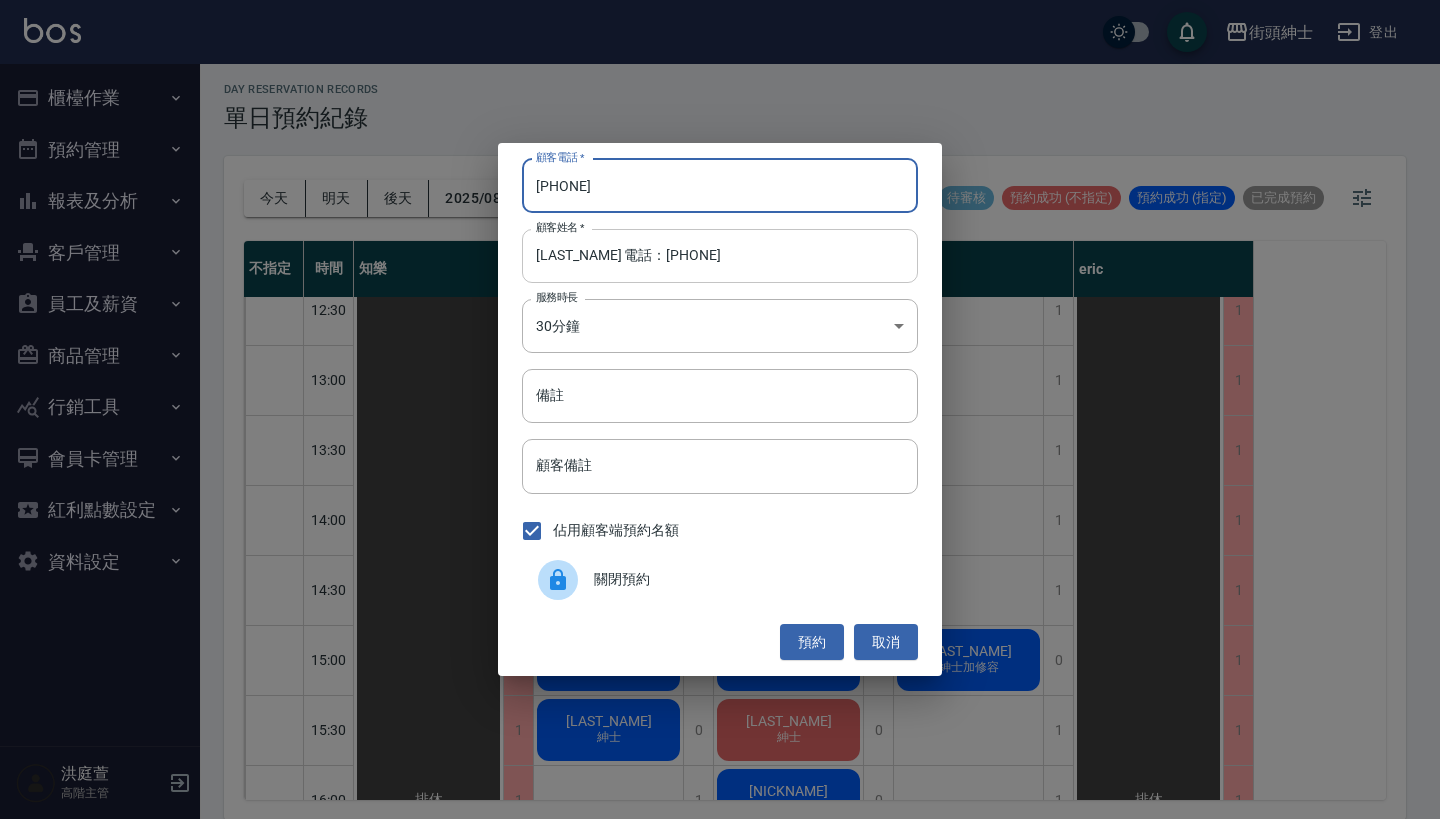 type on "[PHONE]" 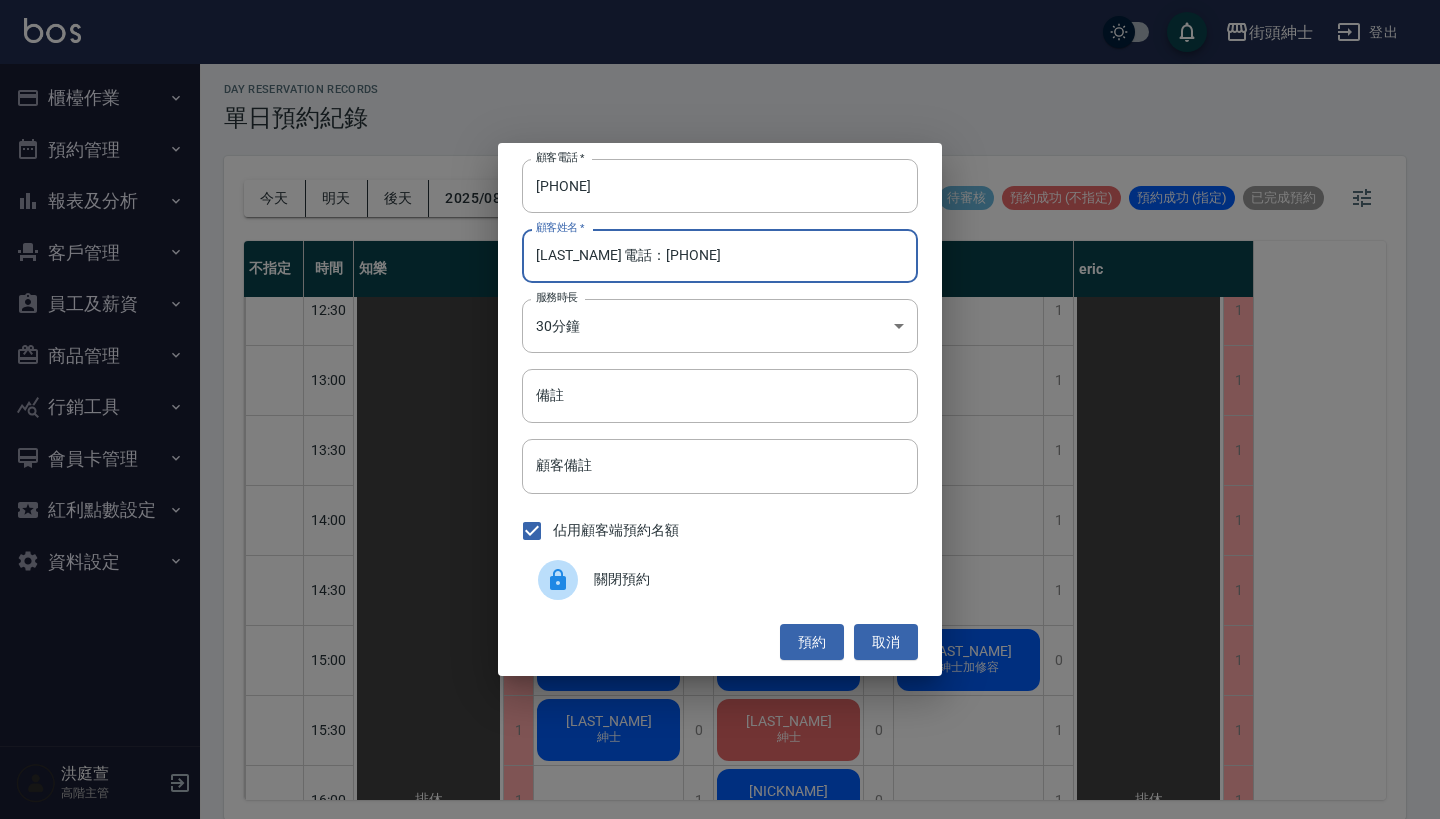 drag, startPoint x: 730, startPoint y: 256, endPoint x: 575, endPoint y: 256, distance: 155 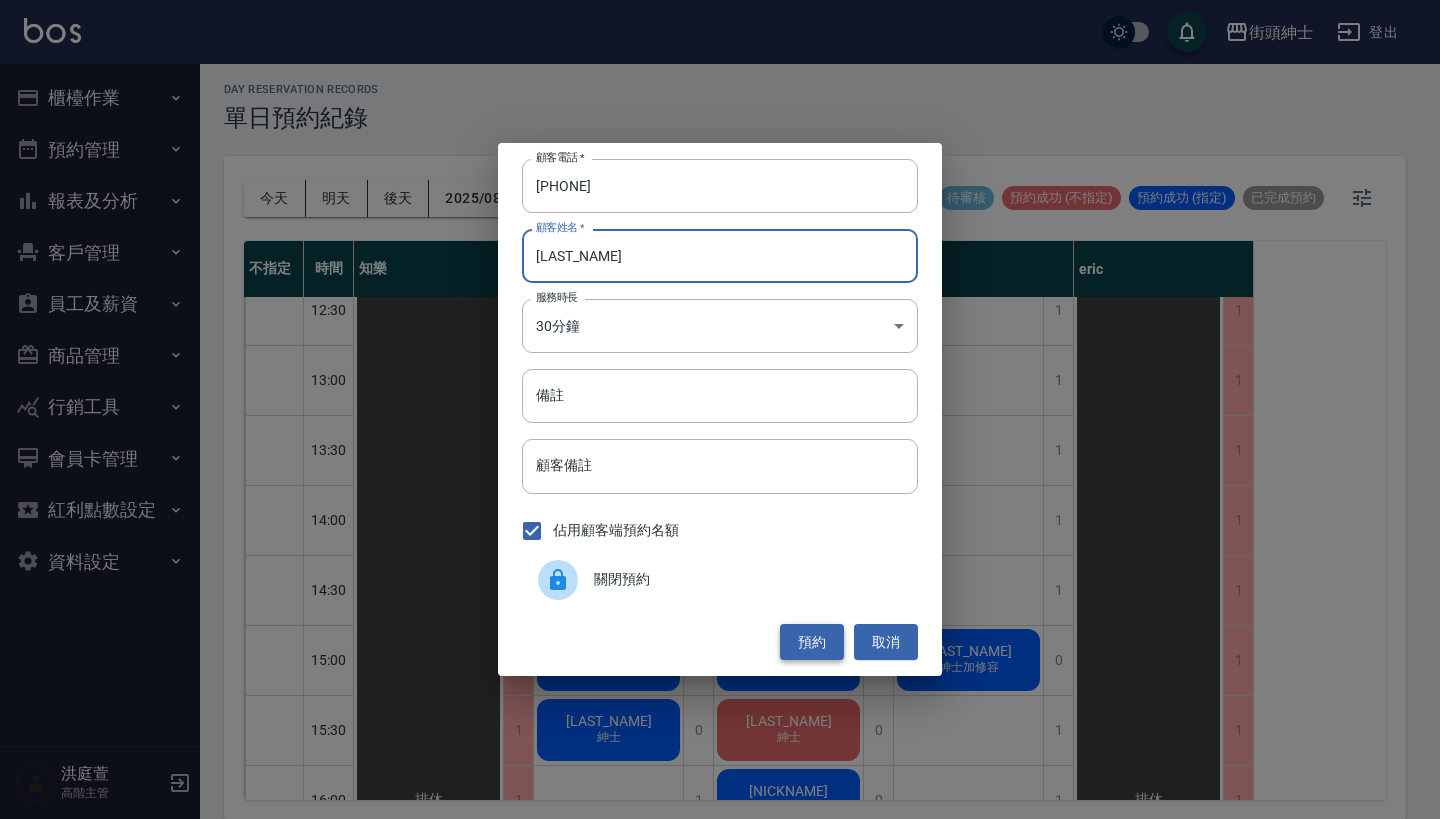 type on "[LAST_NAME]" 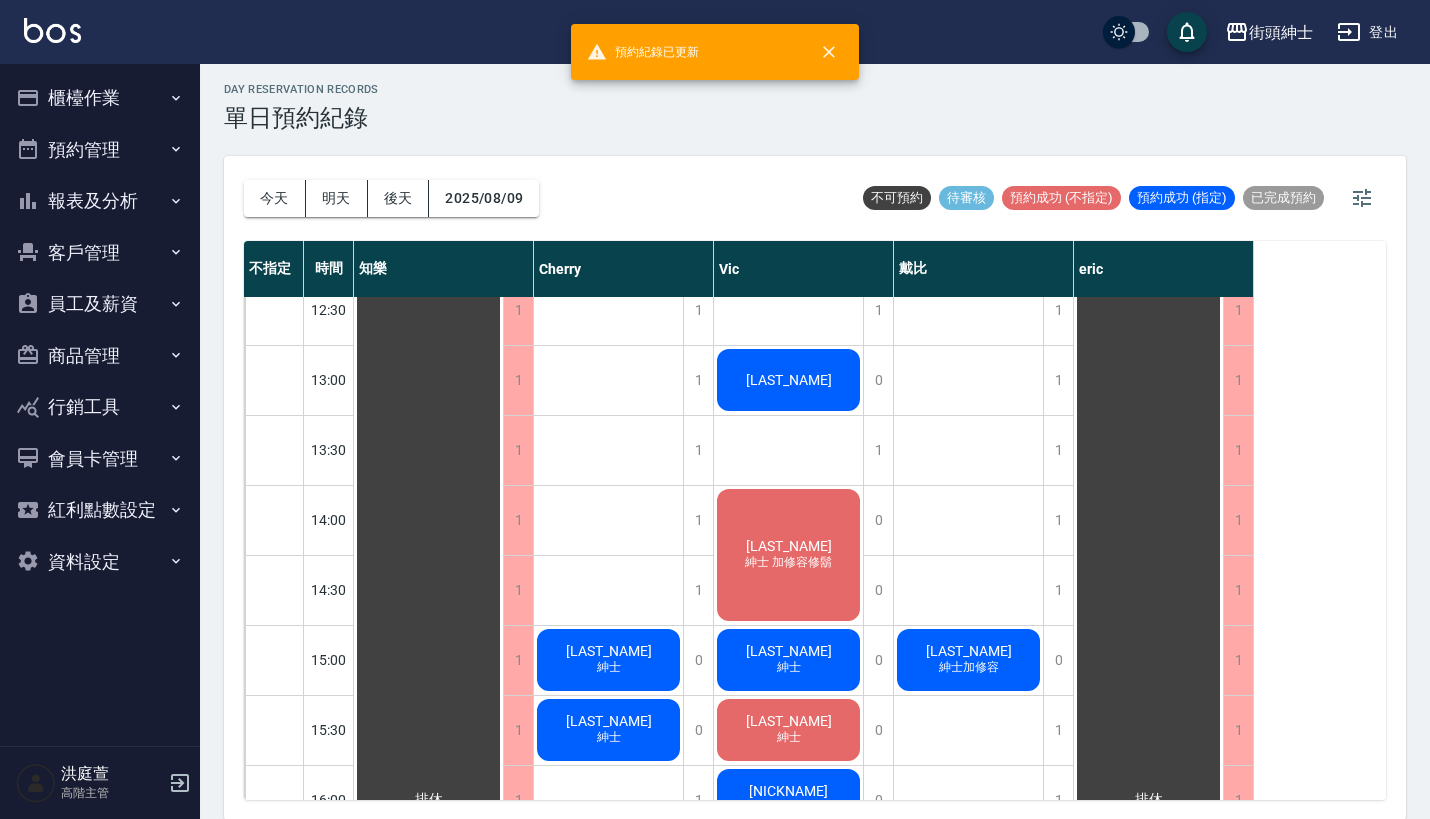 click on "[LAST_NAME]" at bounding box center [429, 800] 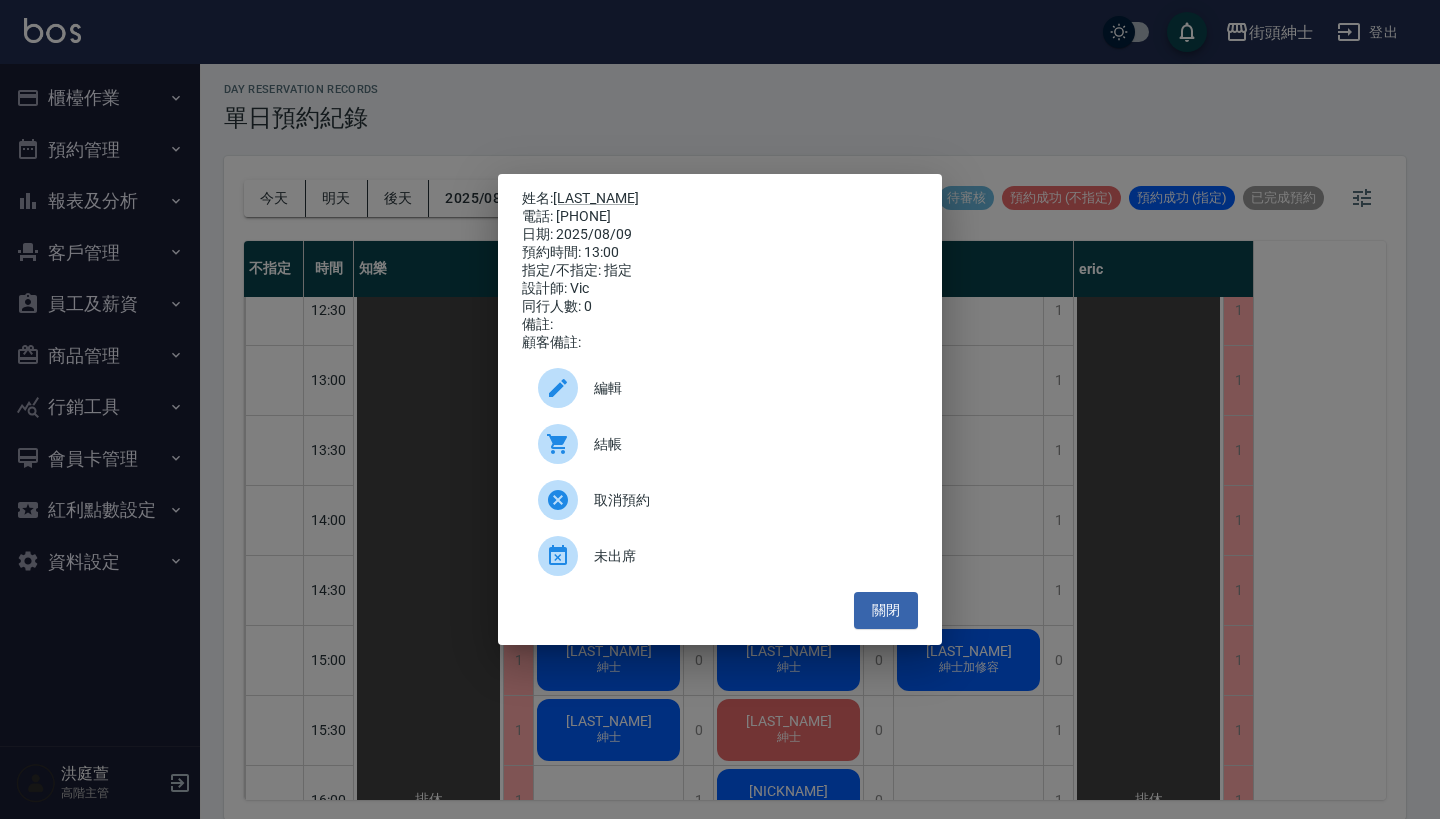 click on "姓名:  [LAST_NAME] 電話: [PHONE] 日期: 2025/08/09 預約時間: 13:00 指定/不指定: 指定 設計師: Vic 同行人數: 0 備註:  顧客備註:  編輯 結帳 取消預約 未出席 關閉" at bounding box center (720, 409) 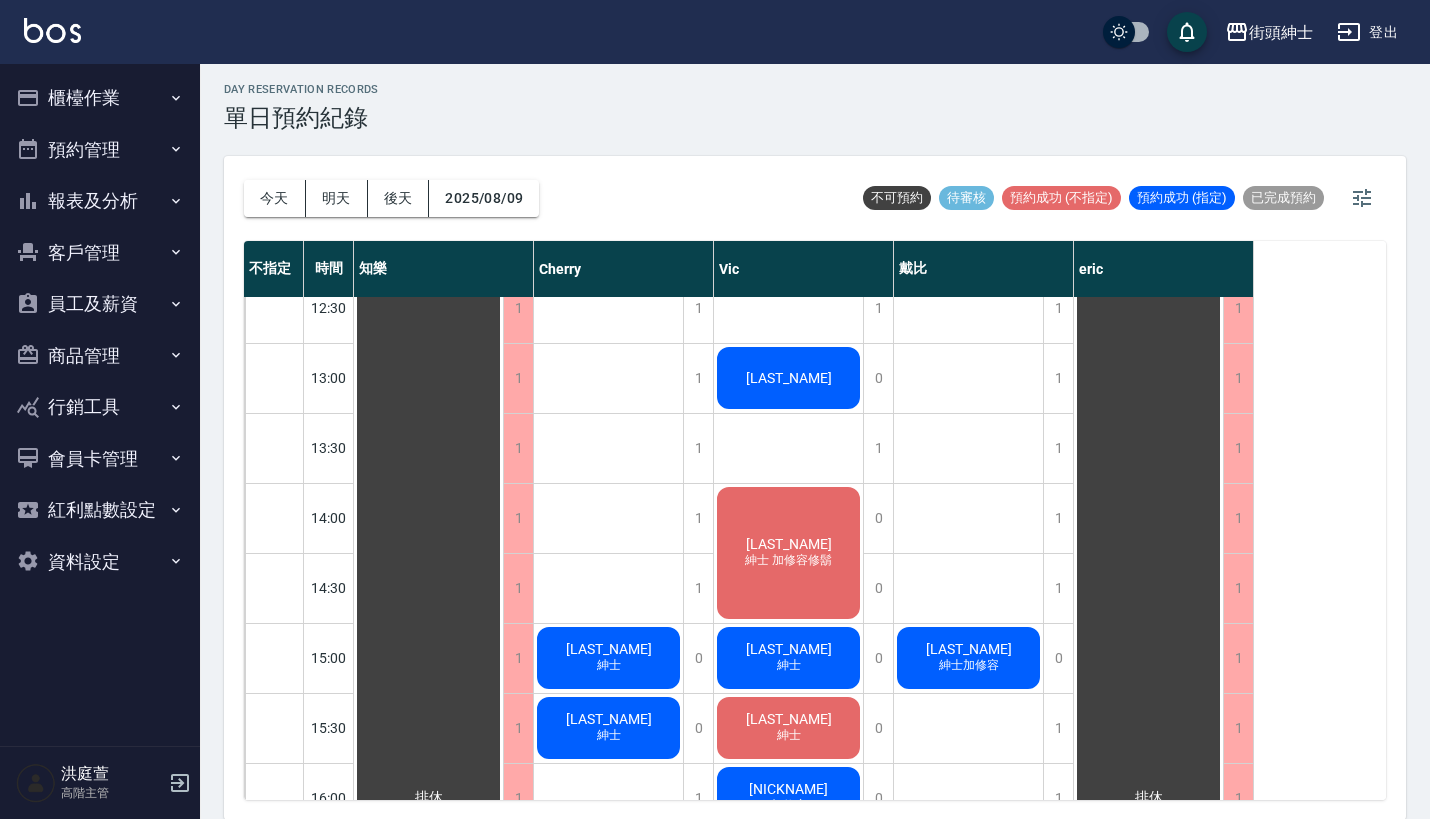 scroll, scrollTop: 576, scrollLeft: 0, axis: vertical 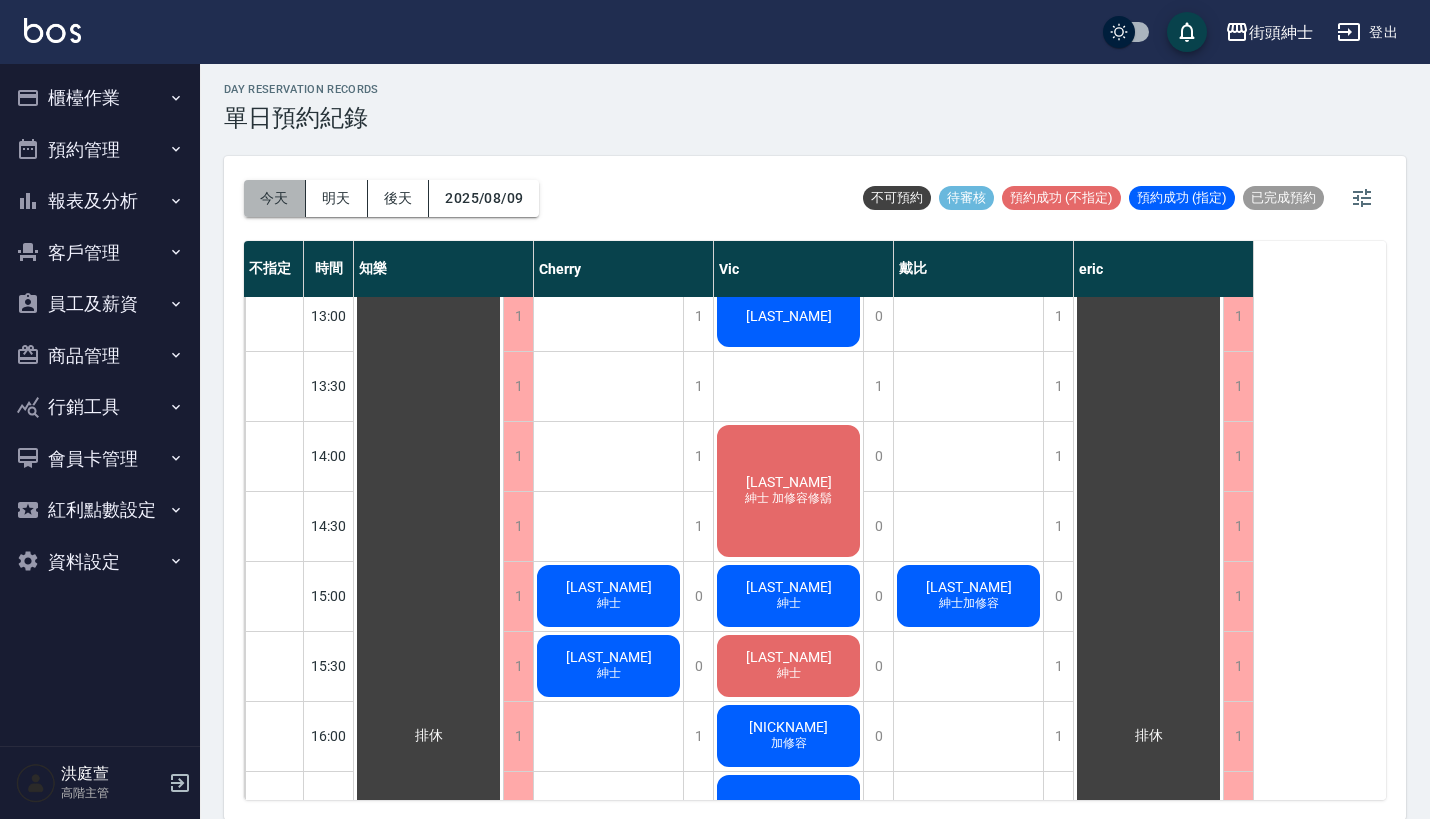 click on "今天" at bounding box center [275, 198] 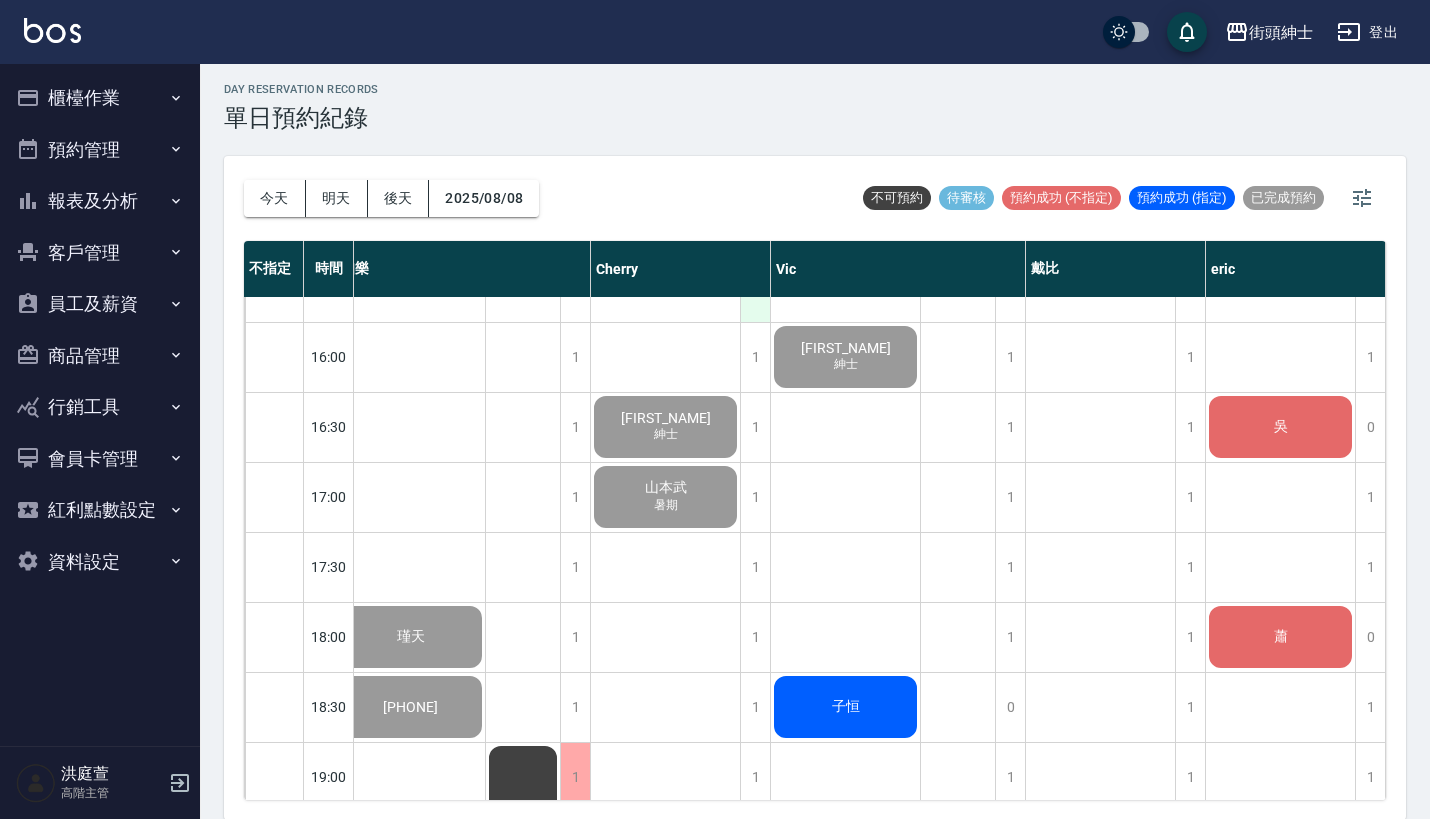 scroll, scrollTop: 960, scrollLeft: 28, axis: both 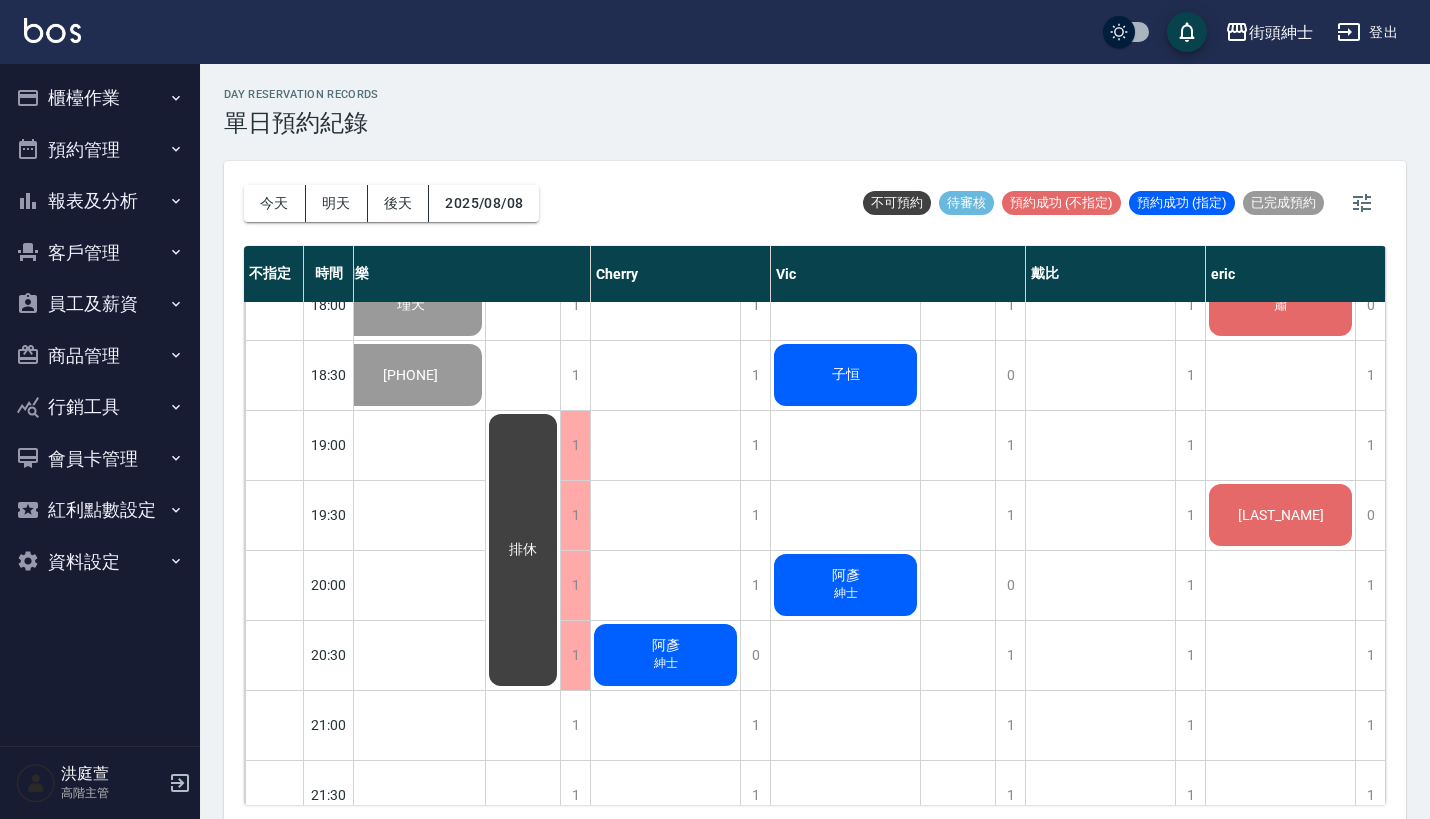 click on "報表及分析" at bounding box center [100, 201] 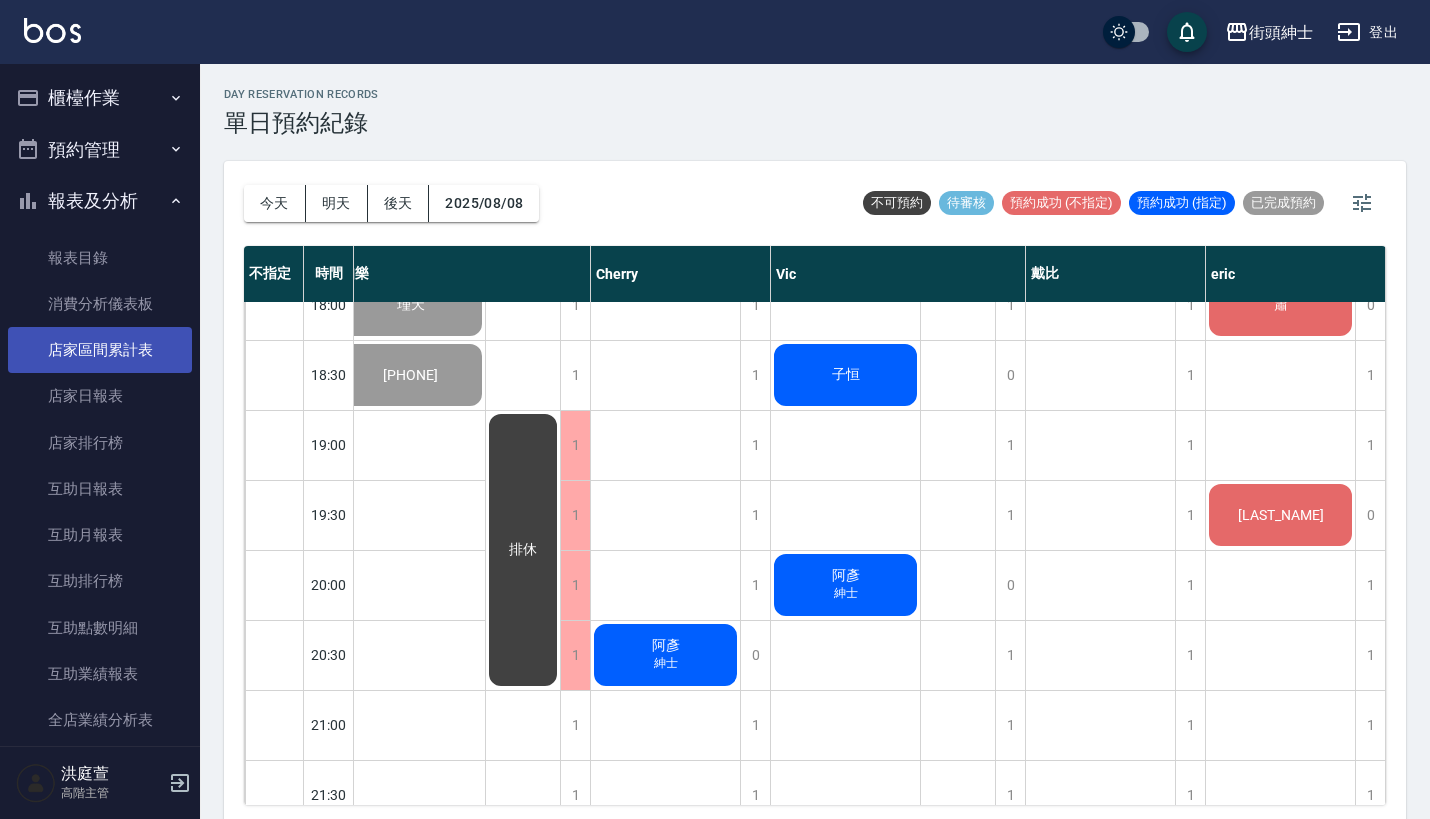 scroll, scrollTop: 0, scrollLeft: 0, axis: both 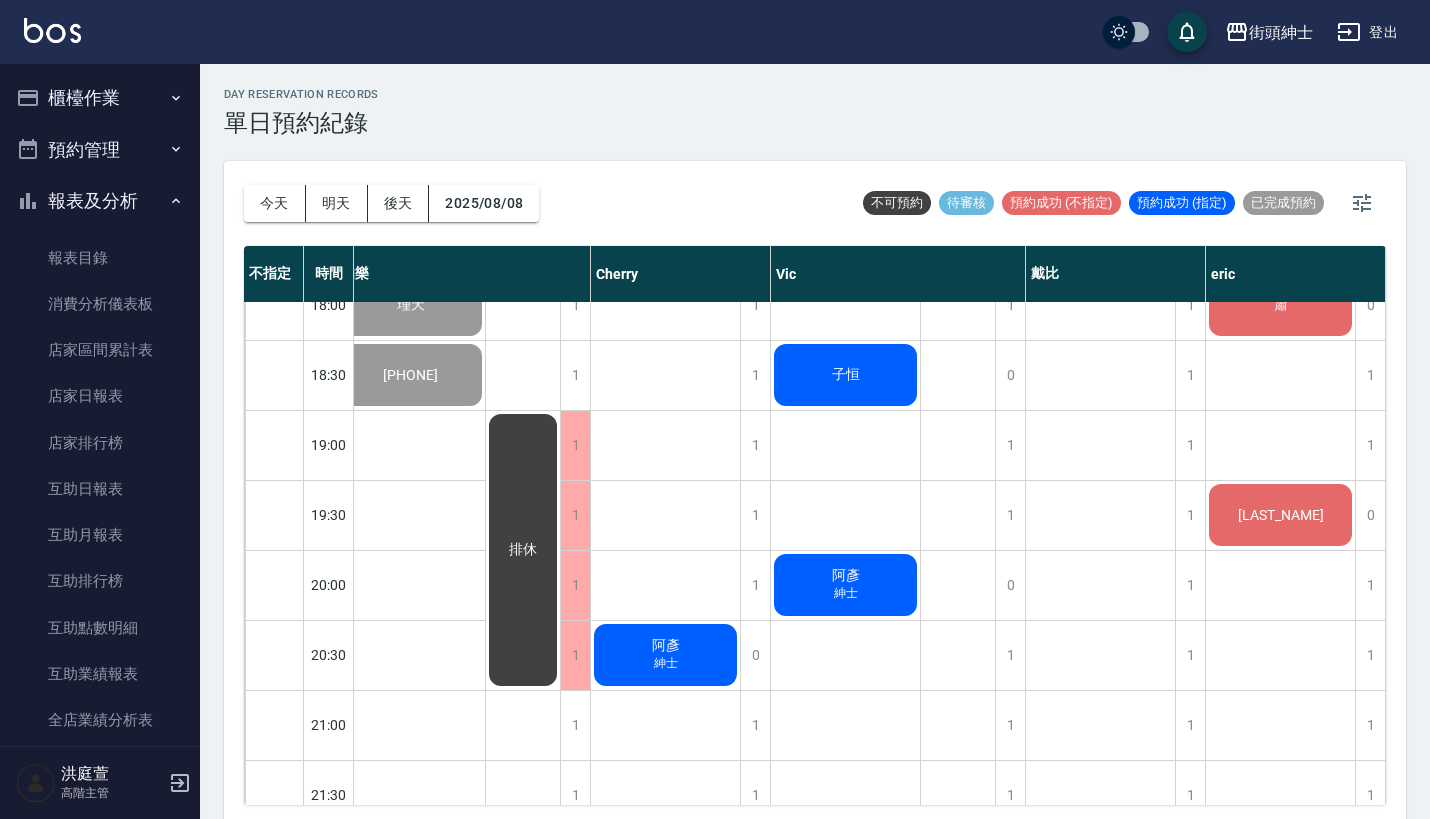 click on "報表及分析" at bounding box center [100, 201] 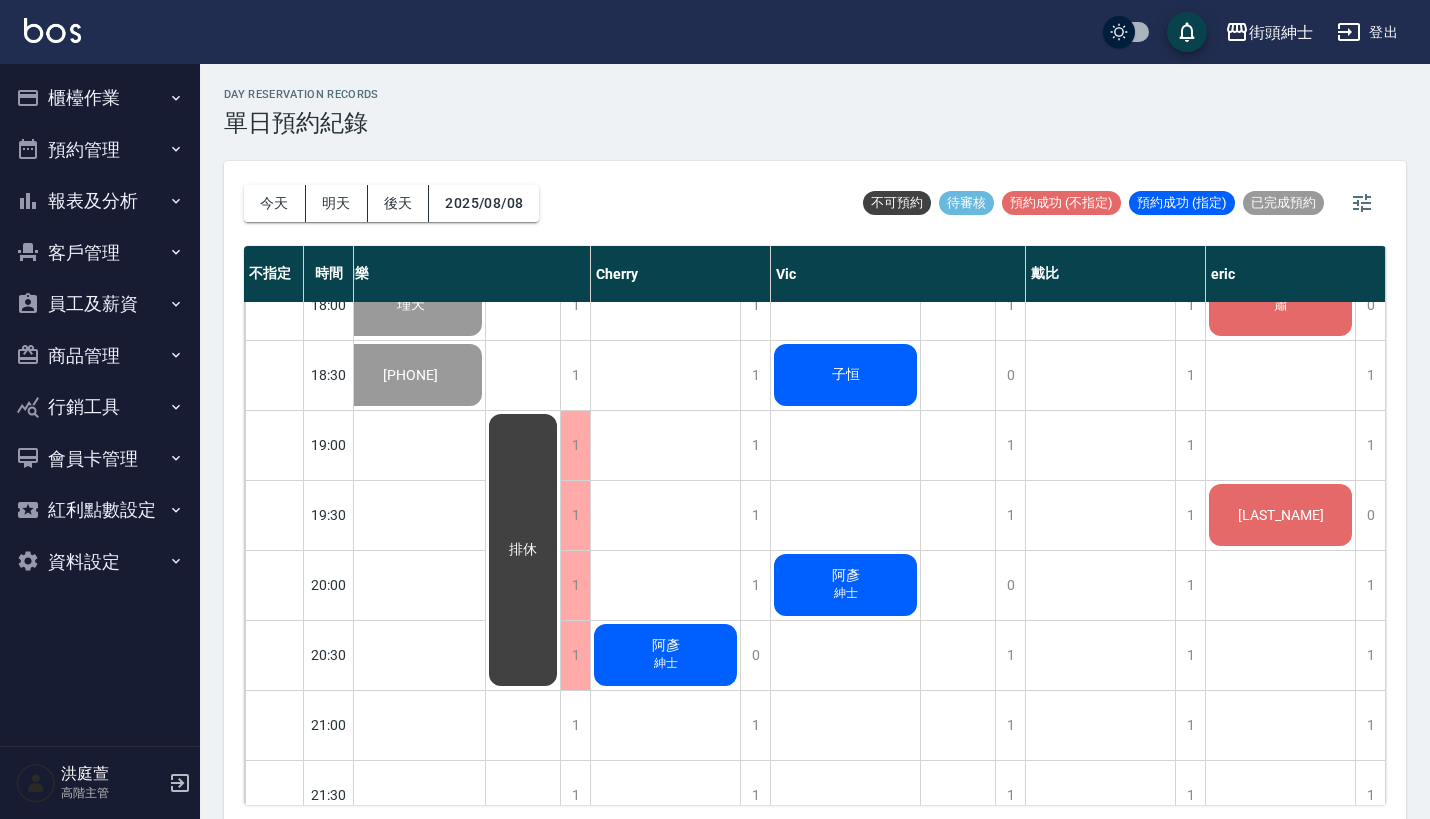 scroll, scrollTop: 0, scrollLeft: 0, axis: both 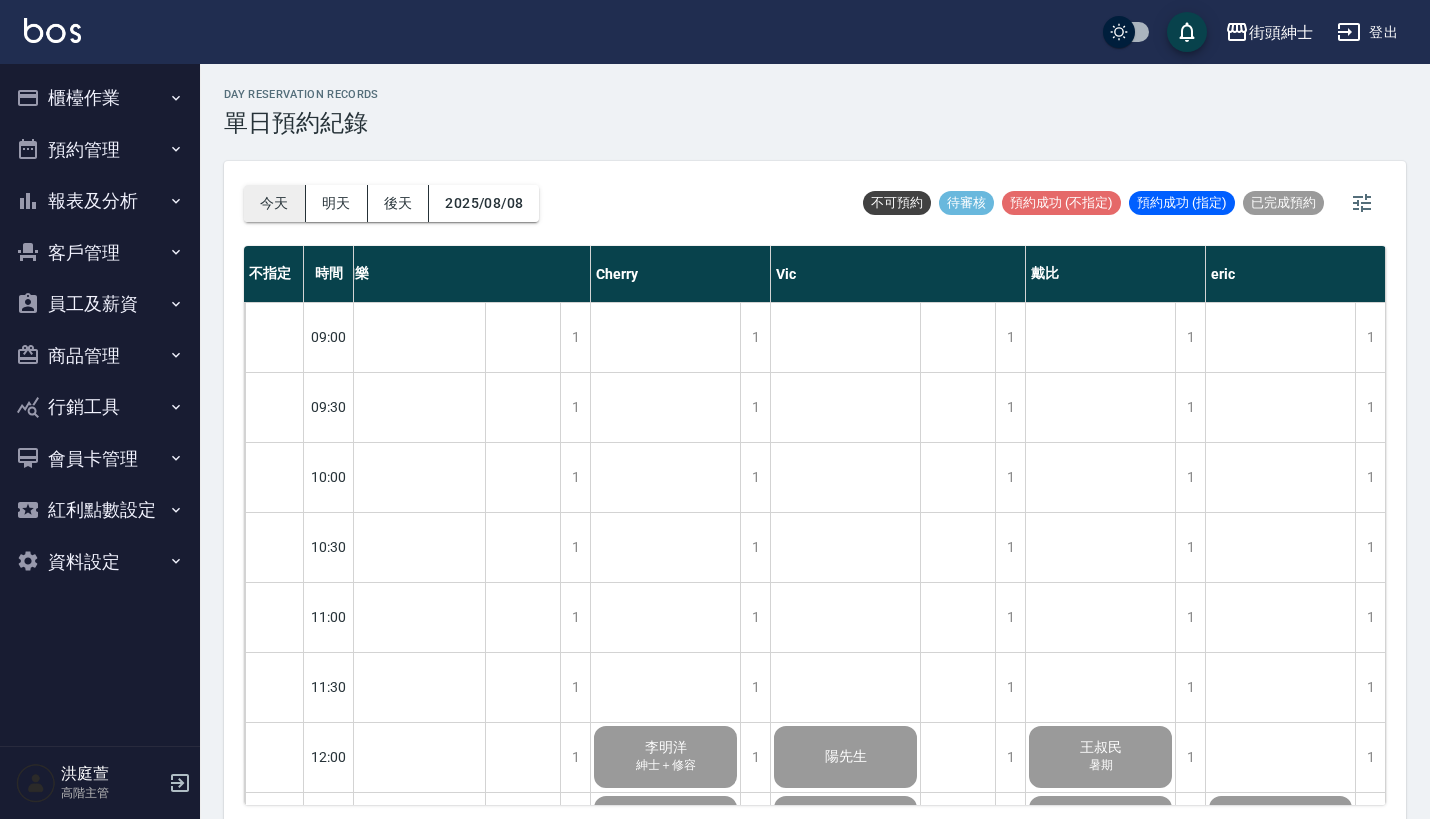 click on "今天" at bounding box center (275, 203) 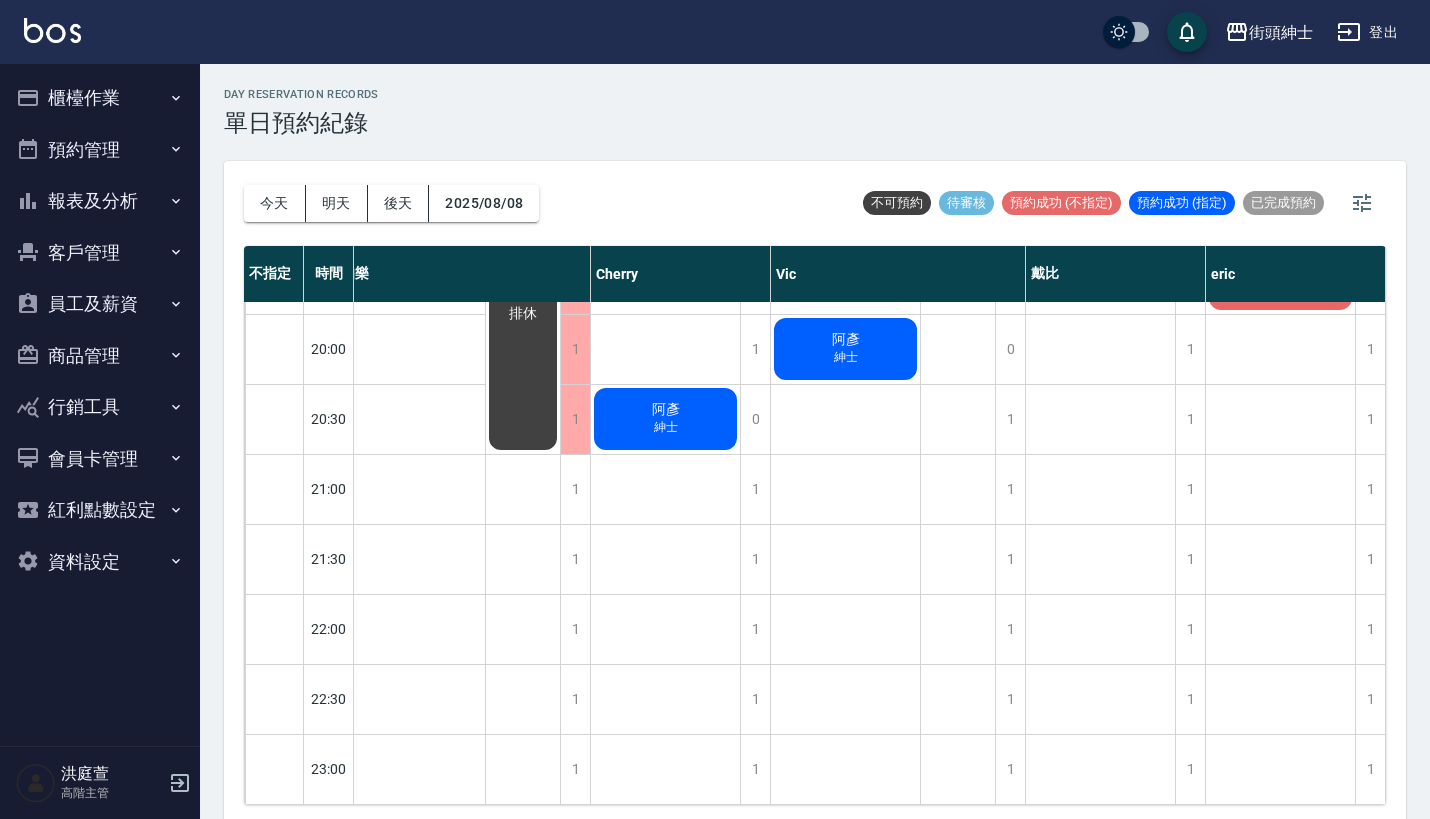 scroll, scrollTop: 1544, scrollLeft: 28, axis: both 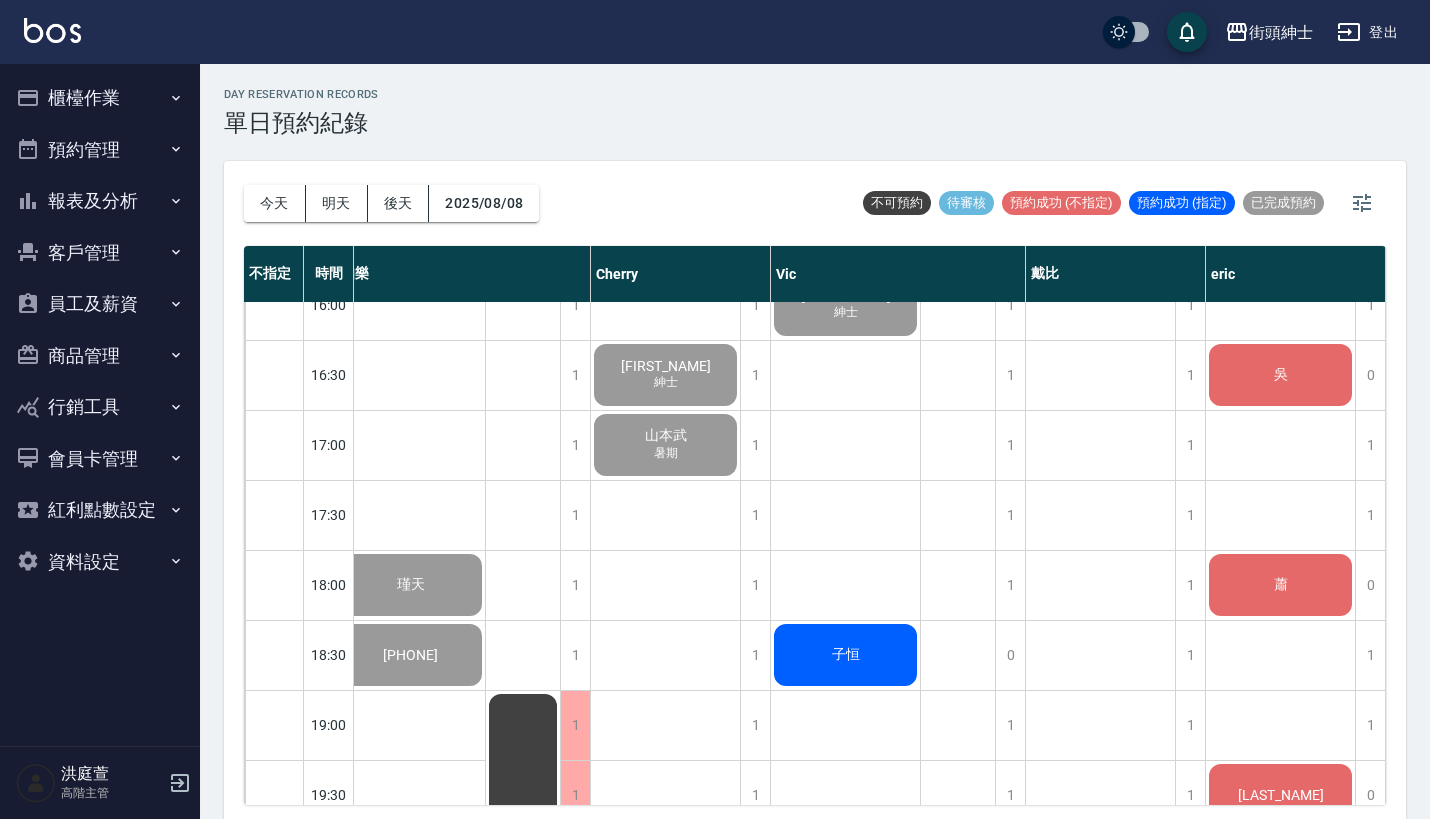 click on "吳" at bounding box center (410, -115) 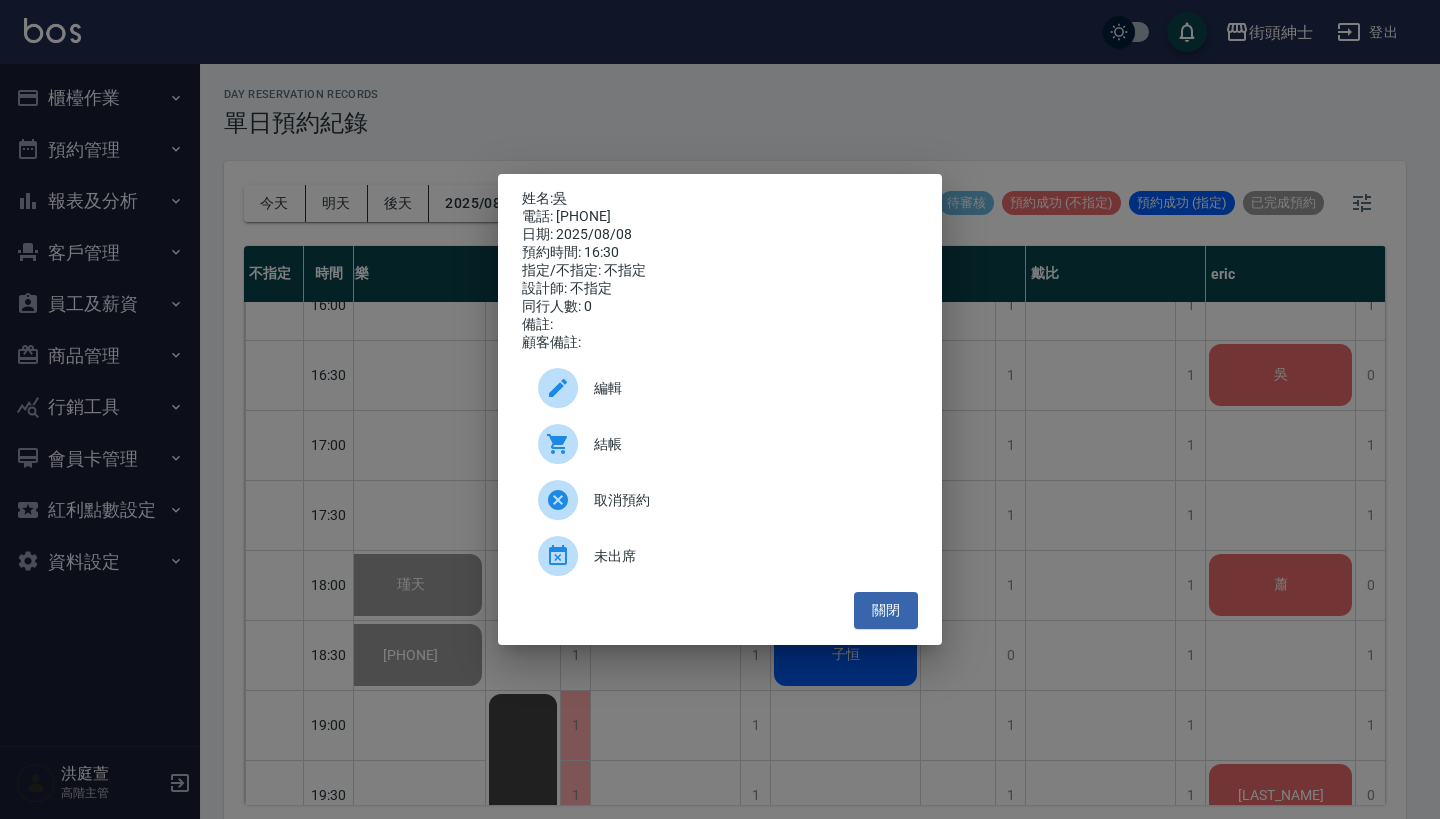 click on "結帳" at bounding box center [748, 444] 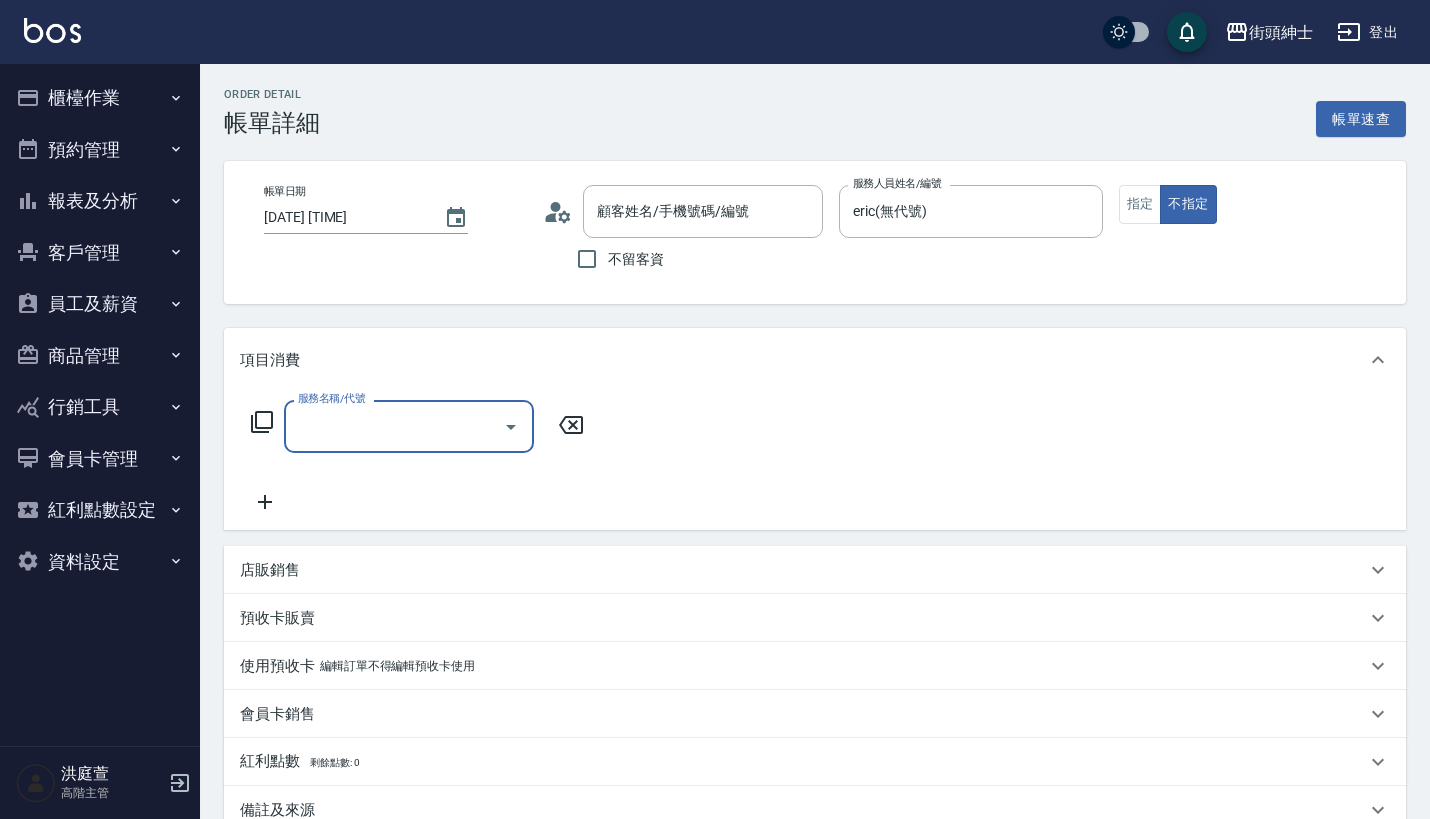 type on "吳/0909813116/null" 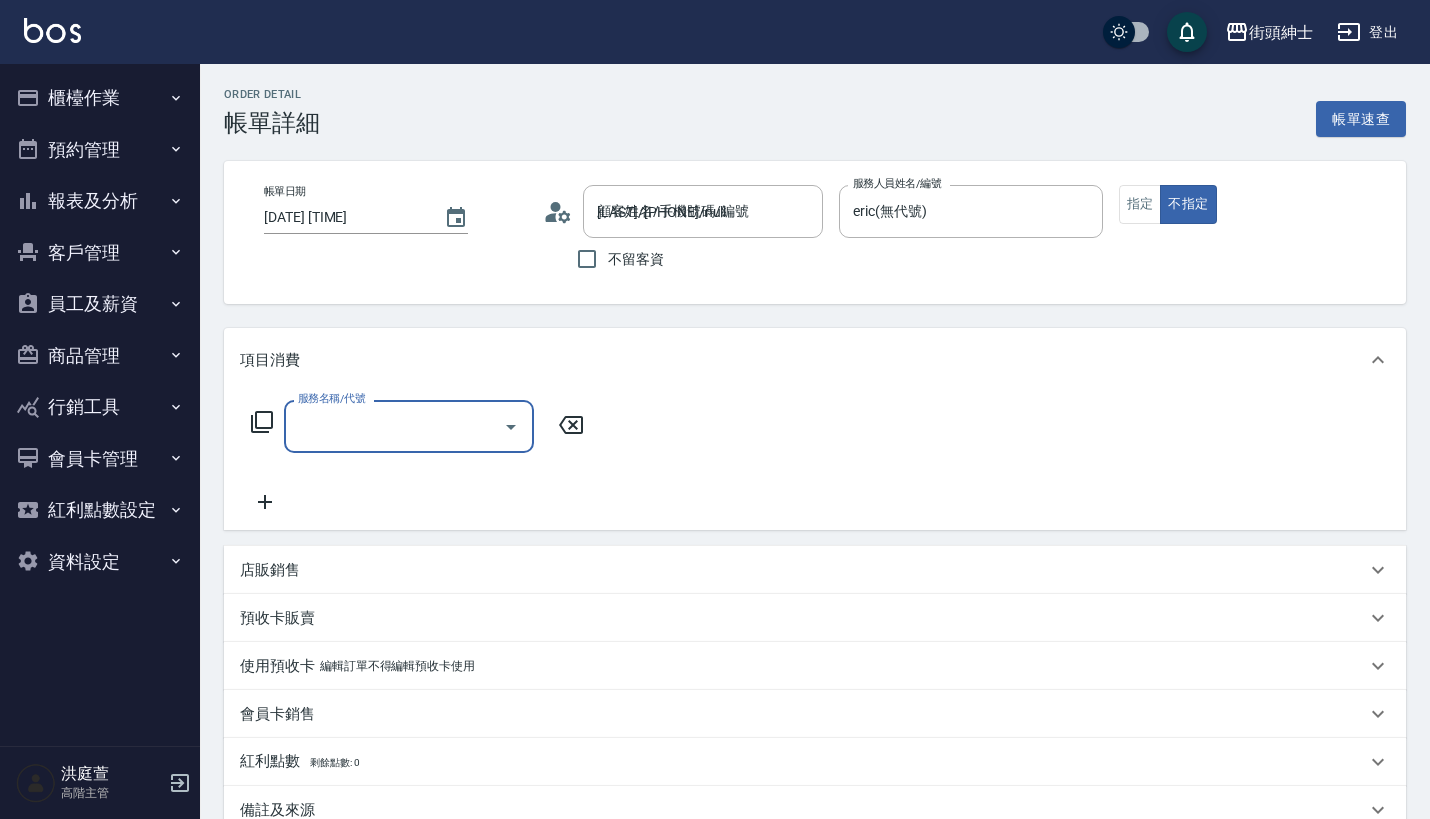 scroll, scrollTop: 0, scrollLeft: 0, axis: both 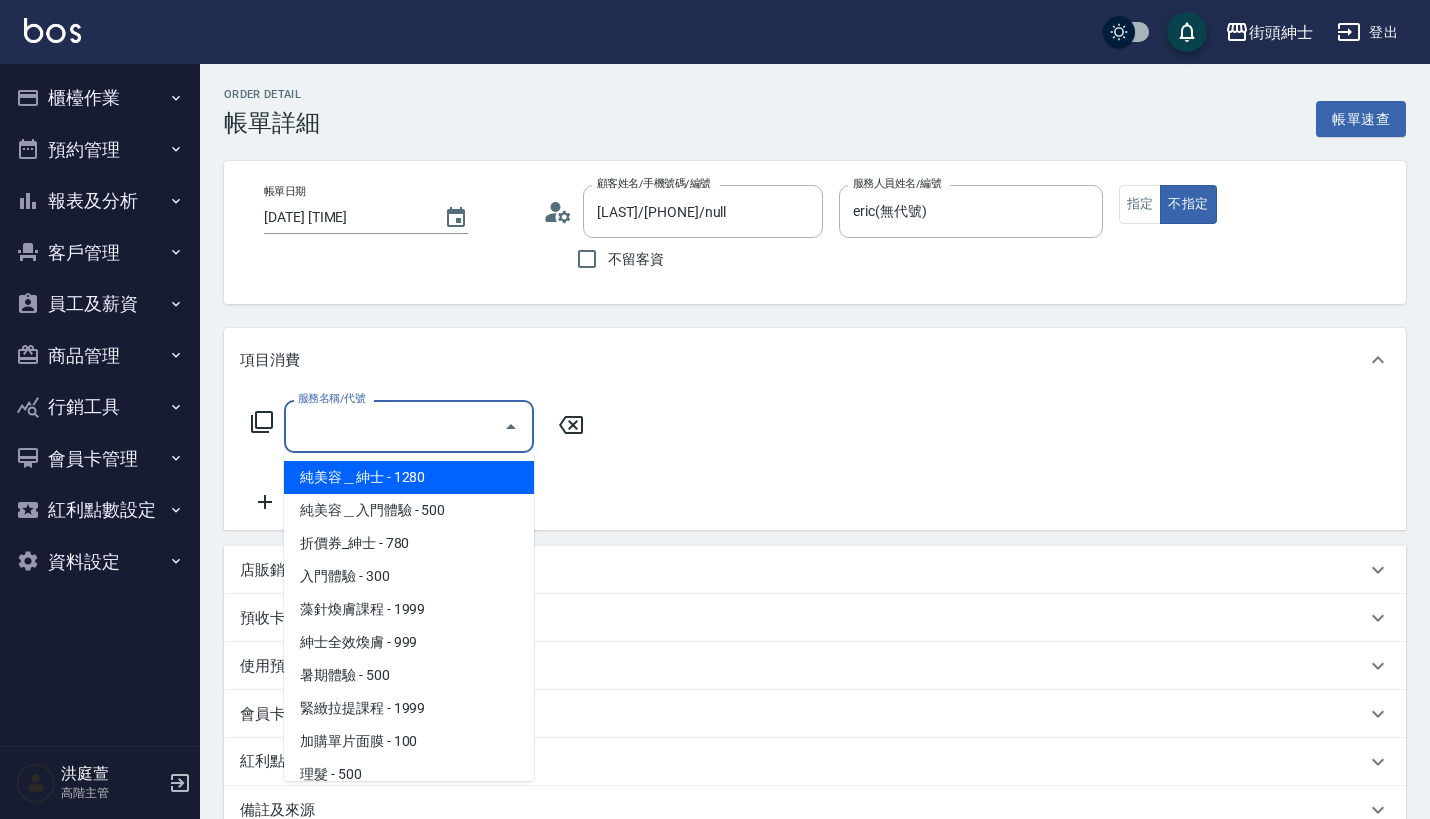 click on "服務名稱/代號" at bounding box center [394, 426] 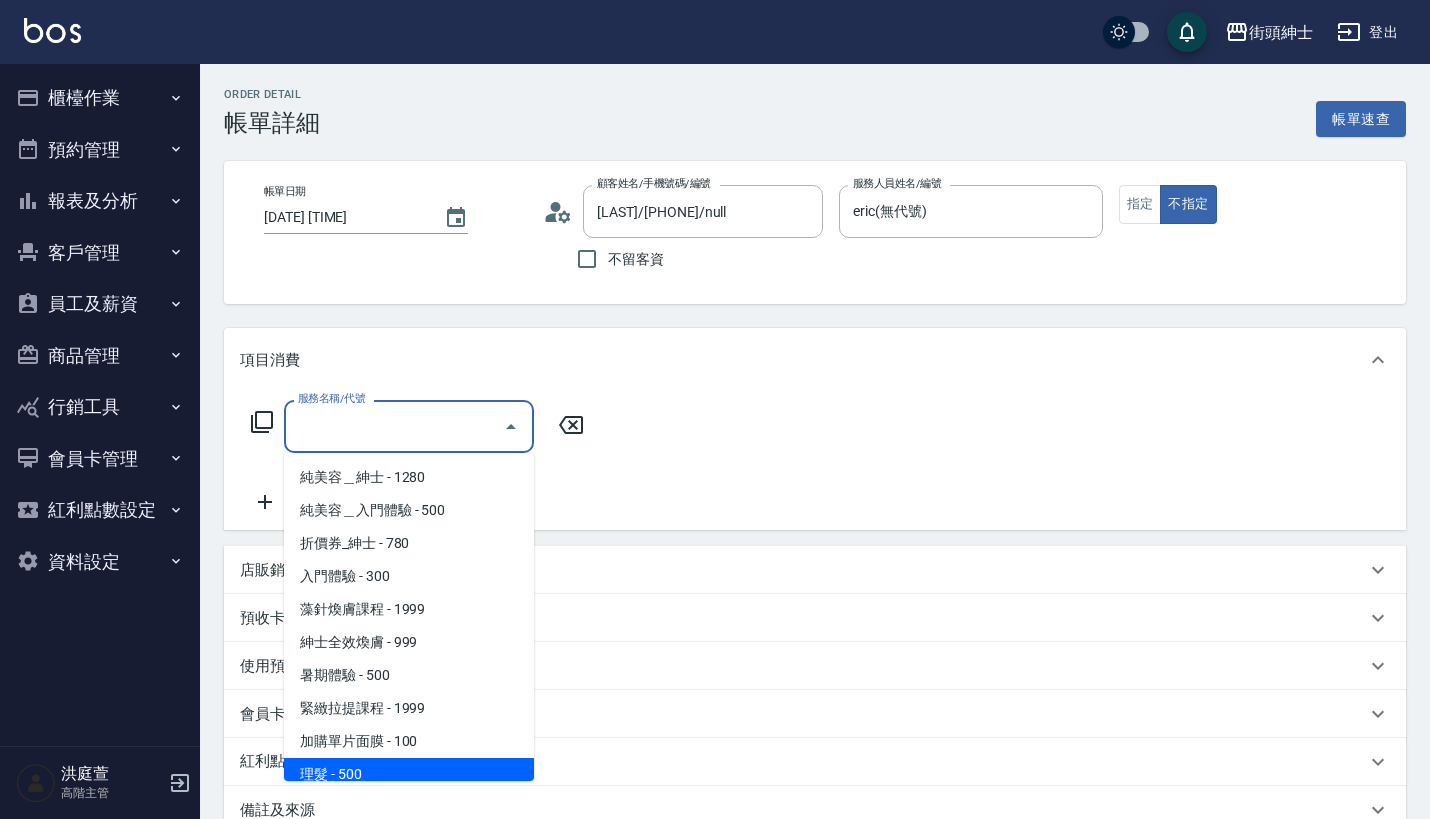 click on "理髮 - 500" at bounding box center (409, 774) 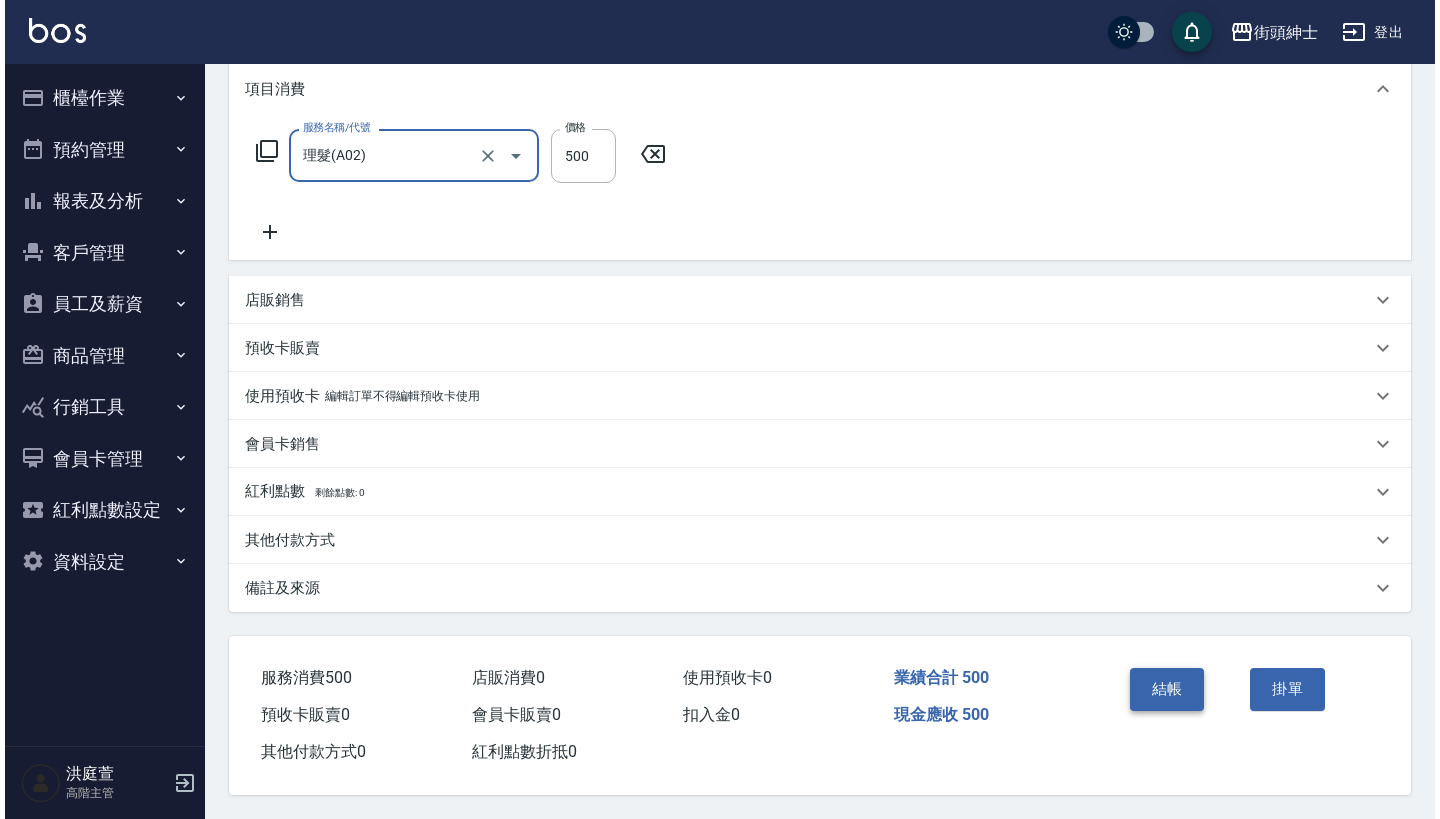 scroll, scrollTop: 280, scrollLeft: 0, axis: vertical 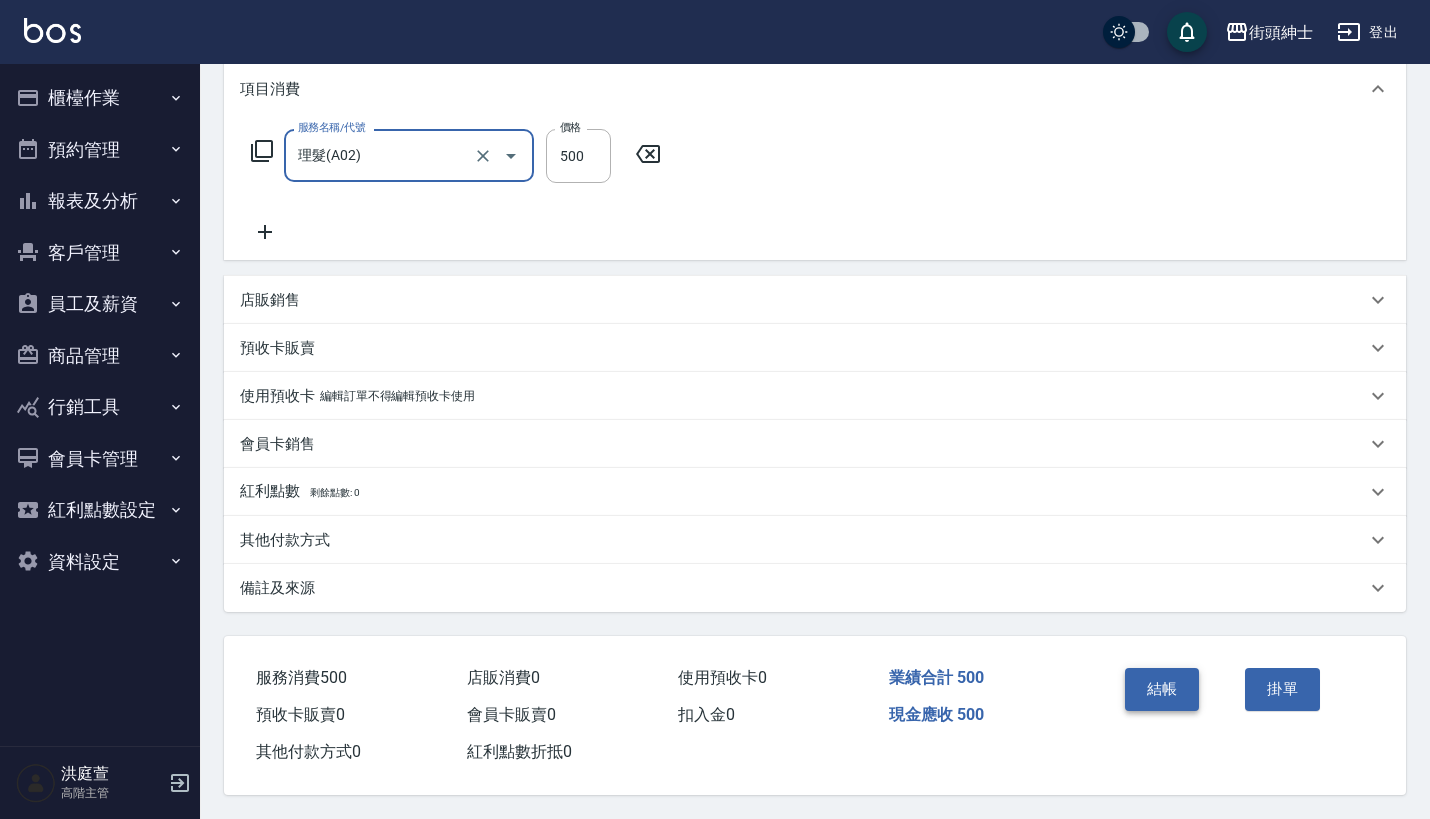 click on "結帳" at bounding box center (1162, 689) 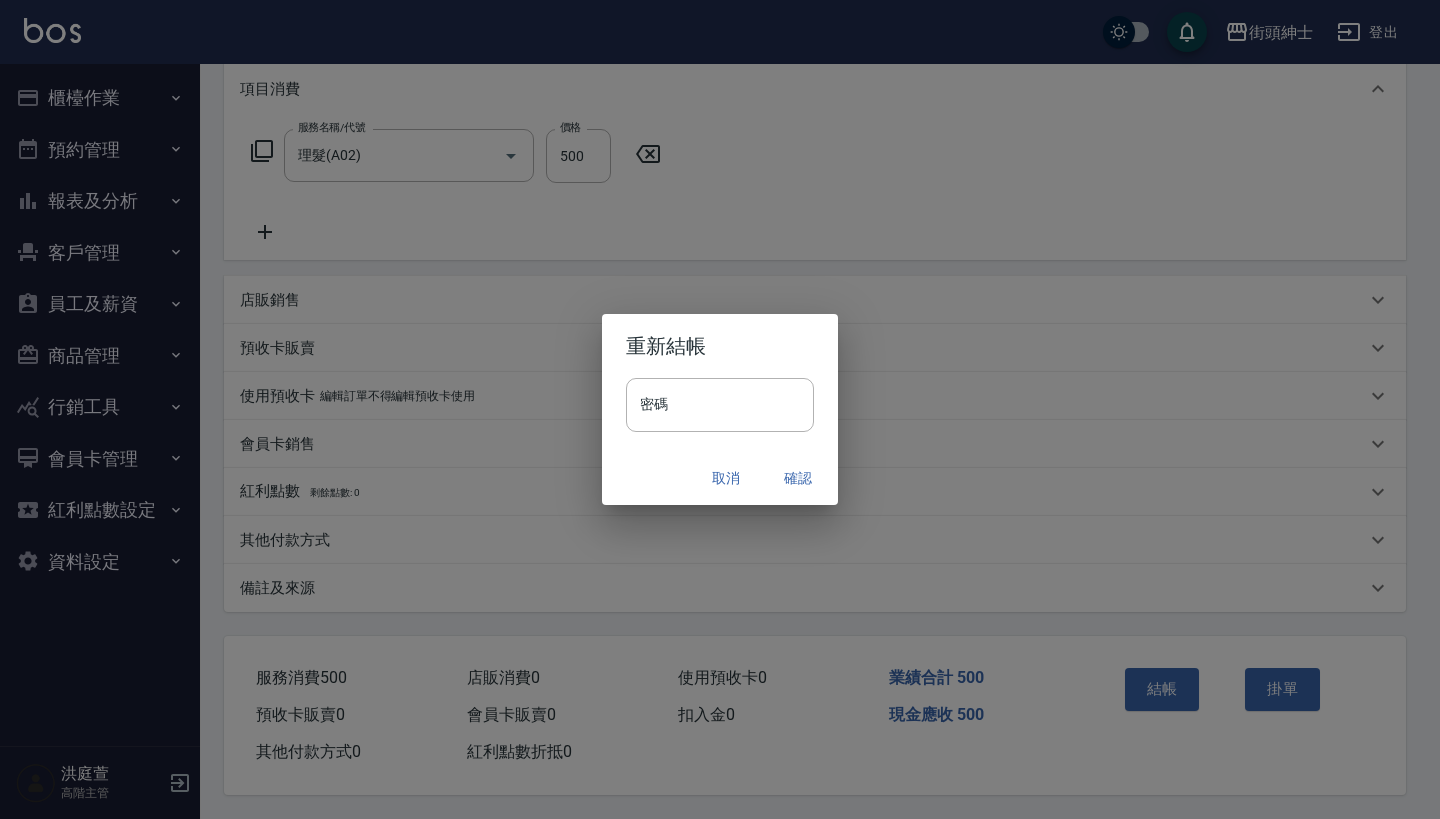 click on "確認" at bounding box center [798, 478] 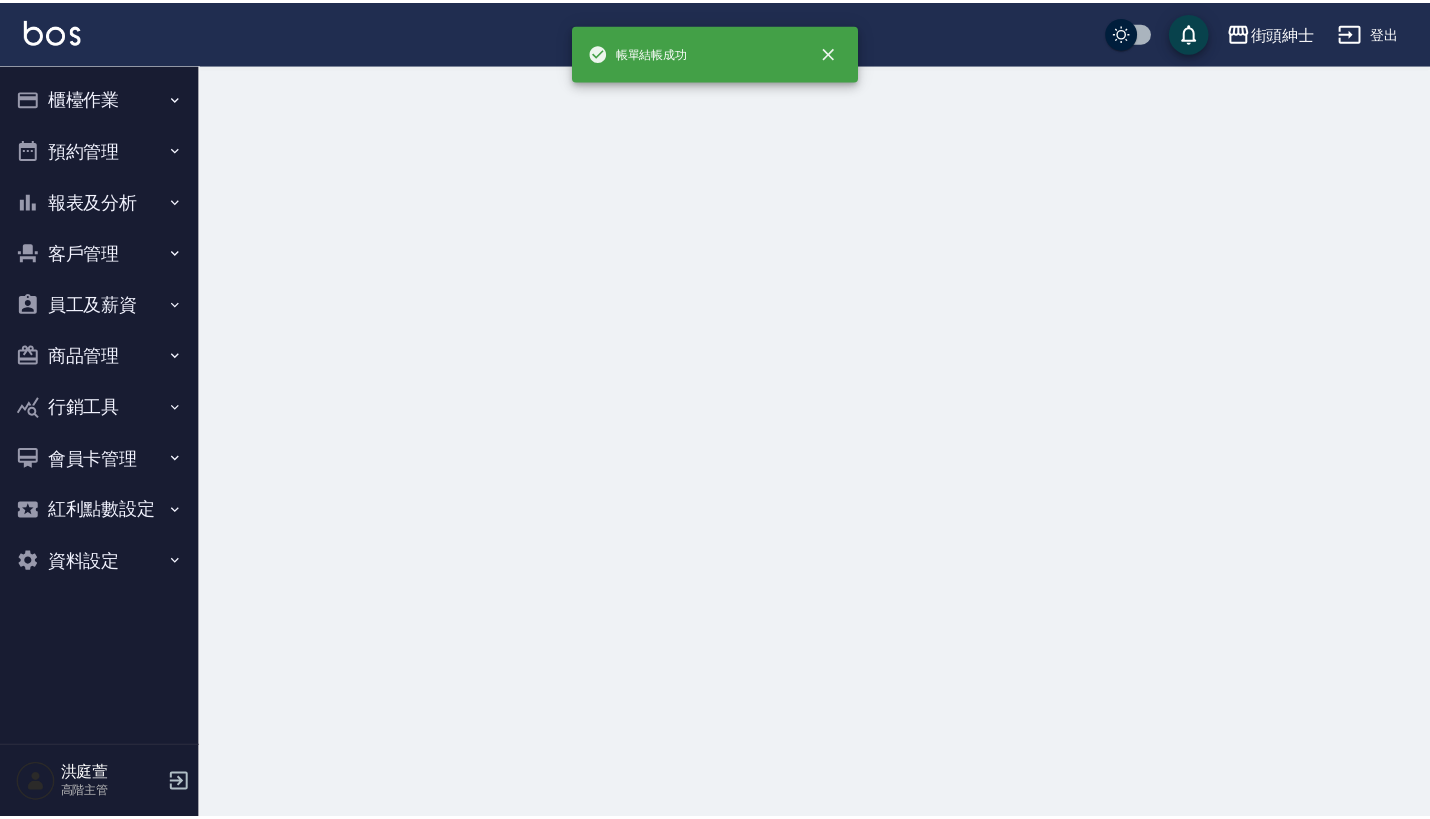 scroll, scrollTop: 0, scrollLeft: 0, axis: both 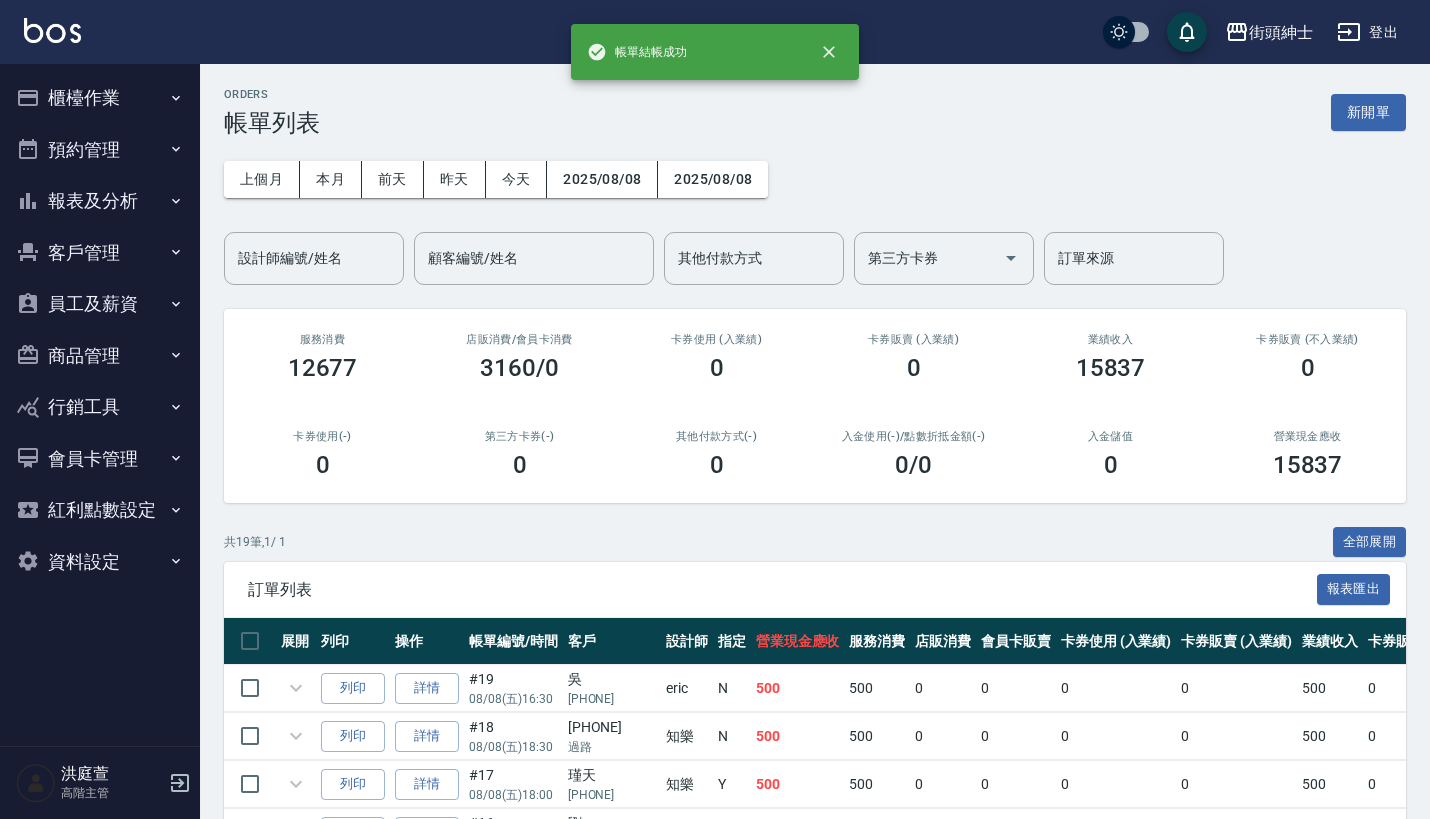 click on "預約管理" at bounding box center (100, 150) 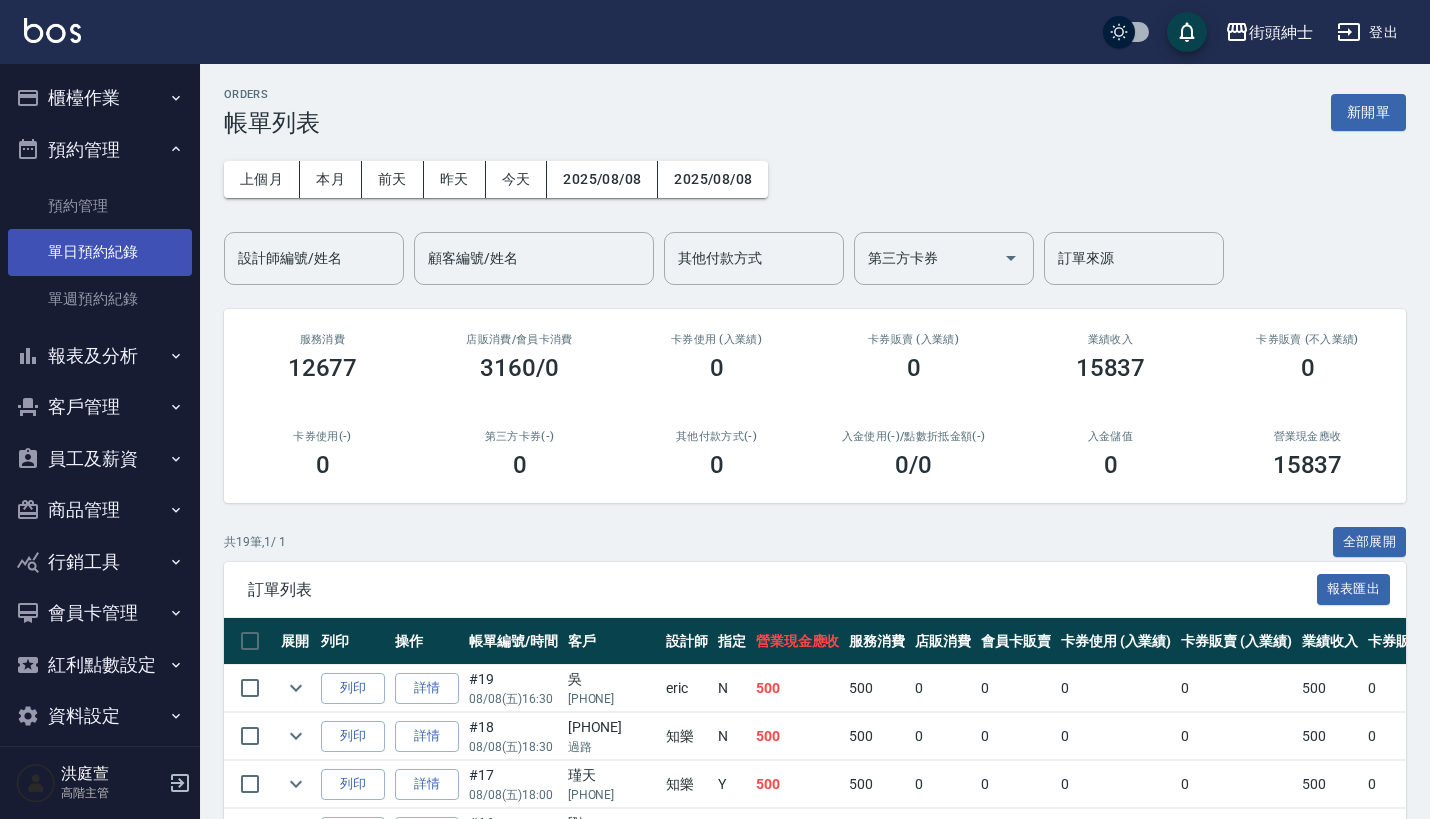 click on "單日預約紀錄" at bounding box center (100, 252) 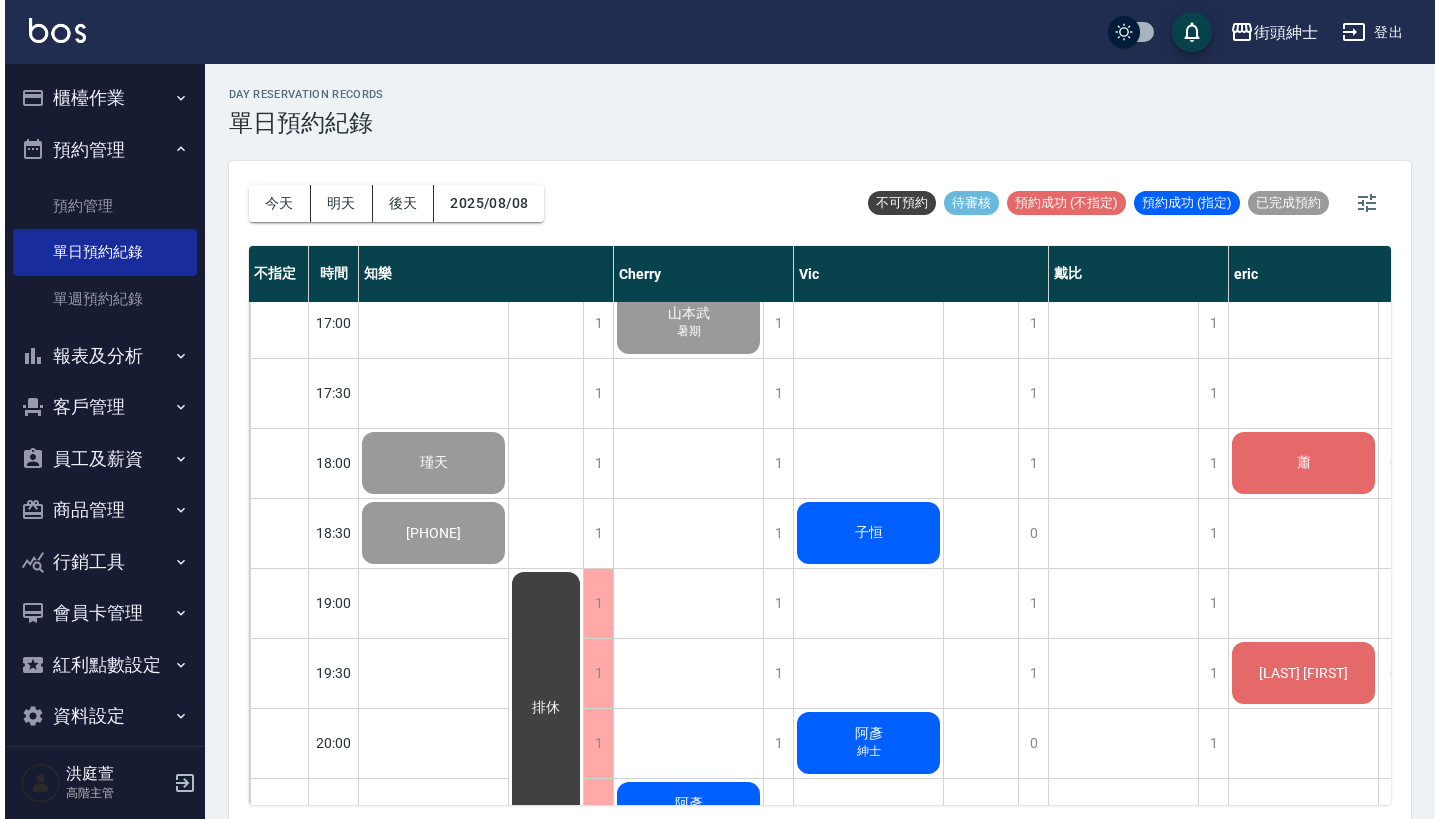 scroll, scrollTop: 1193, scrollLeft: 0, axis: vertical 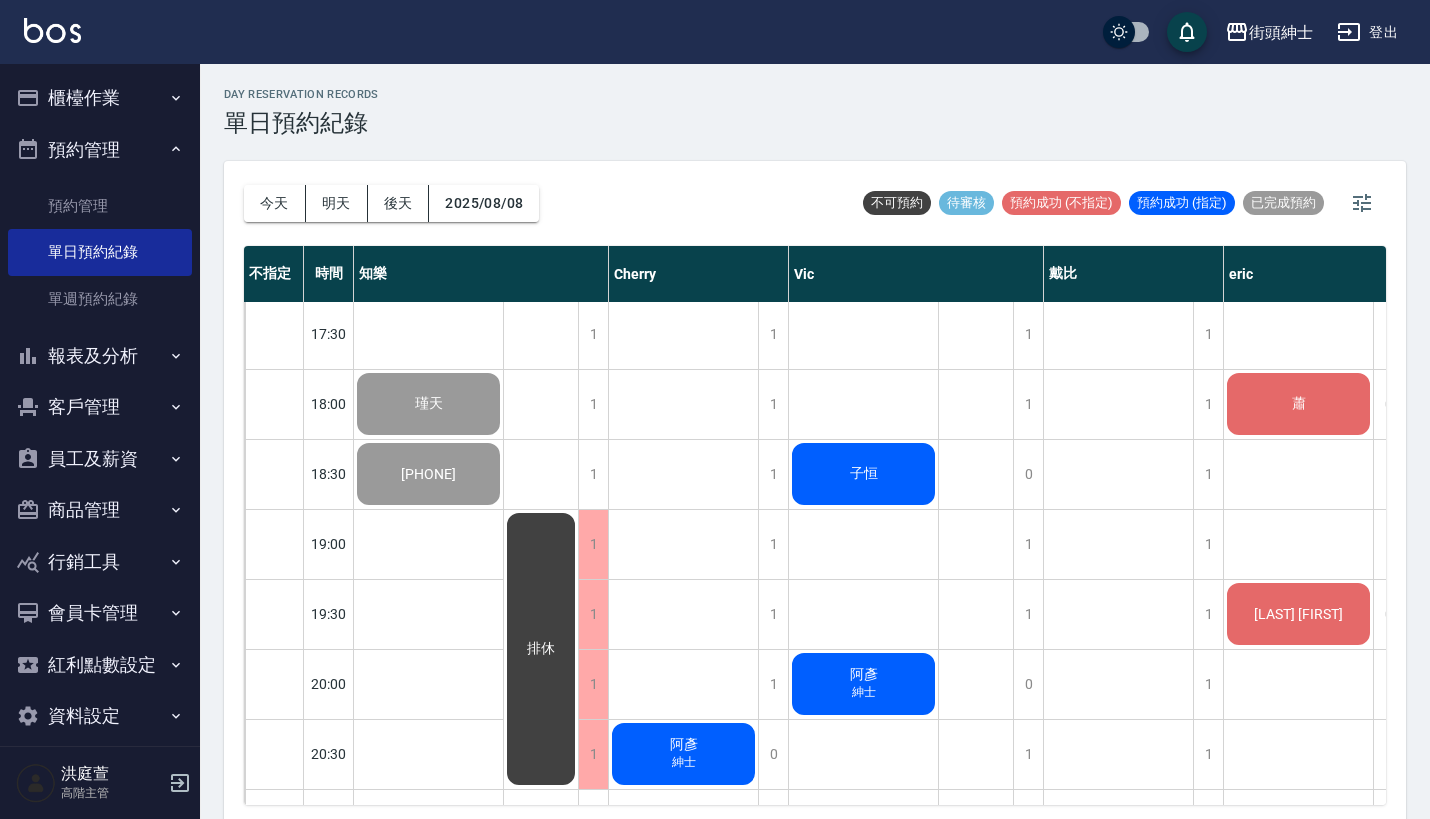 click on "蕭" at bounding box center [428, -296] 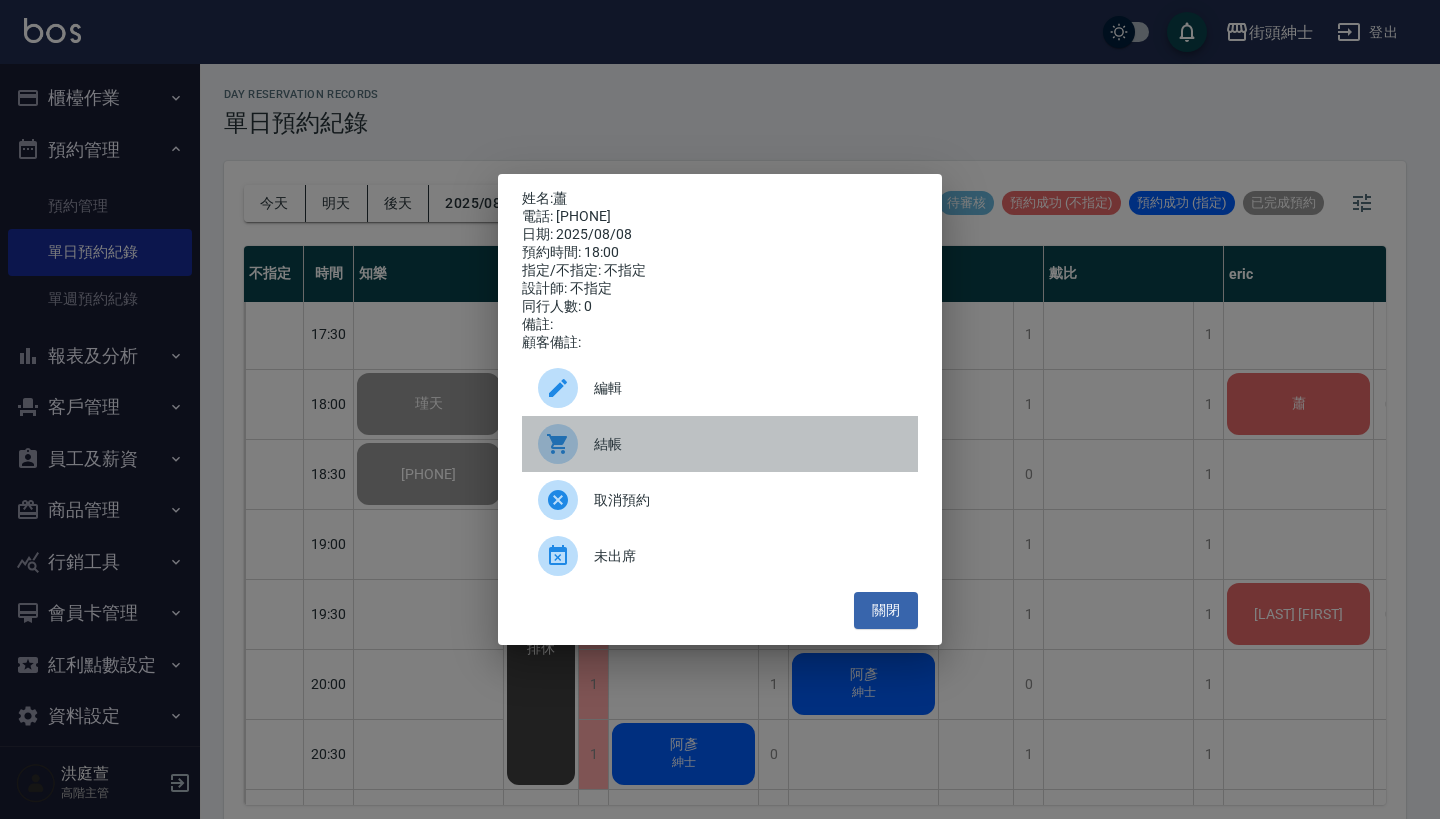 click on "結帳" at bounding box center (748, 444) 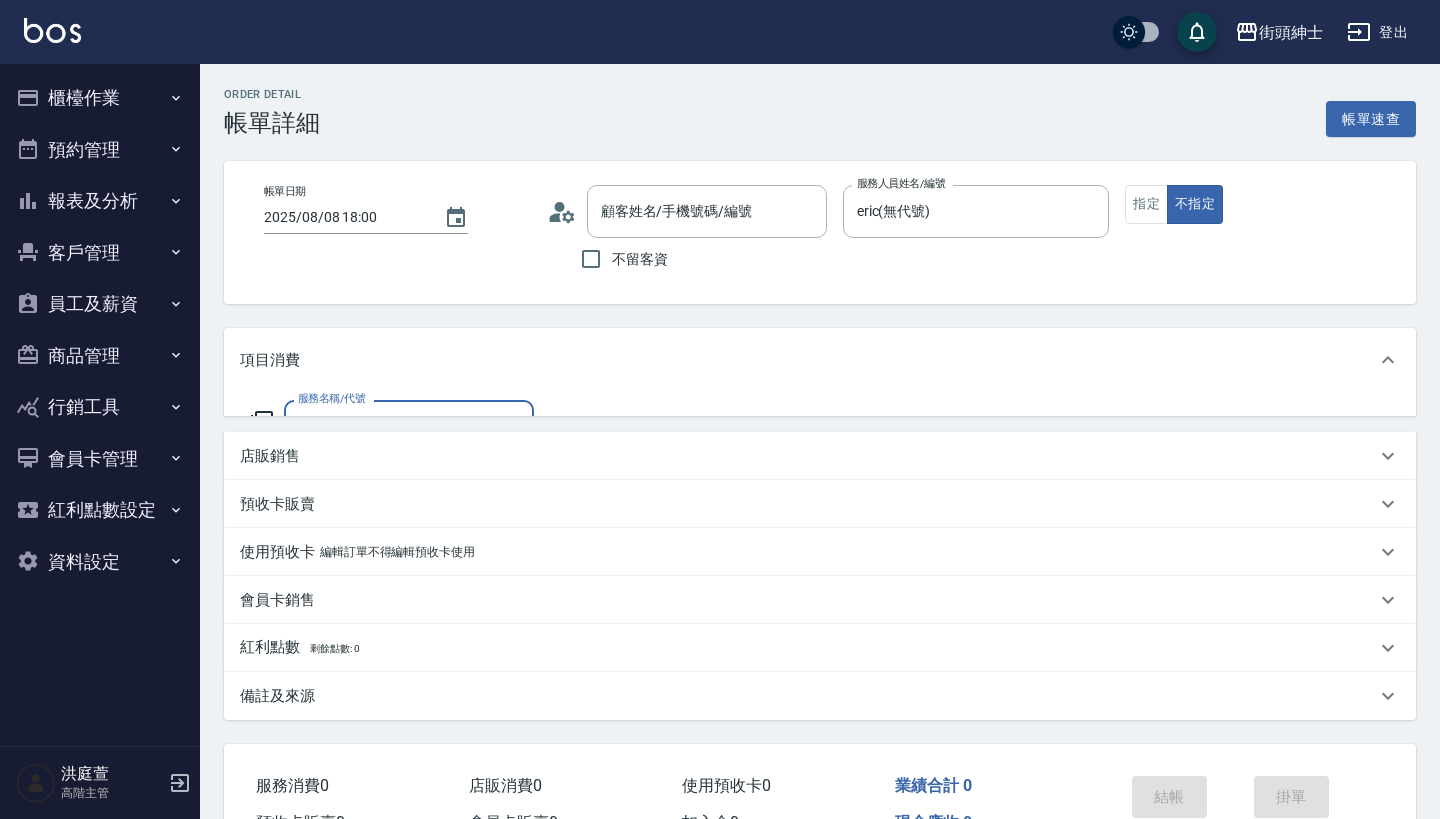 scroll, scrollTop: 0, scrollLeft: 0, axis: both 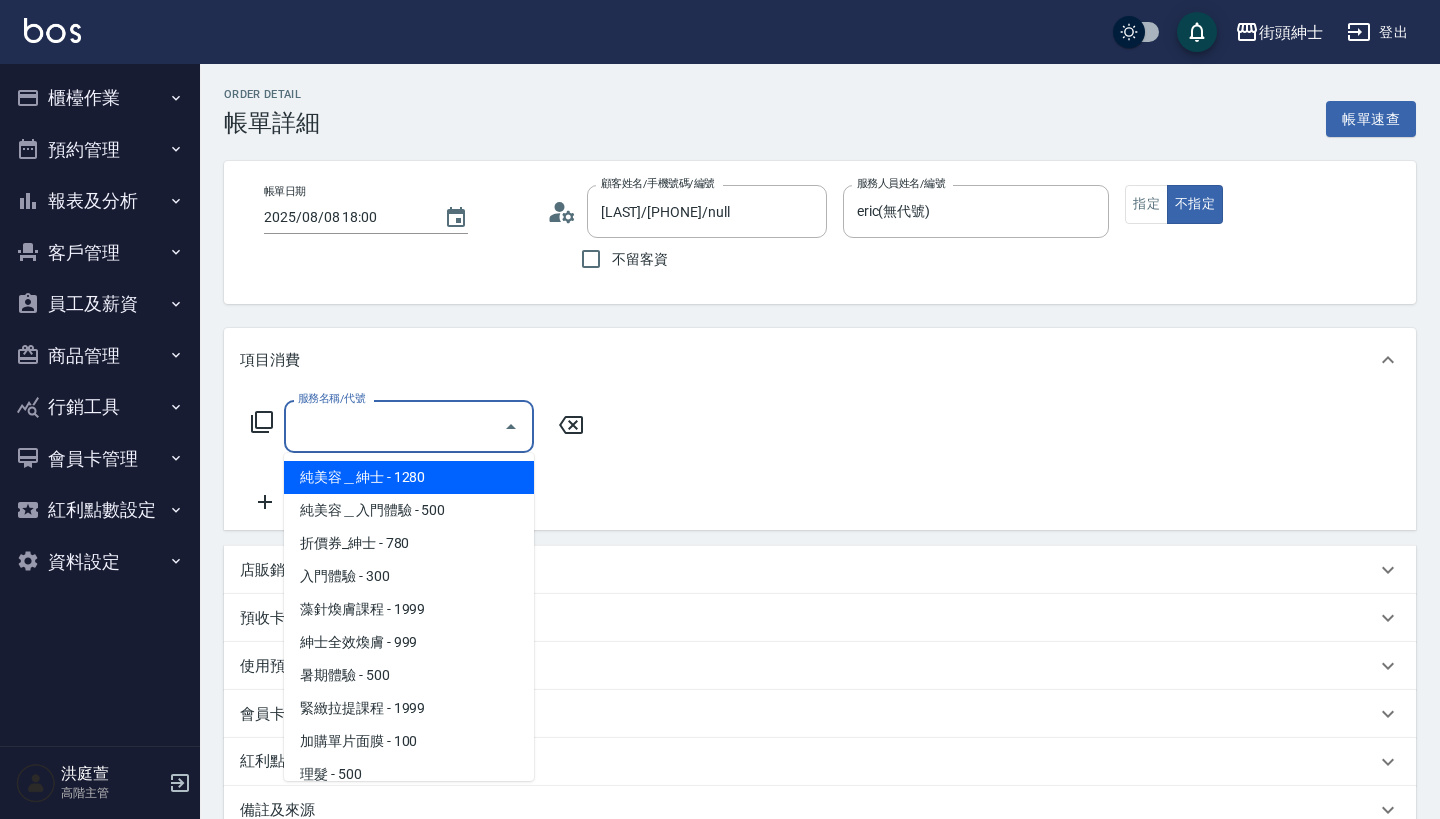 click on "服務名稱/代號" at bounding box center (394, 426) 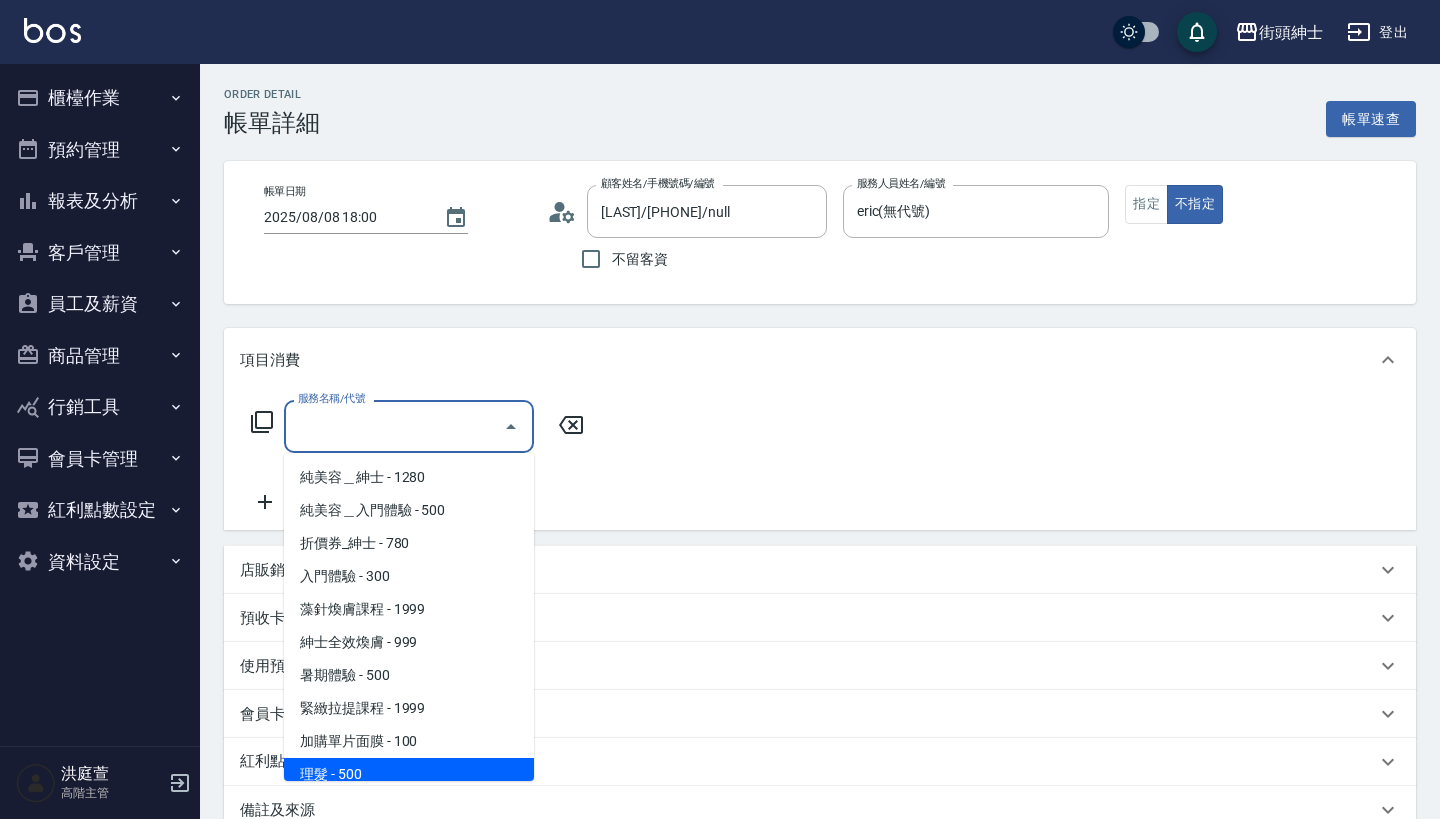 click on "理髮 - 500" at bounding box center (409, 774) 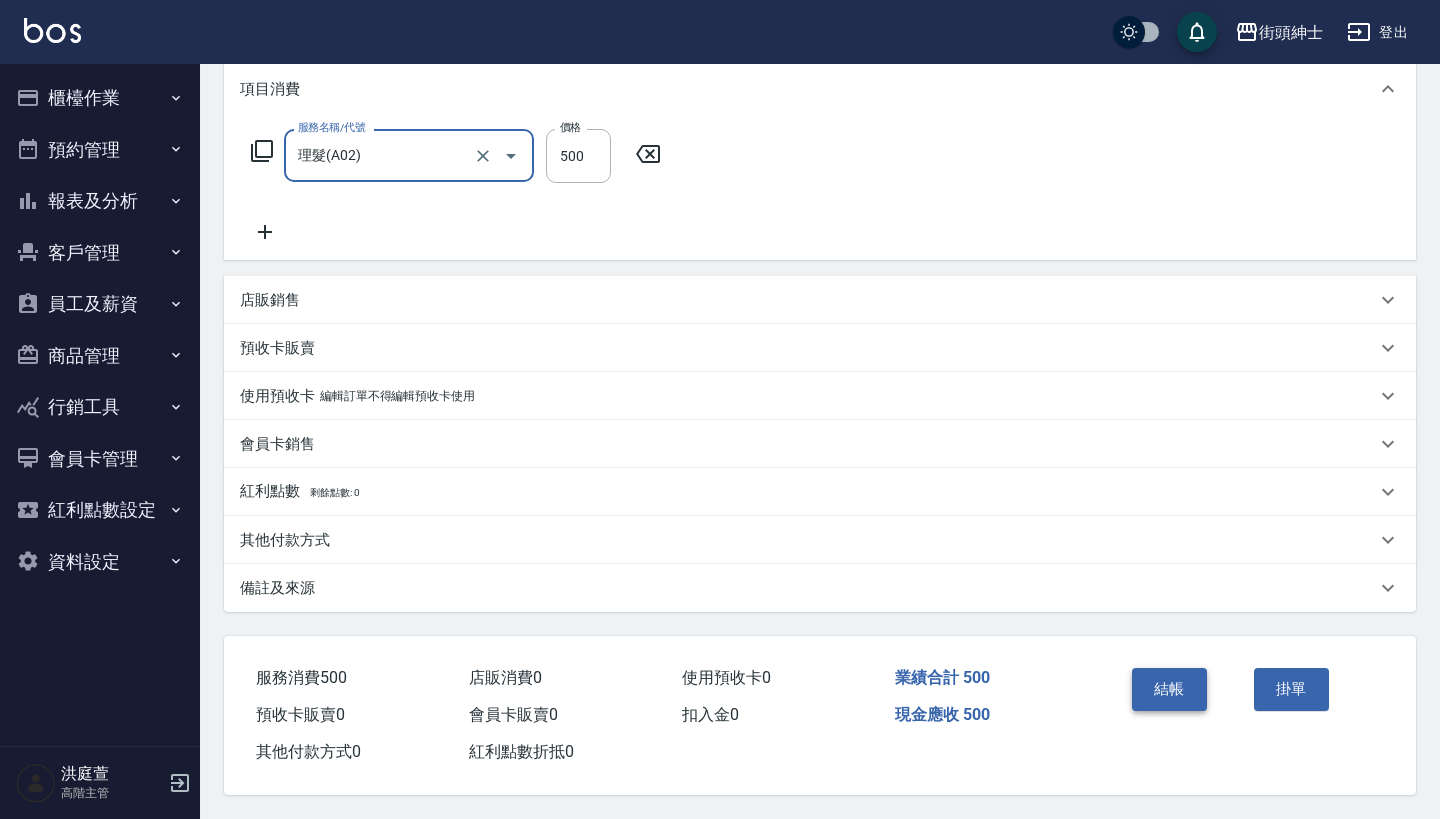 scroll, scrollTop: 280, scrollLeft: 0, axis: vertical 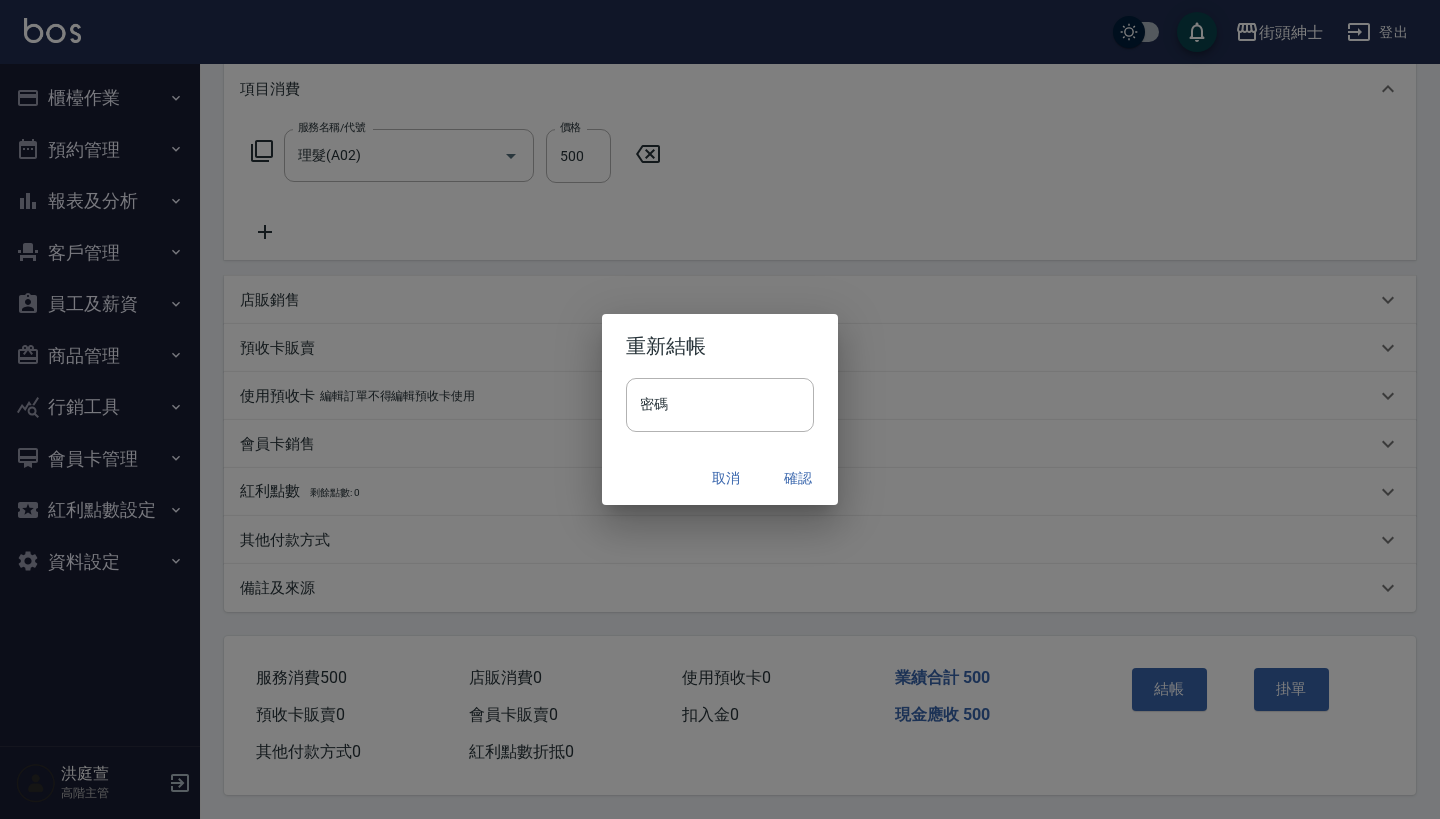 click on "確認" at bounding box center (798, 478) 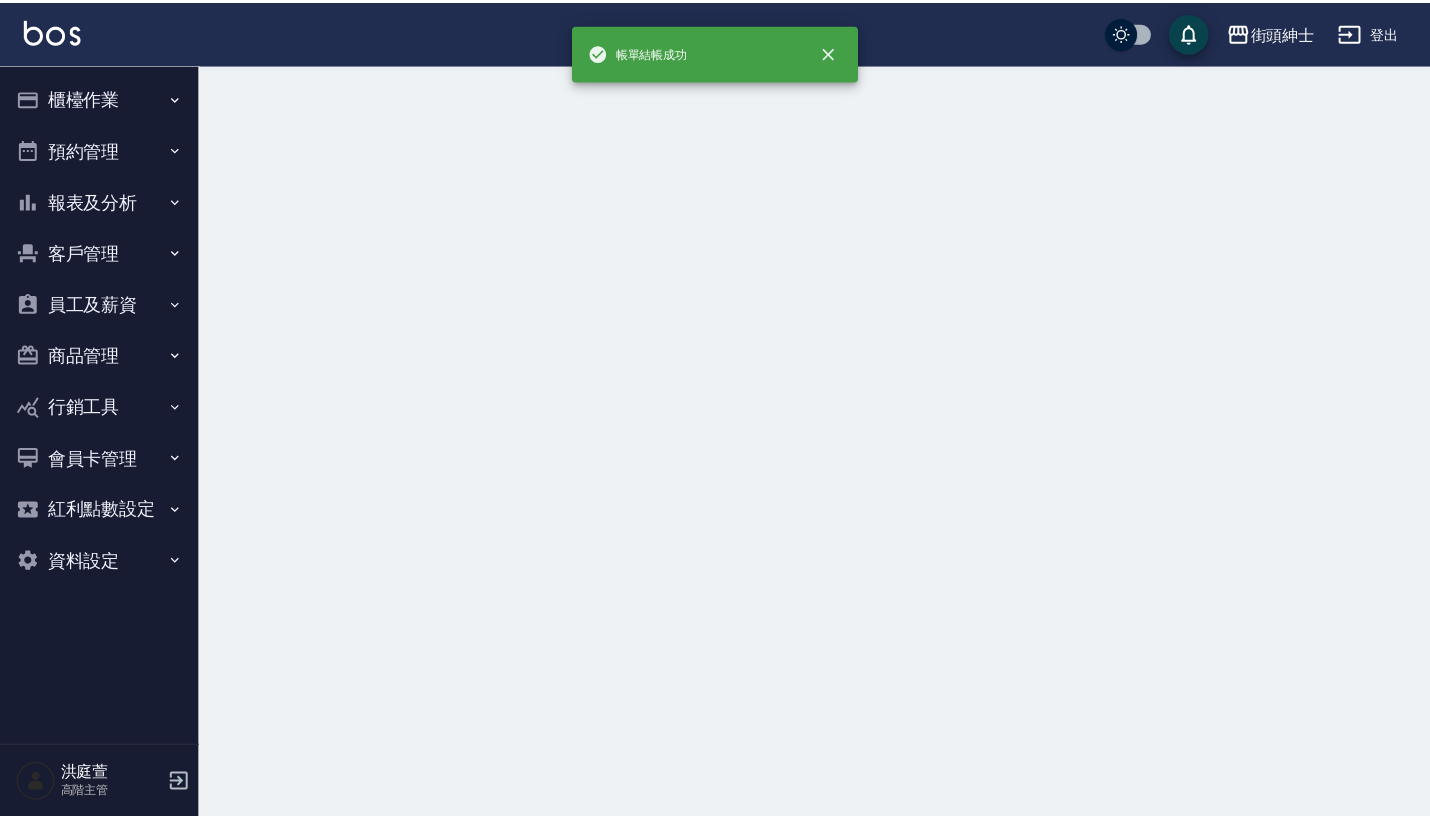 scroll, scrollTop: 0, scrollLeft: 0, axis: both 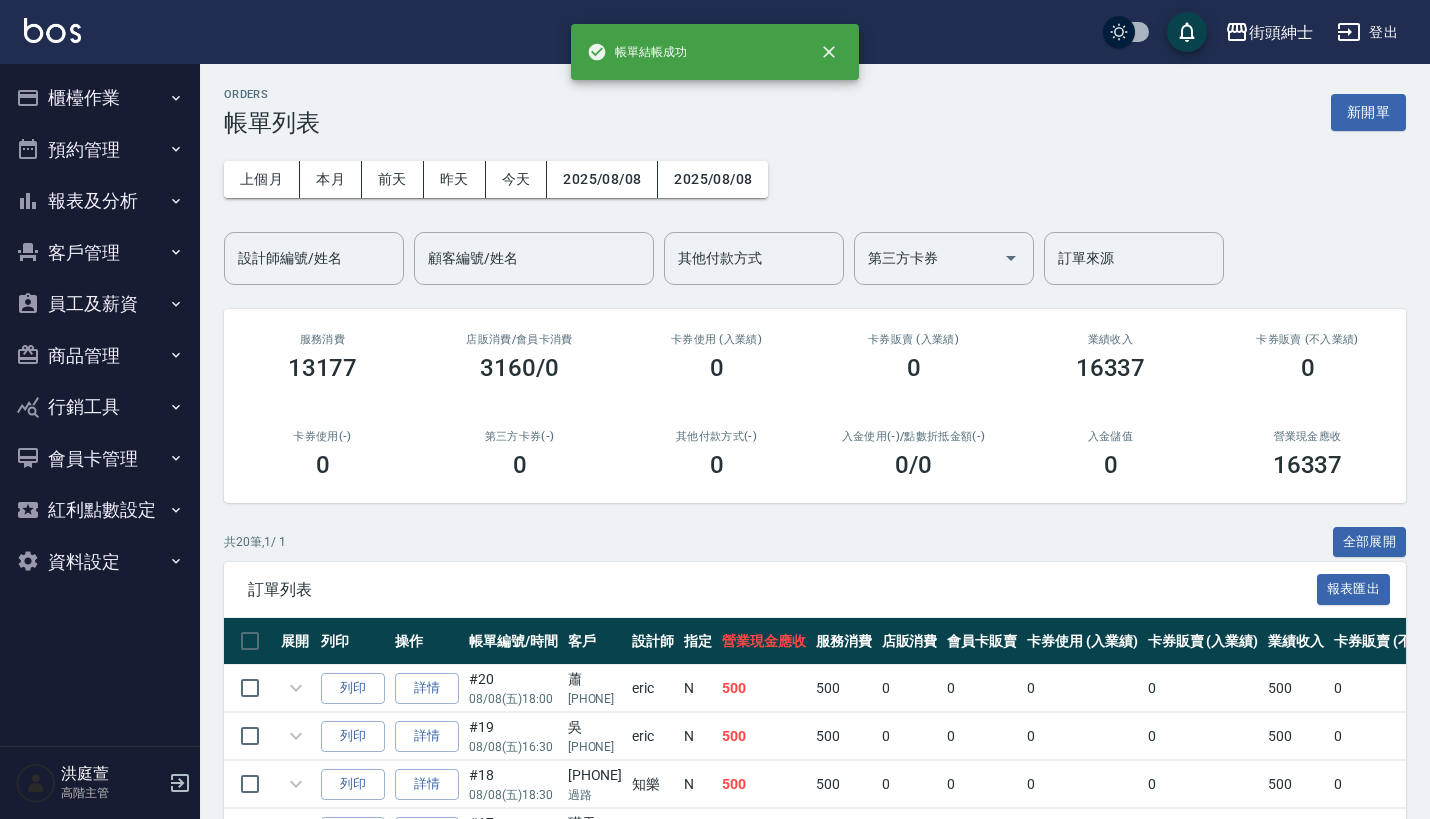 drag, startPoint x: 120, startPoint y: 141, endPoint x: 123, endPoint y: 173, distance: 32.140316 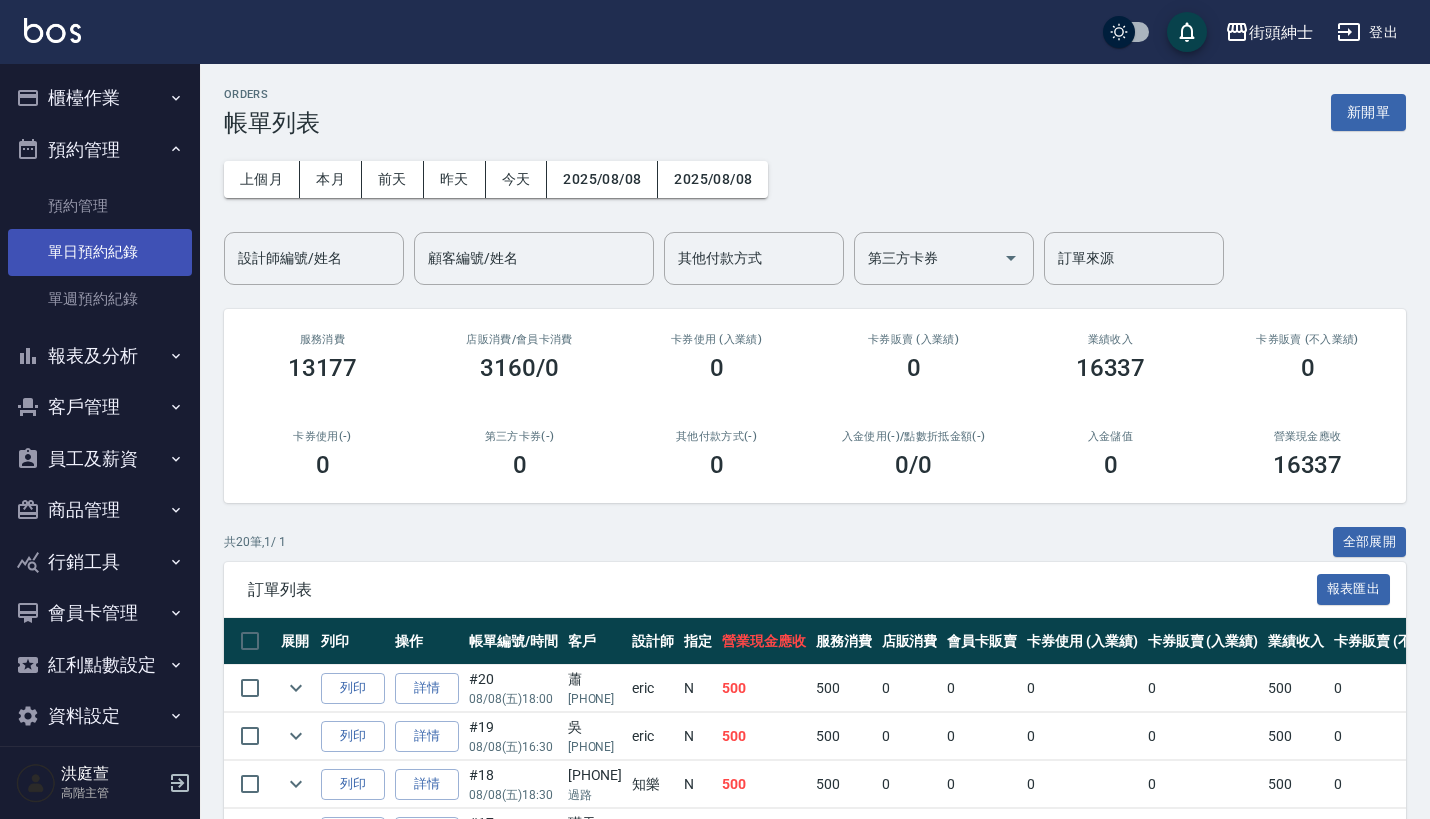 click on "單日預約紀錄" at bounding box center (100, 252) 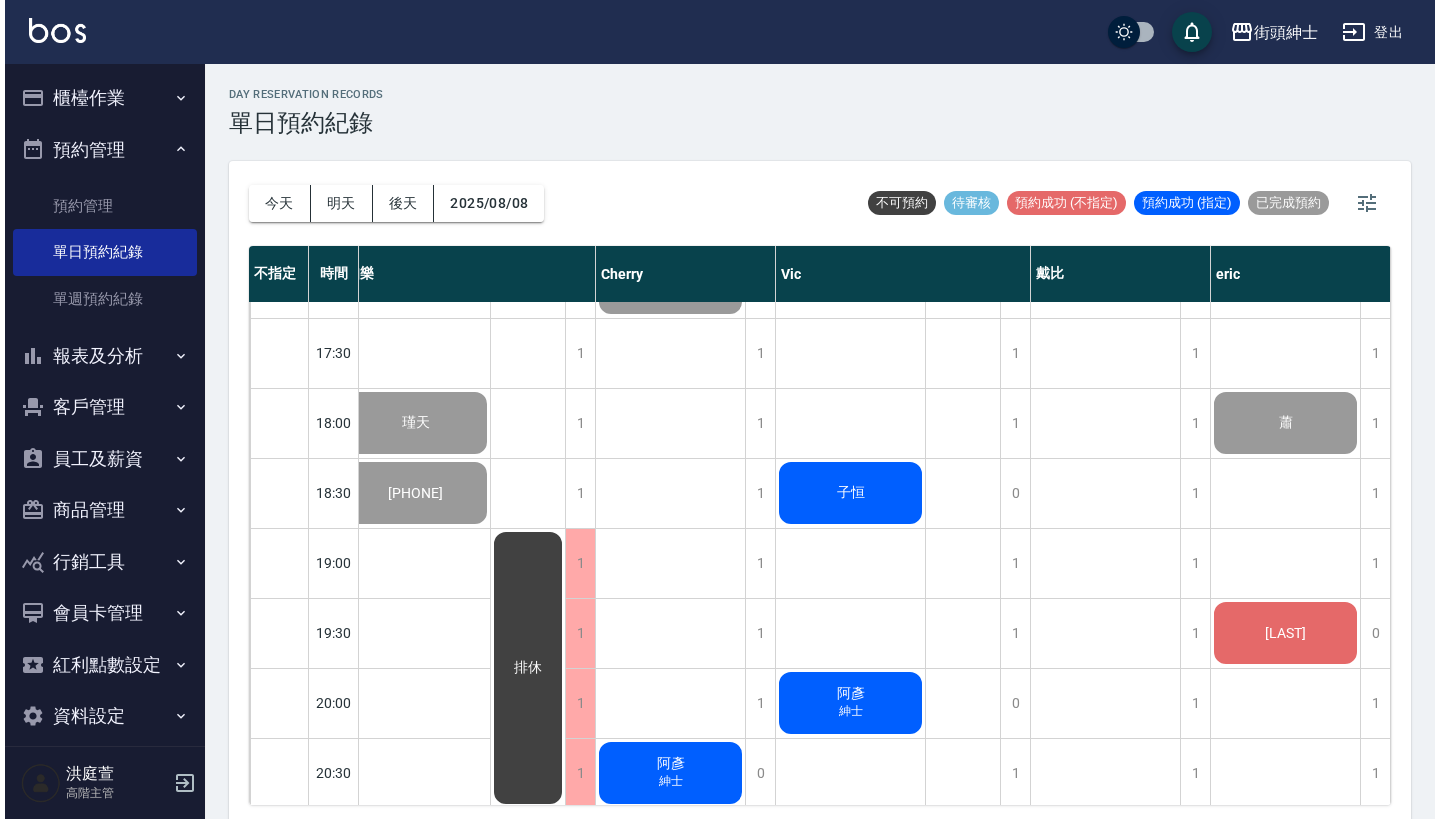 scroll, scrollTop: 1264, scrollLeft: 28, axis: both 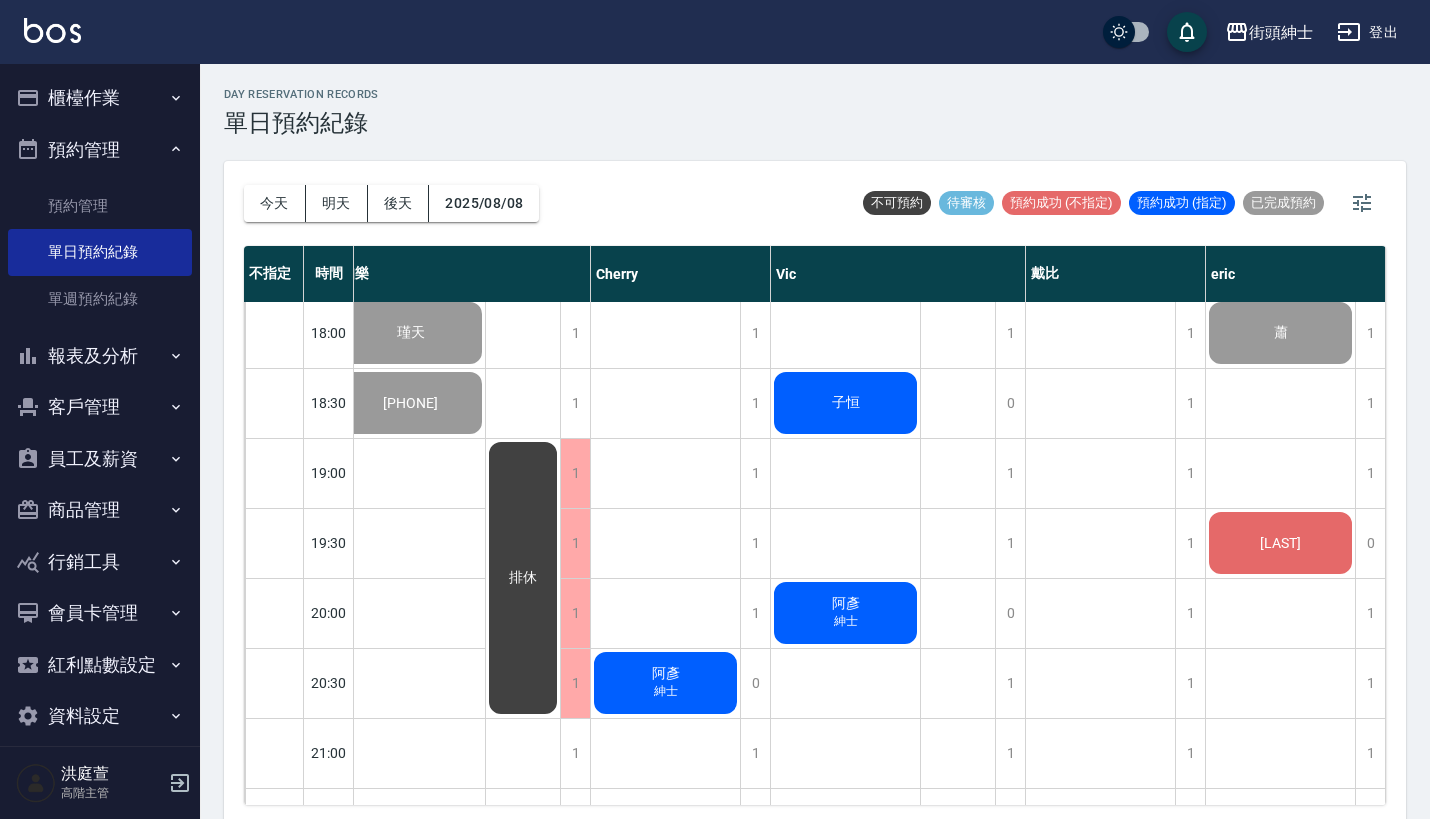 click on "[LAST_NAME]" at bounding box center (410, -367) 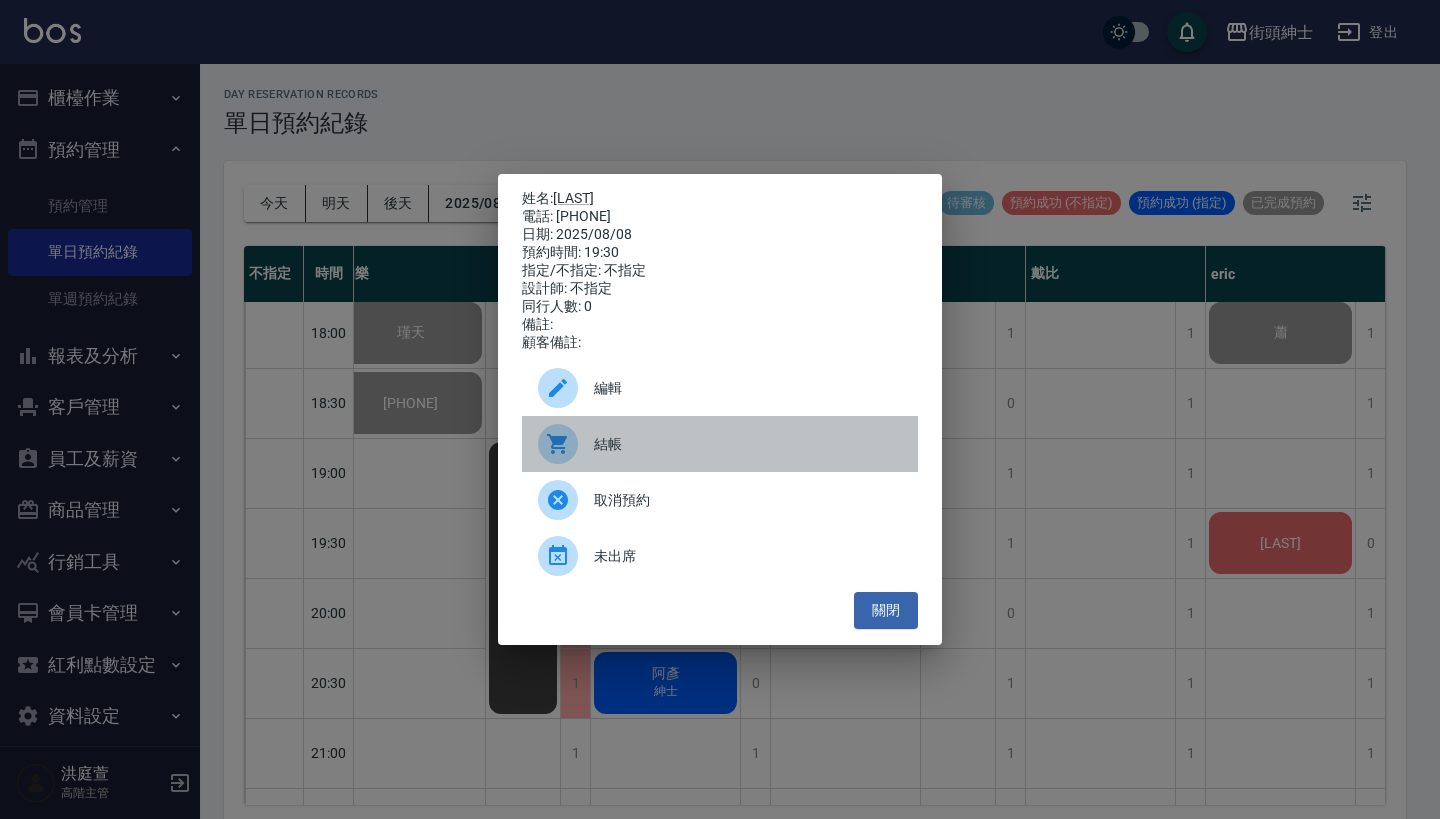 click on "結帳" at bounding box center (720, 444) 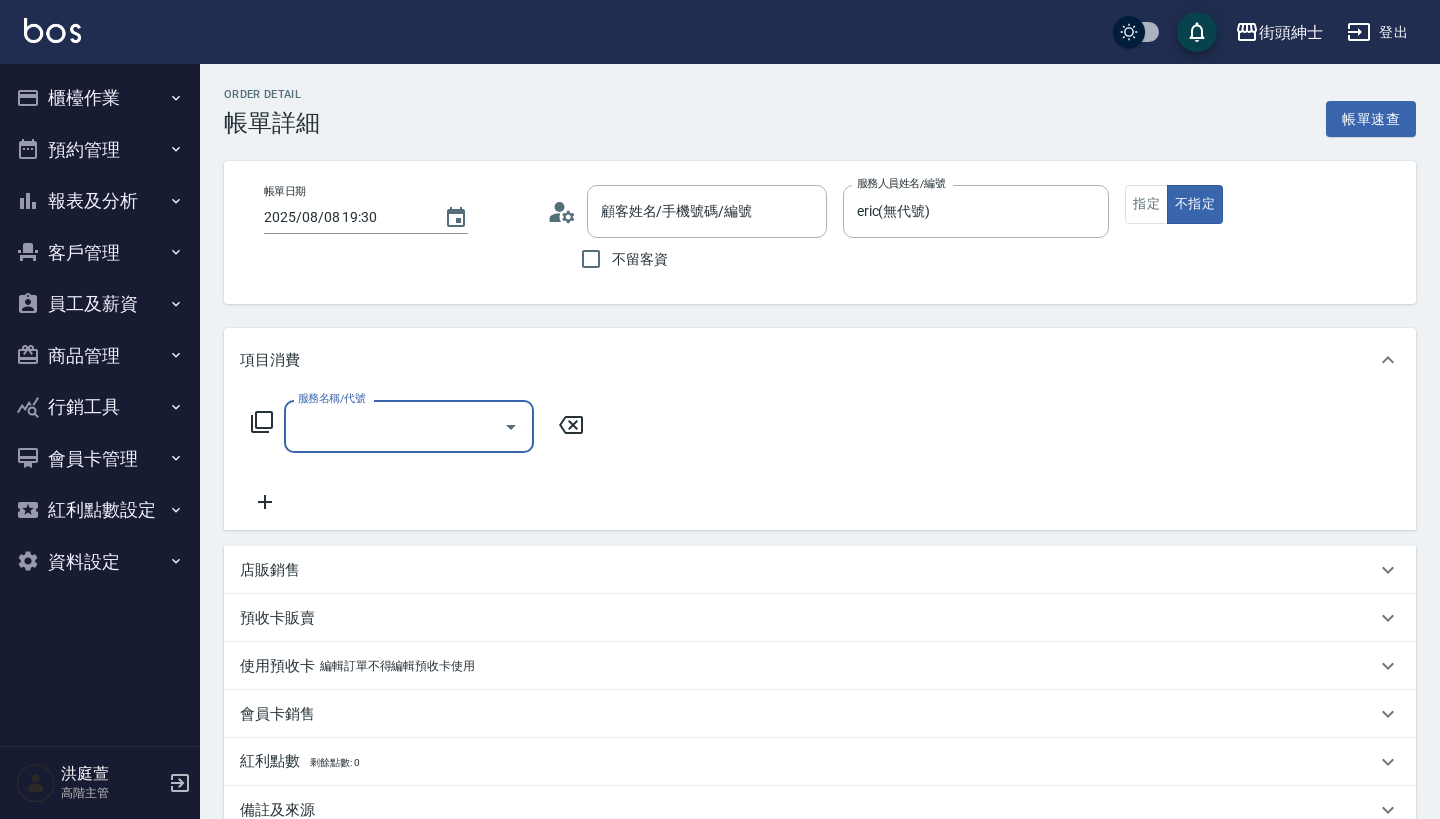 scroll, scrollTop: 0, scrollLeft: 0, axis: both 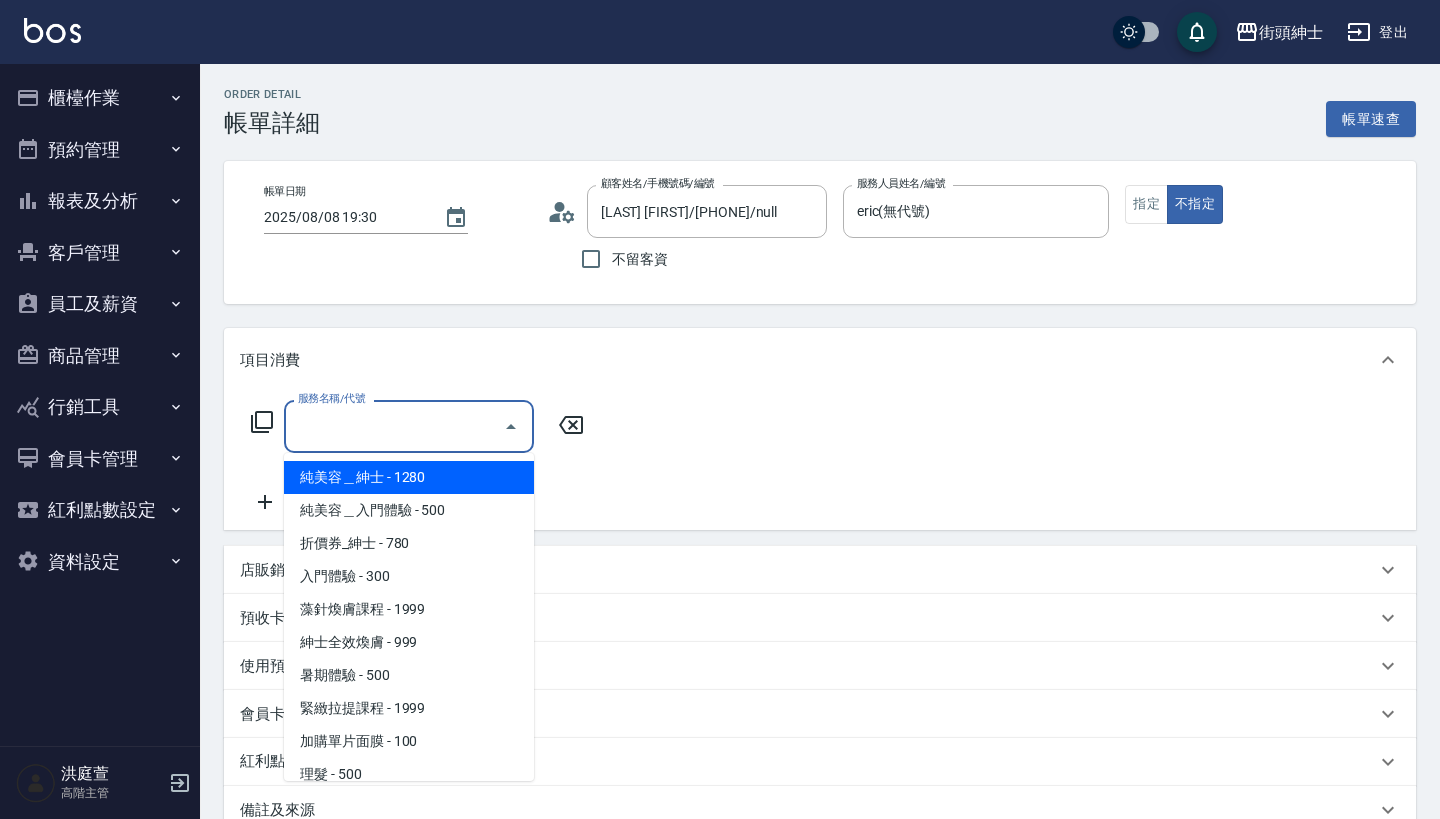 click on "服務名稱/代號" at bounding box center [394, 426] 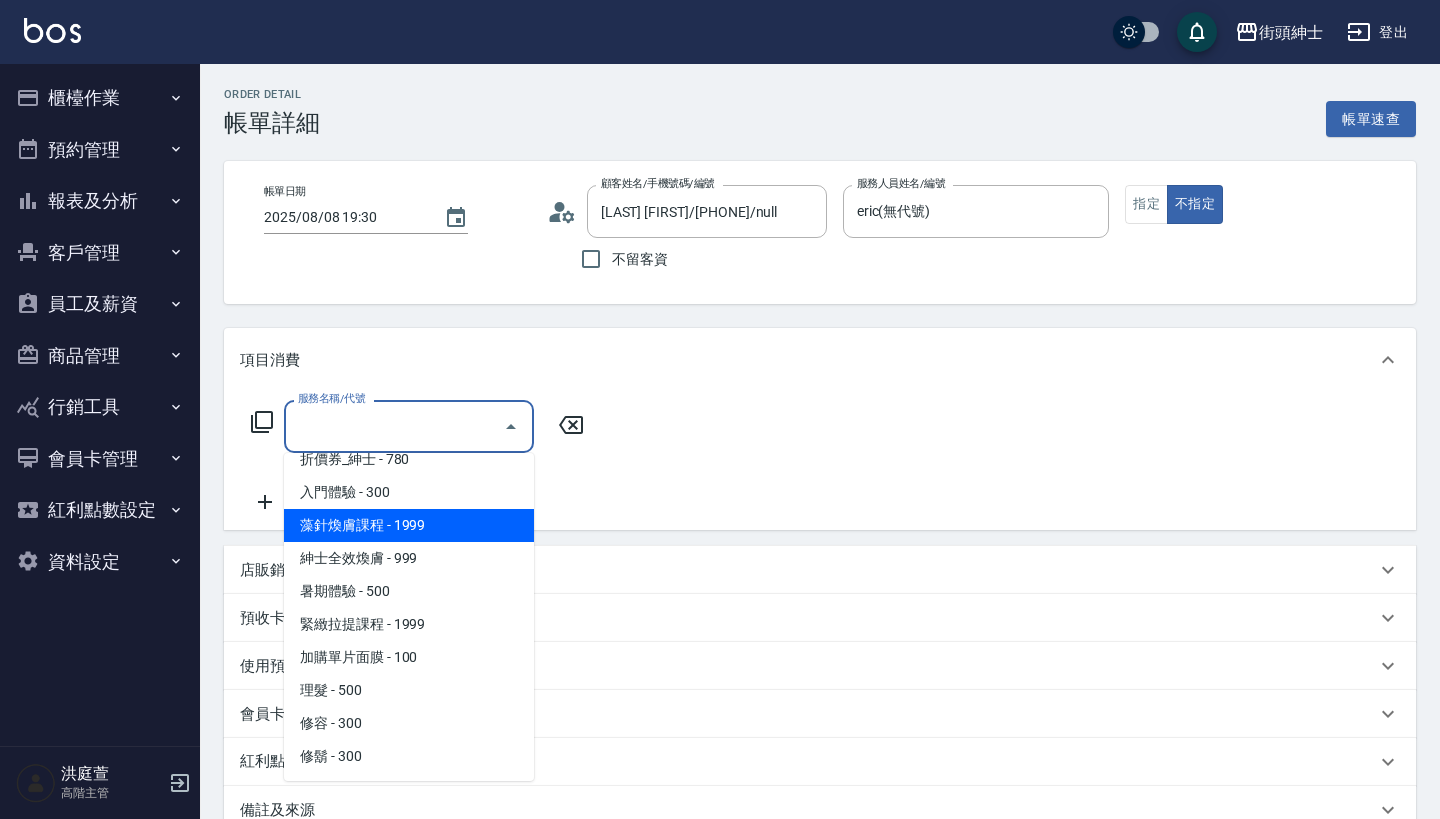 scroll, scrollTop: 84, scrollLeft: 0, axis: vertical 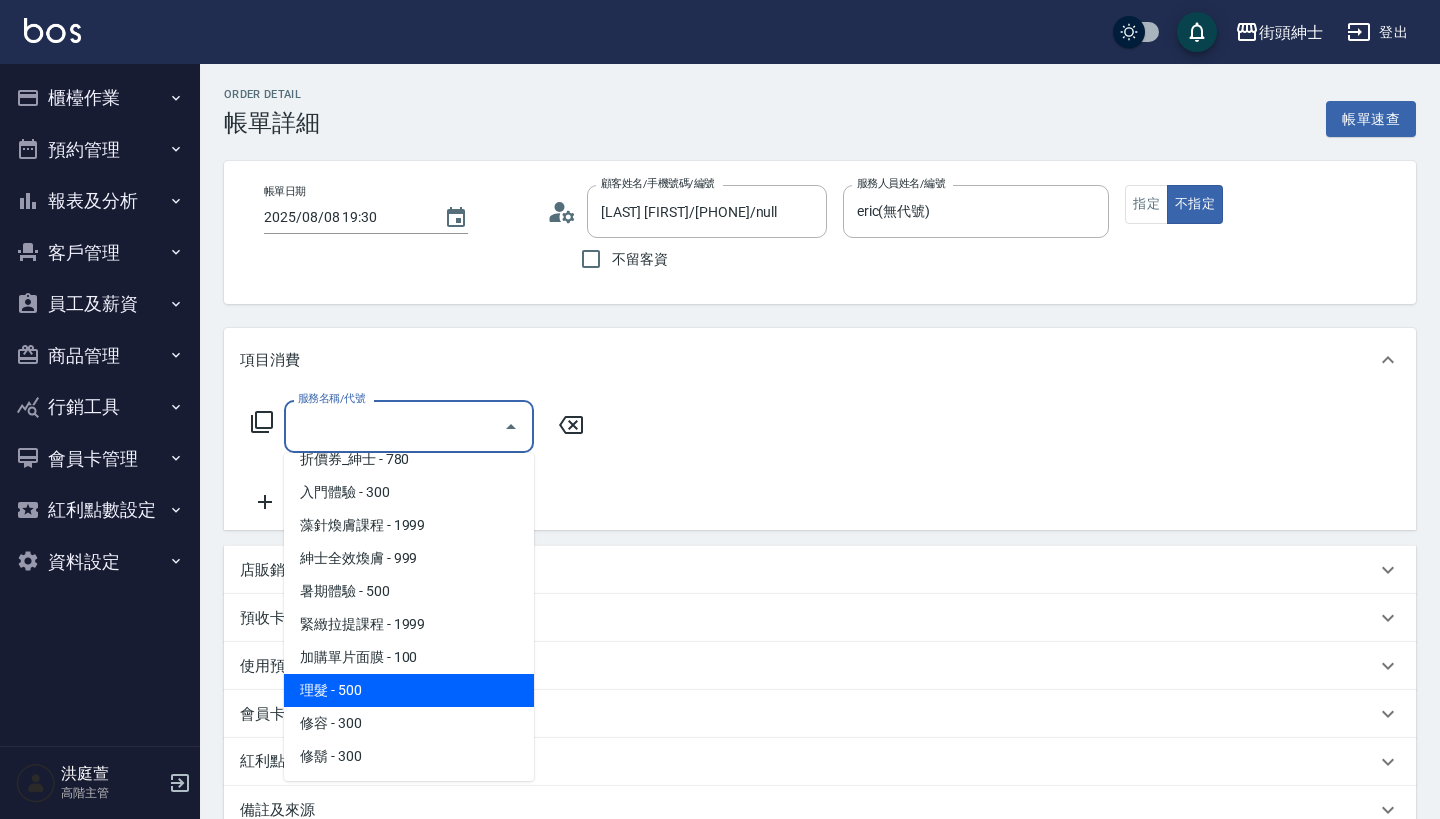 click on "理髮 - 500" at bounding box center (409, 690) 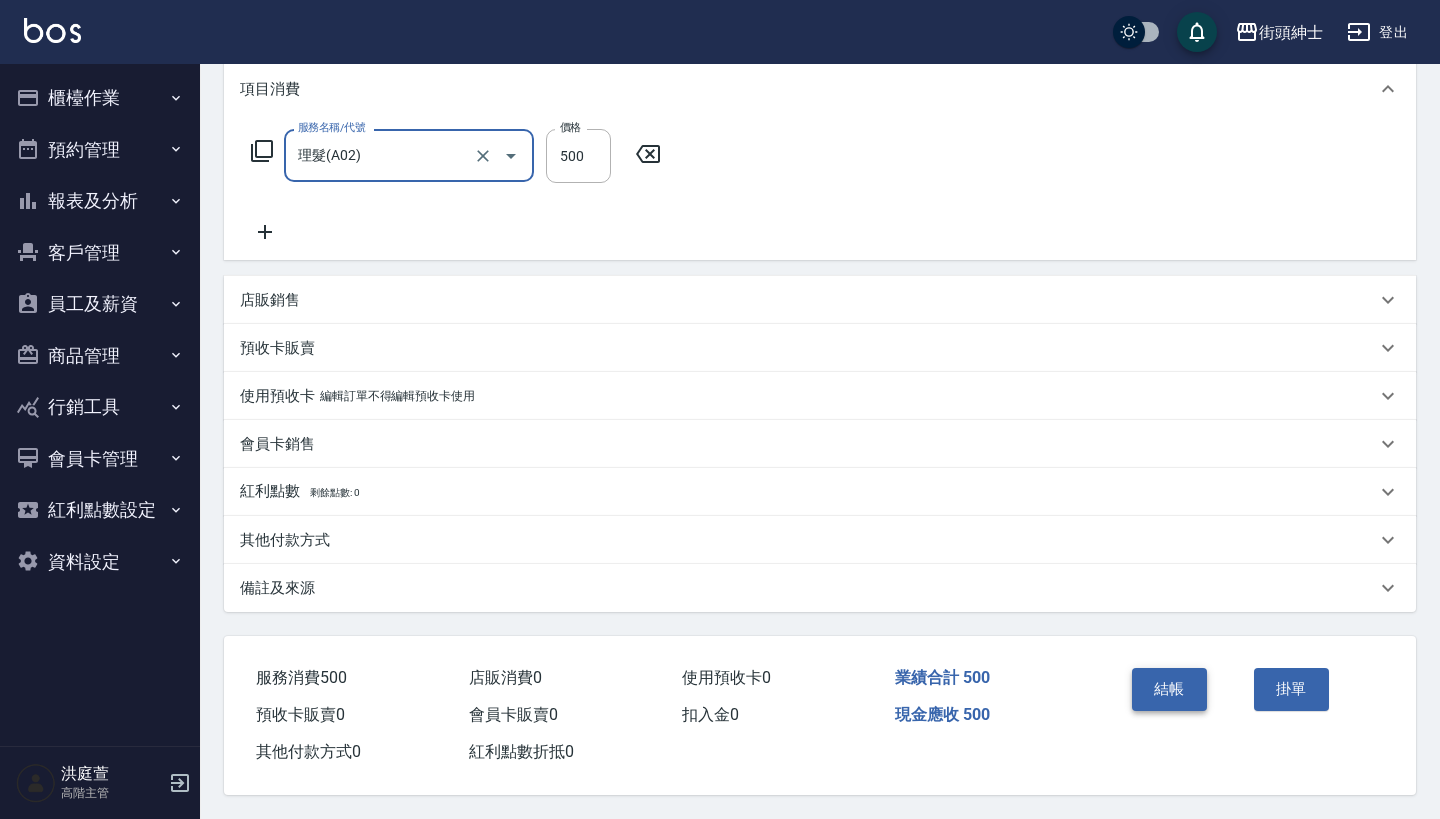 scroll, scrollTop: 280, scrollLeft: 0, axis: vertical 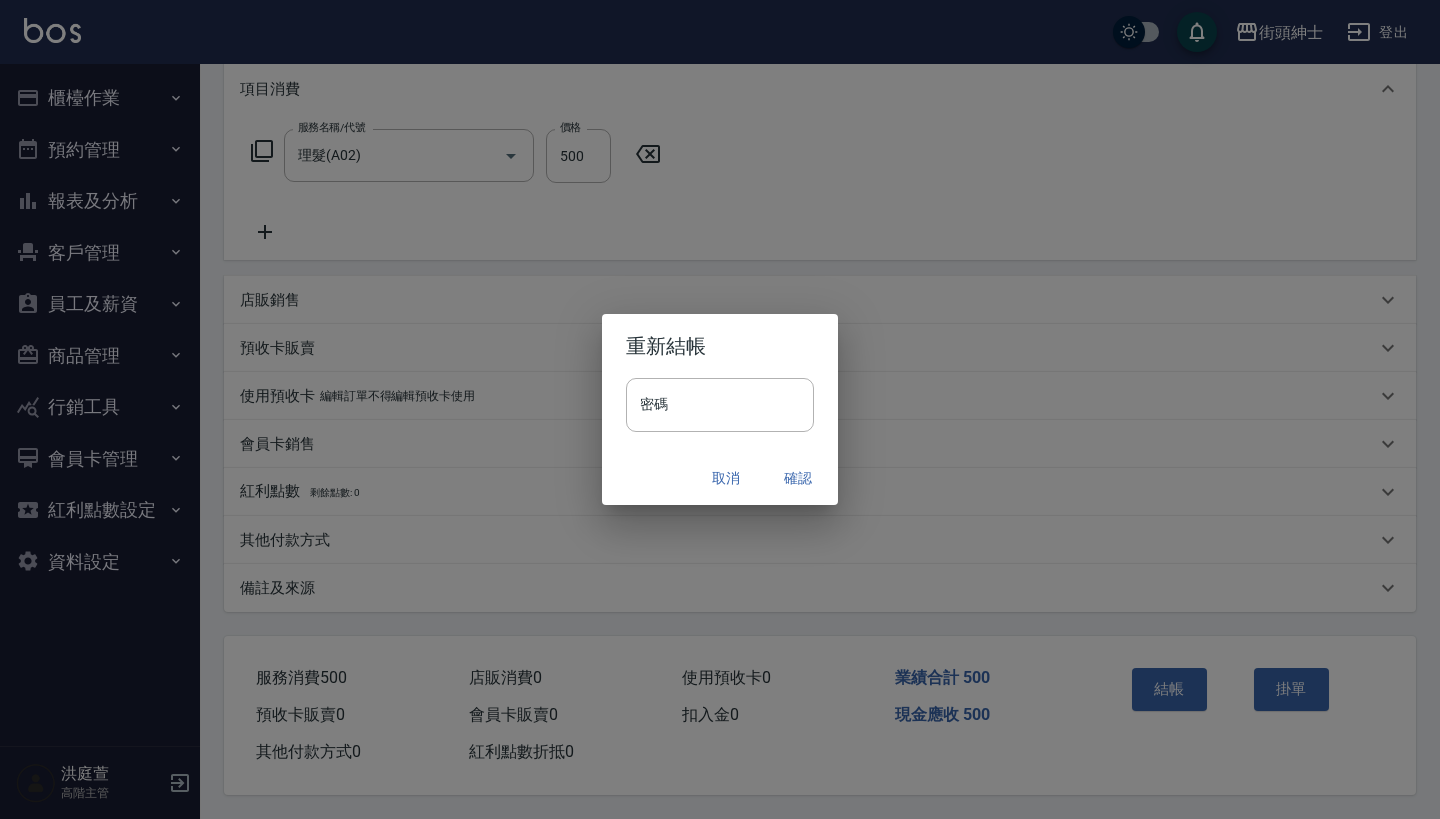 click on "確認" at bounding box center (798, 478) 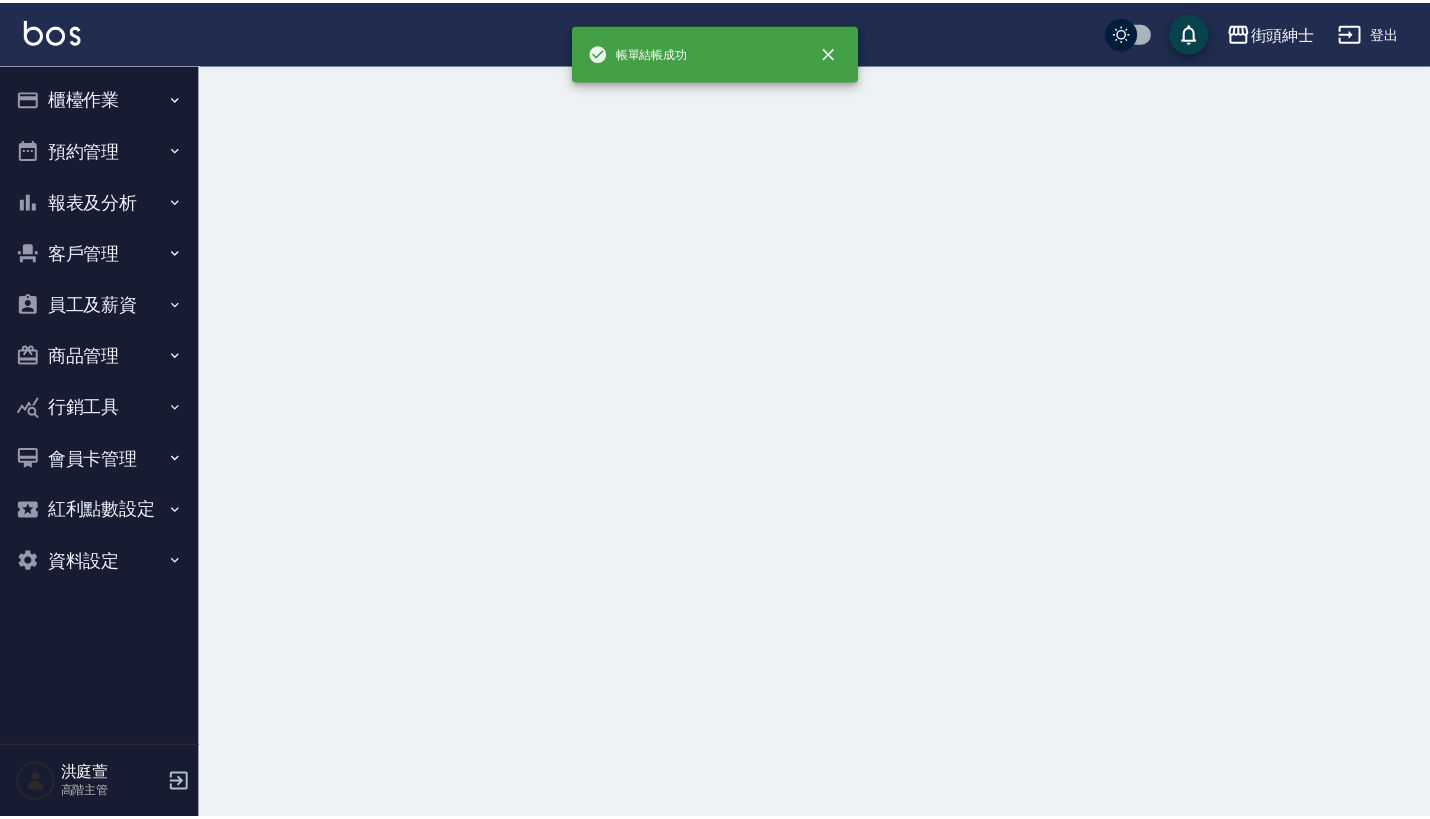 scroll, scrollTop: 0, scrollLeft: 0, axis: both 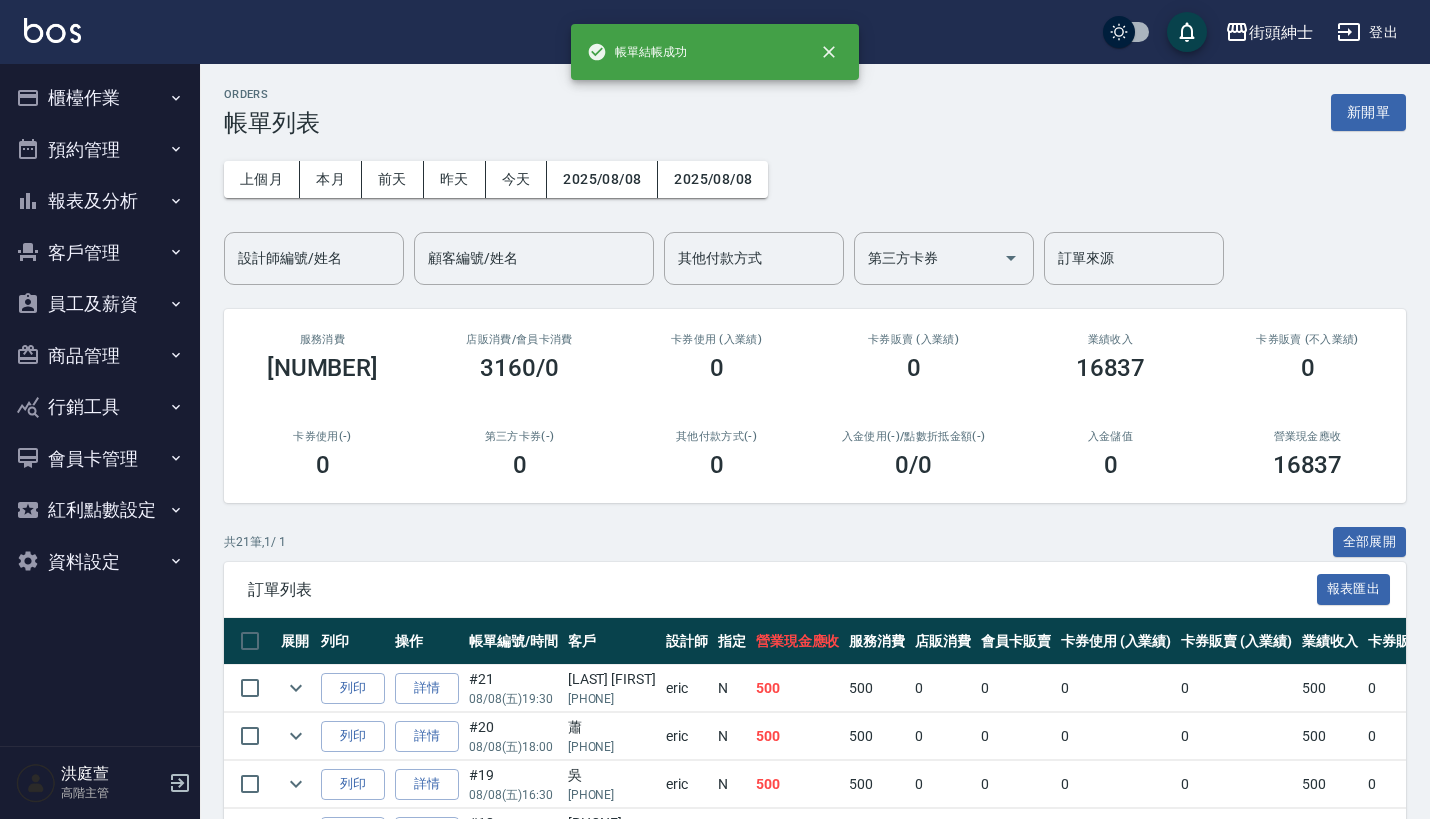 click on "預約管理" at bounding box center [100, 150] 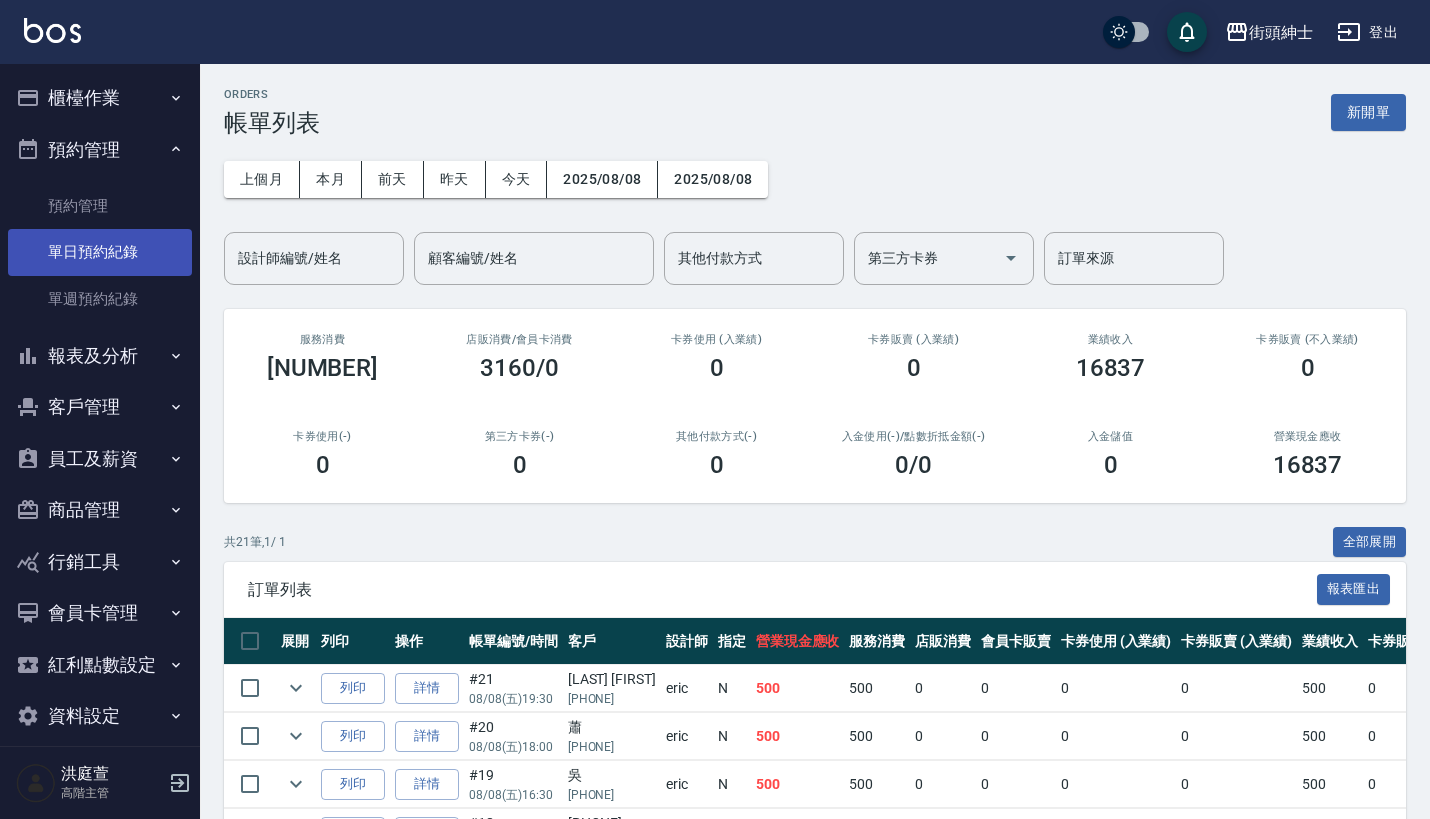 click on "單日預約紀錄" at bounding box center (100, 252) 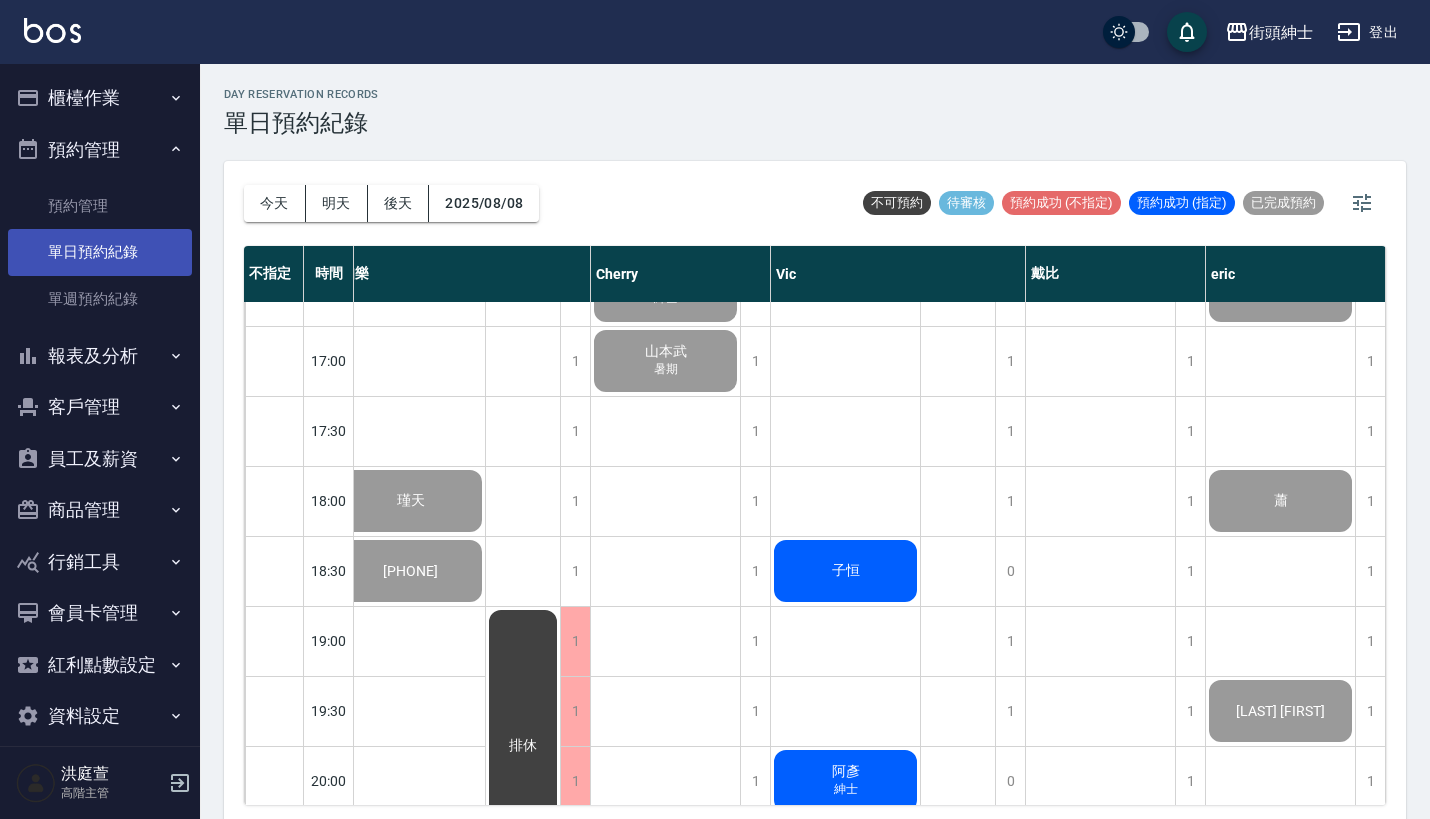 scroll, scrollTop: 1544, scrollLeft: 28, axis: both 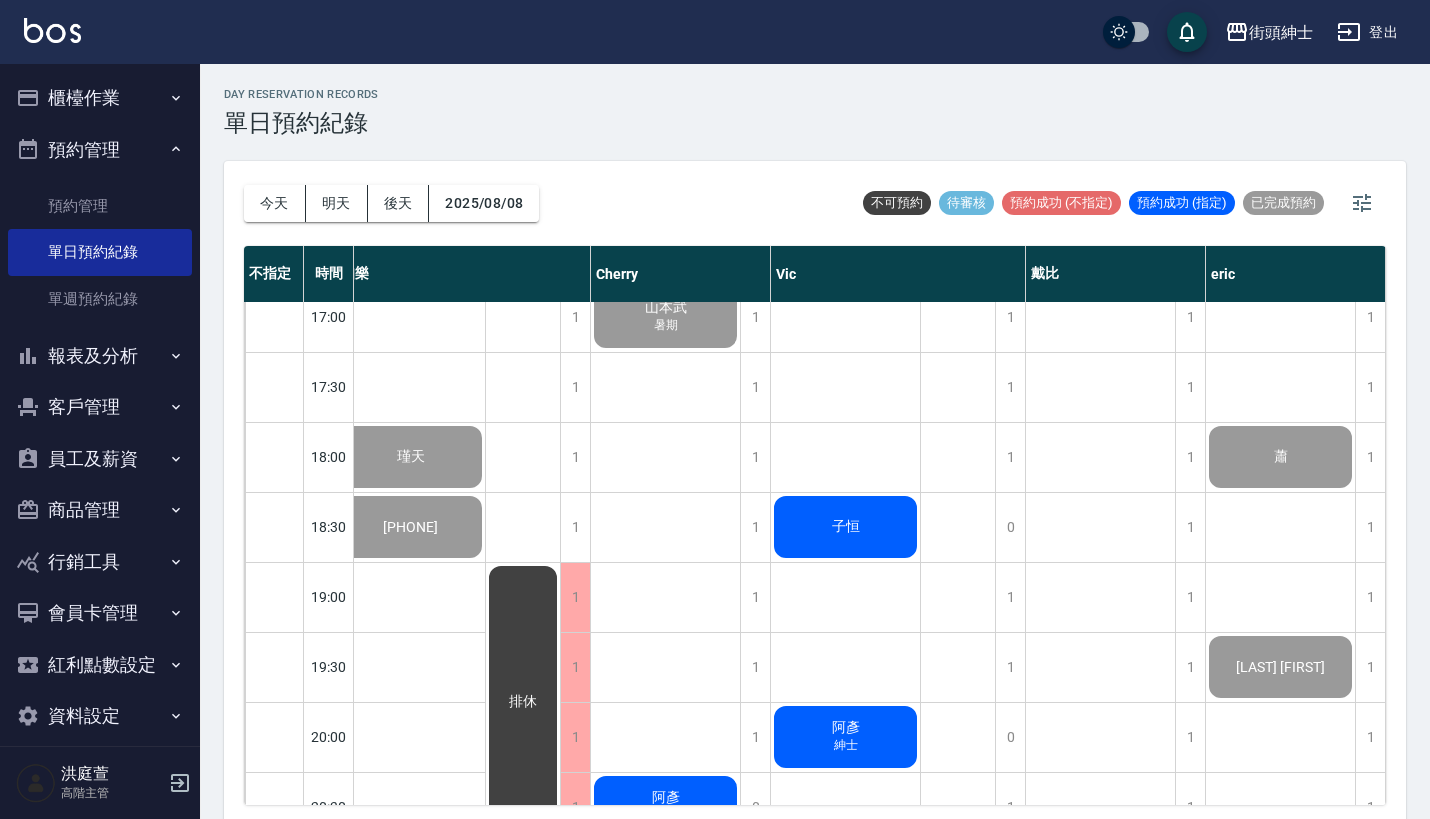 click on "子恒" at bounding box center (410, -243) 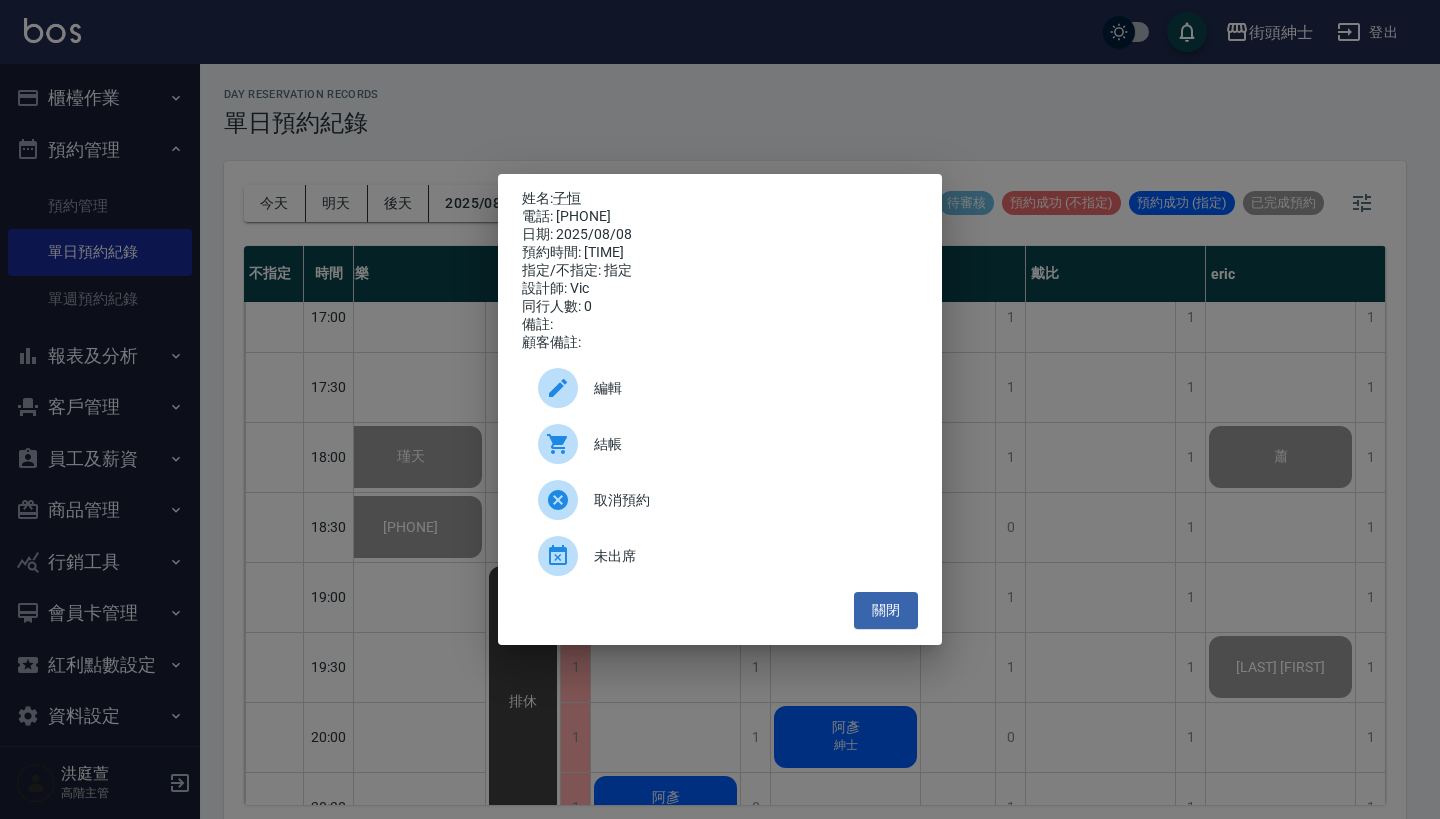 click on "結帳" at bounding box center (748, 444) 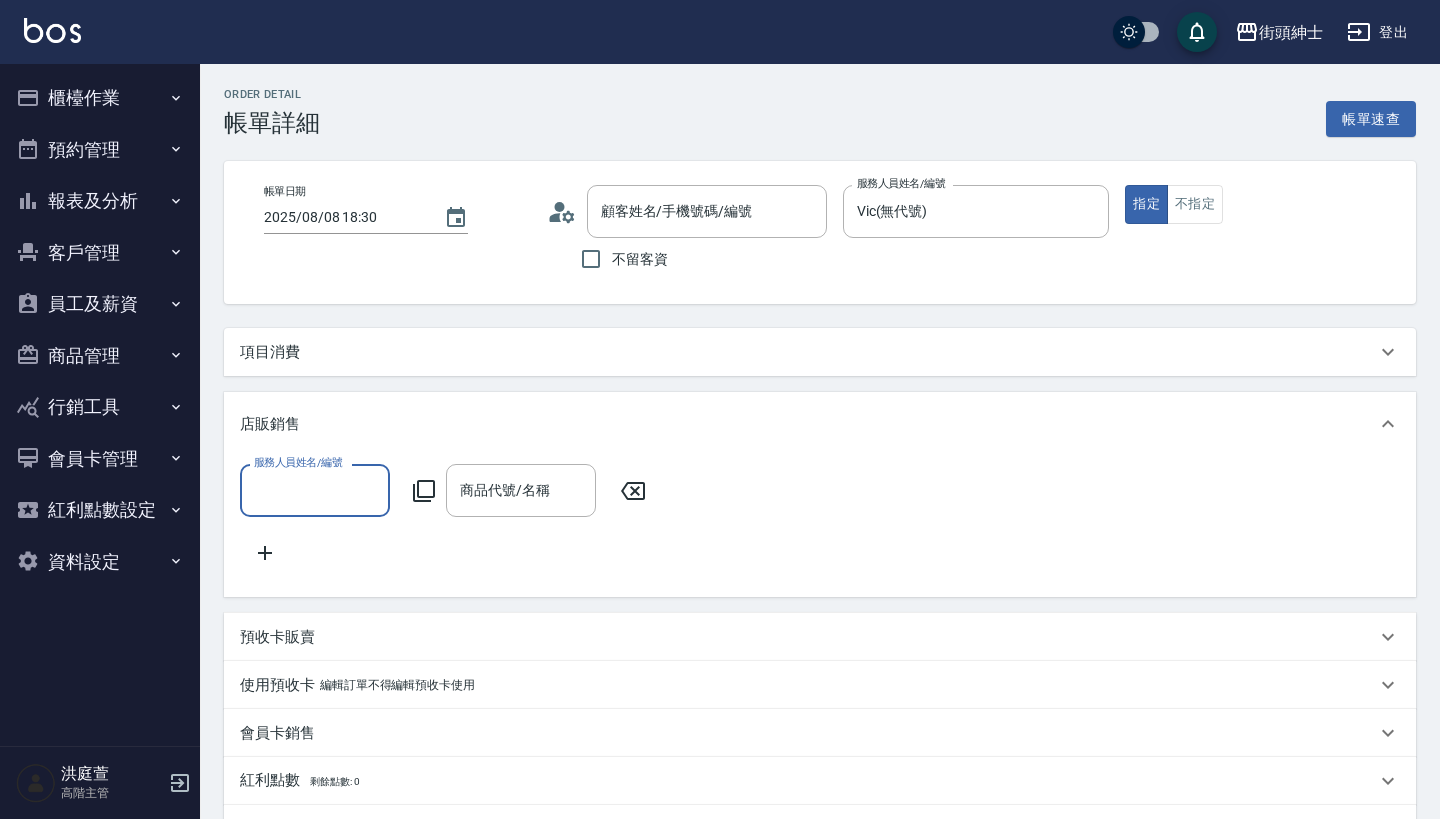 type on "子恒/0910078149/null" 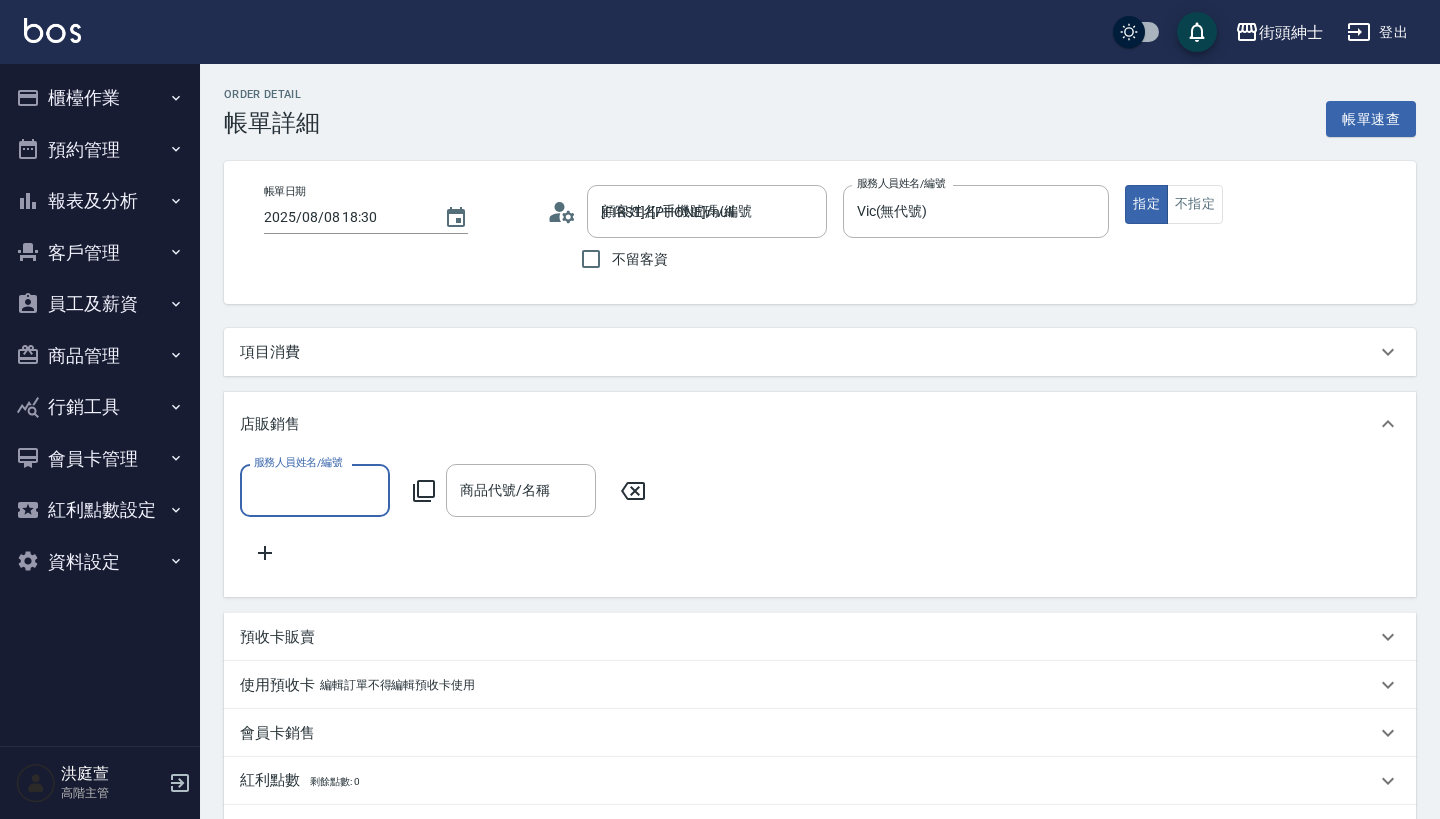 scroll, scrollTop: 0, scrollLeft: 0, axis: both 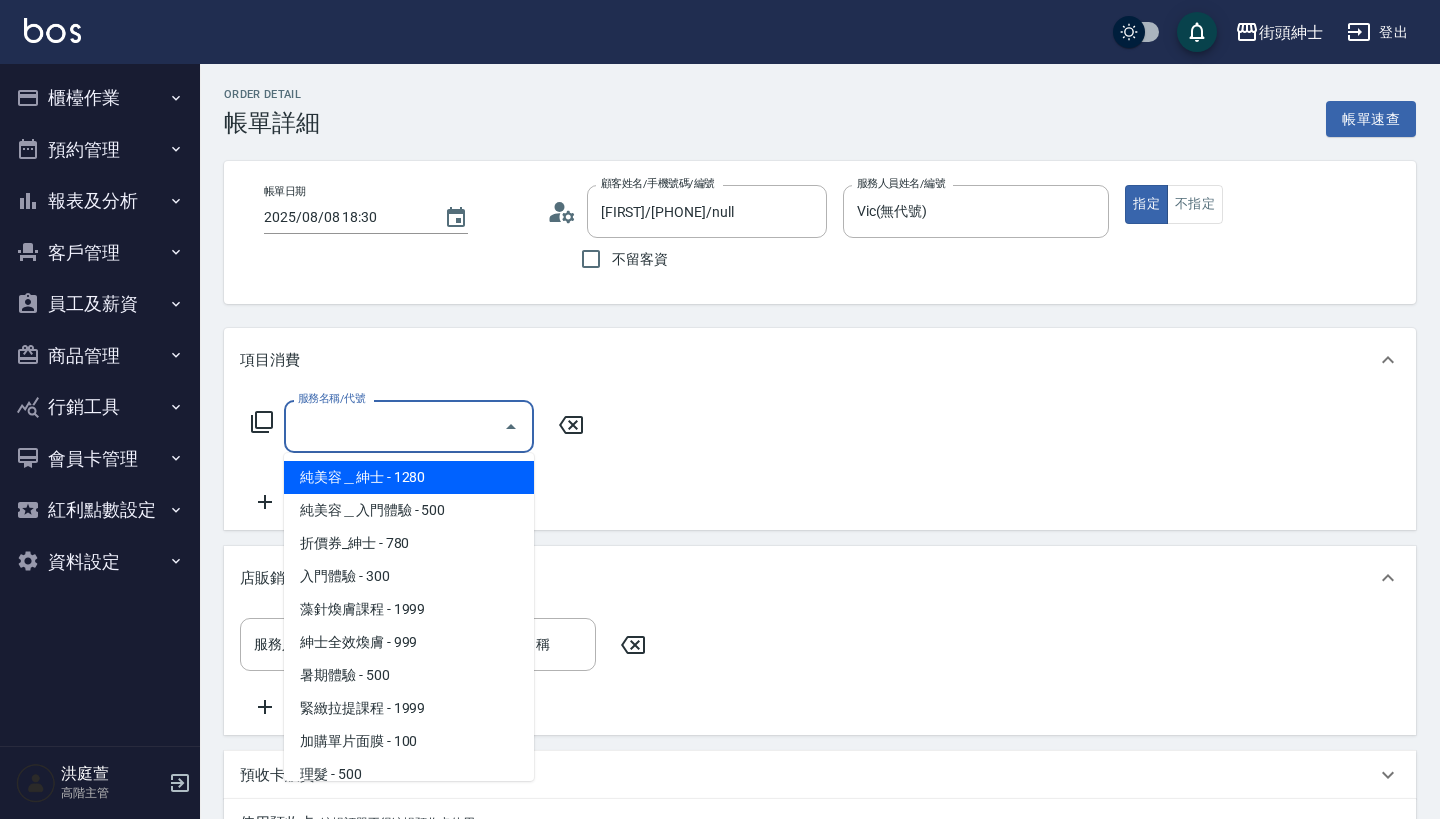 click on "服務名稱/代號" at bounding box center [394, 426] 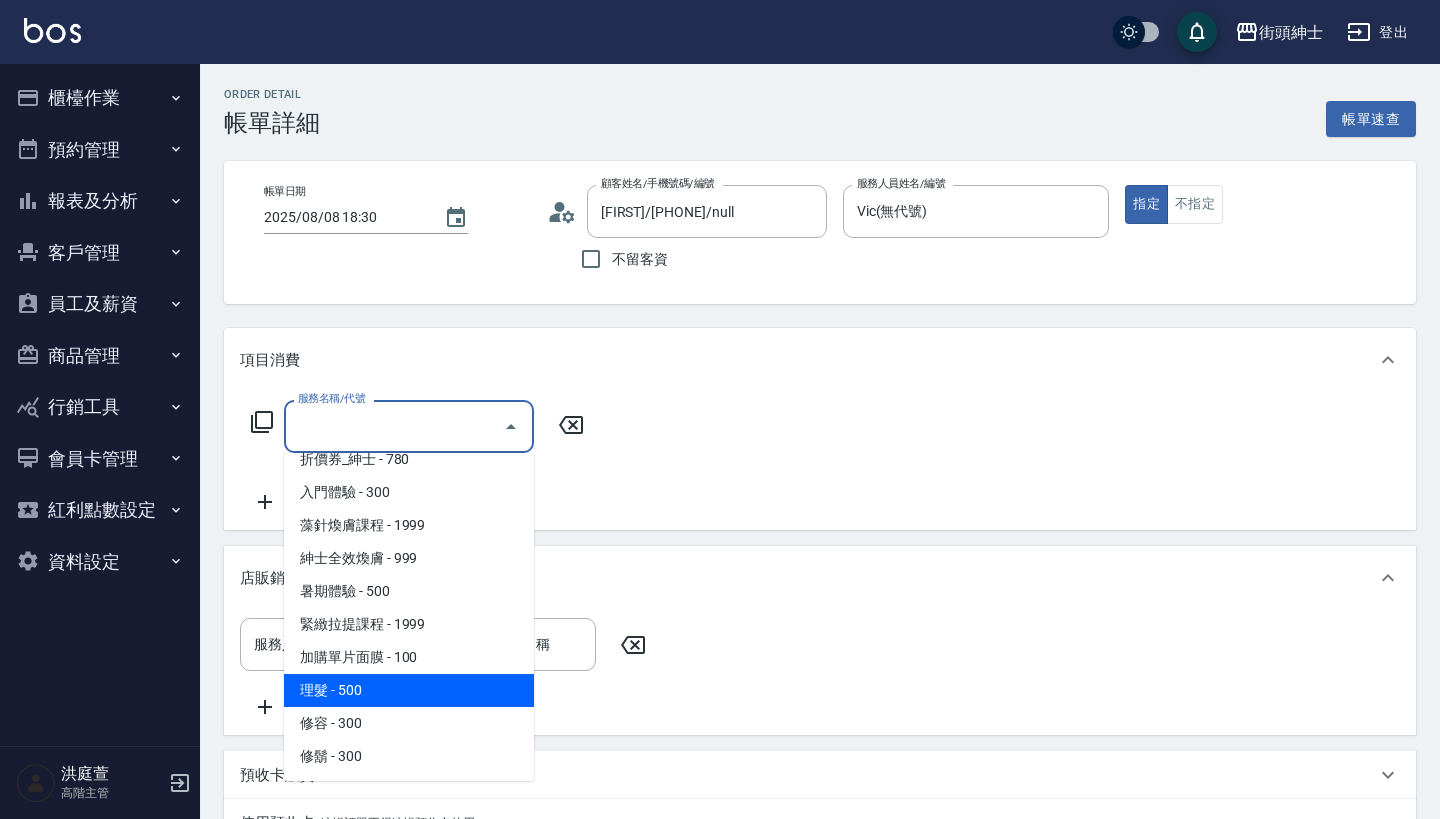 scroll, scrollTop: 84, scrollLeft: 0, axis: vertical 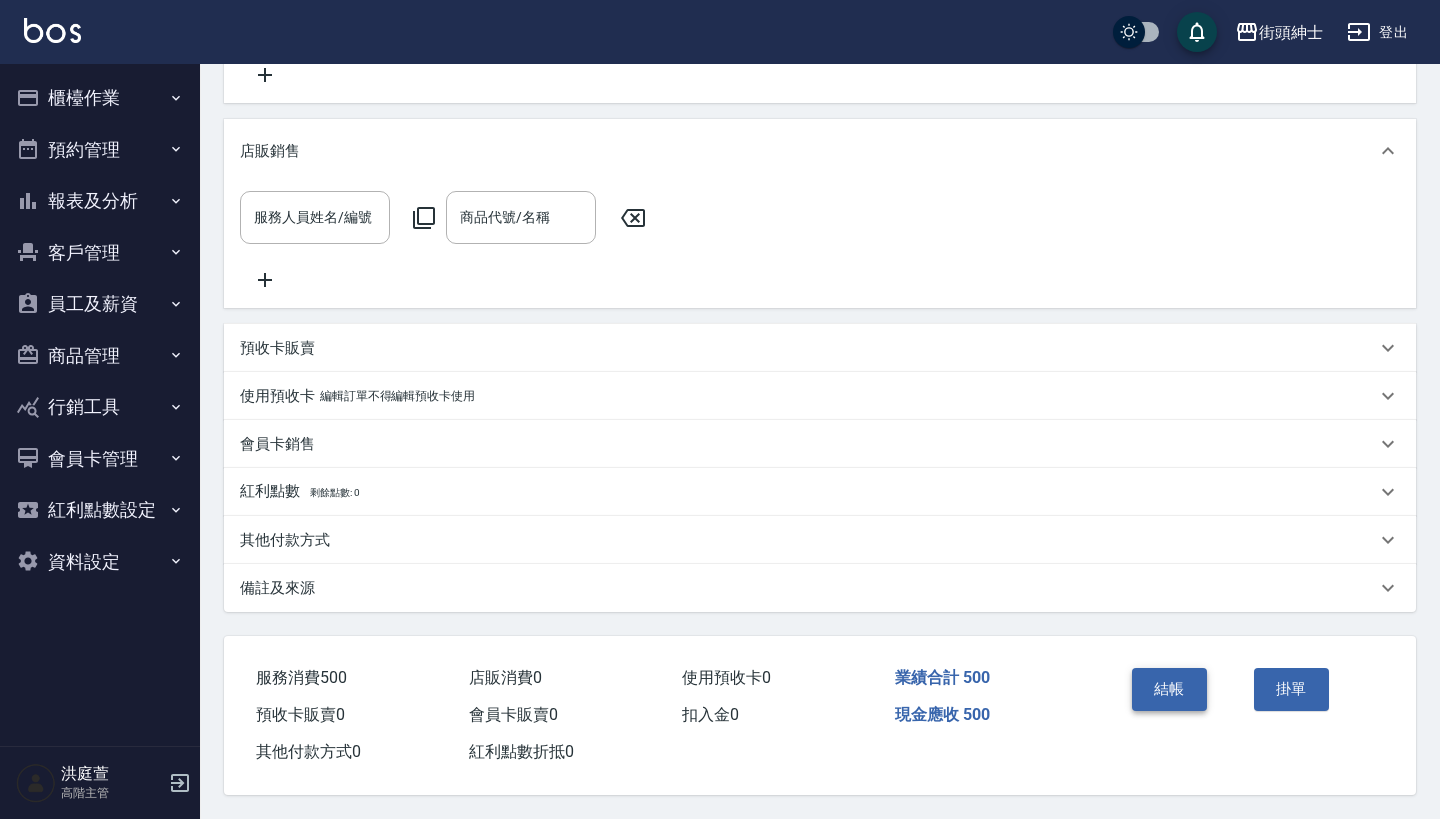 click on "結帳" at bounding box center [1169, 689] 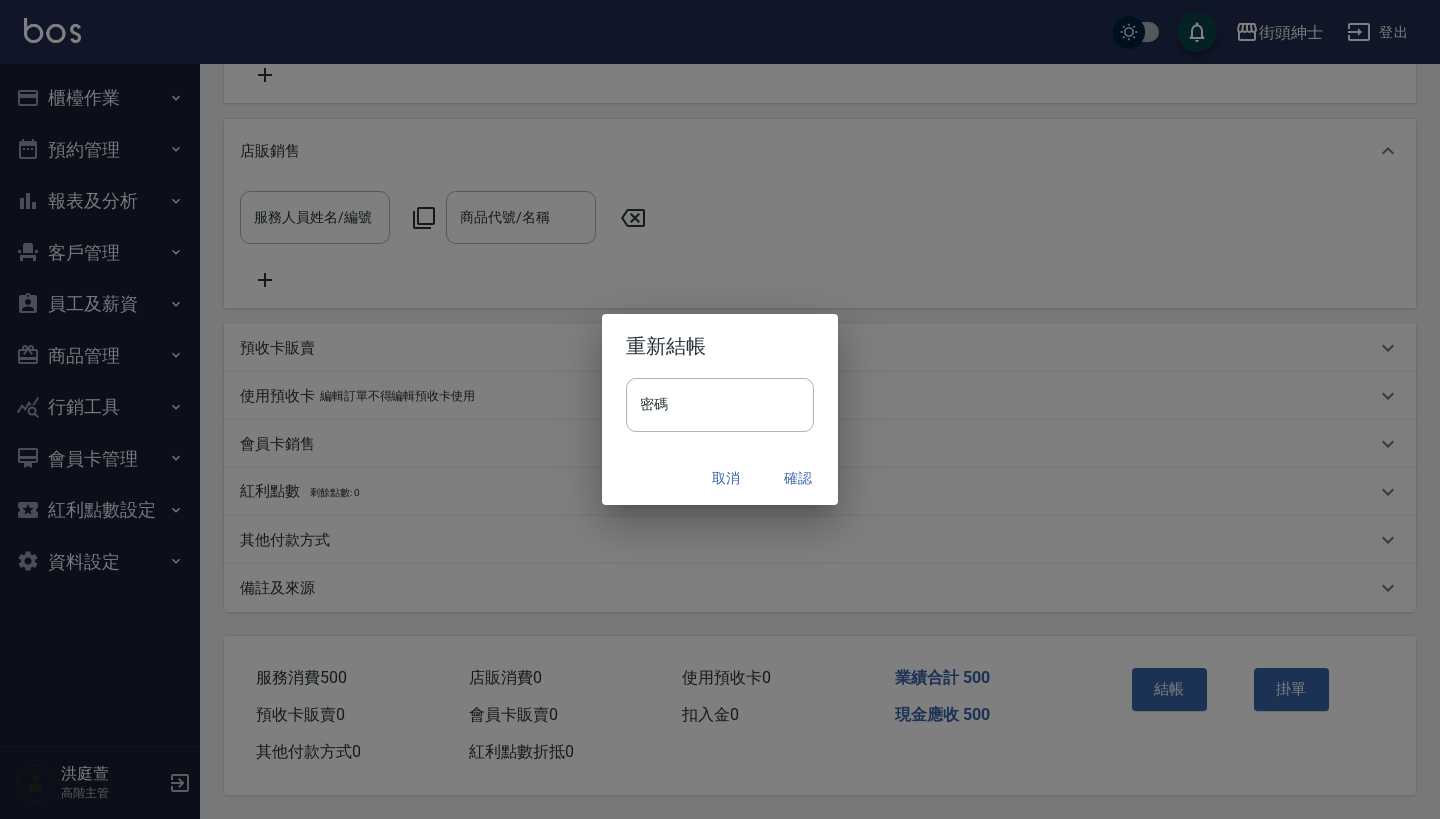 click on "確認" at bounding box center (798, 478) 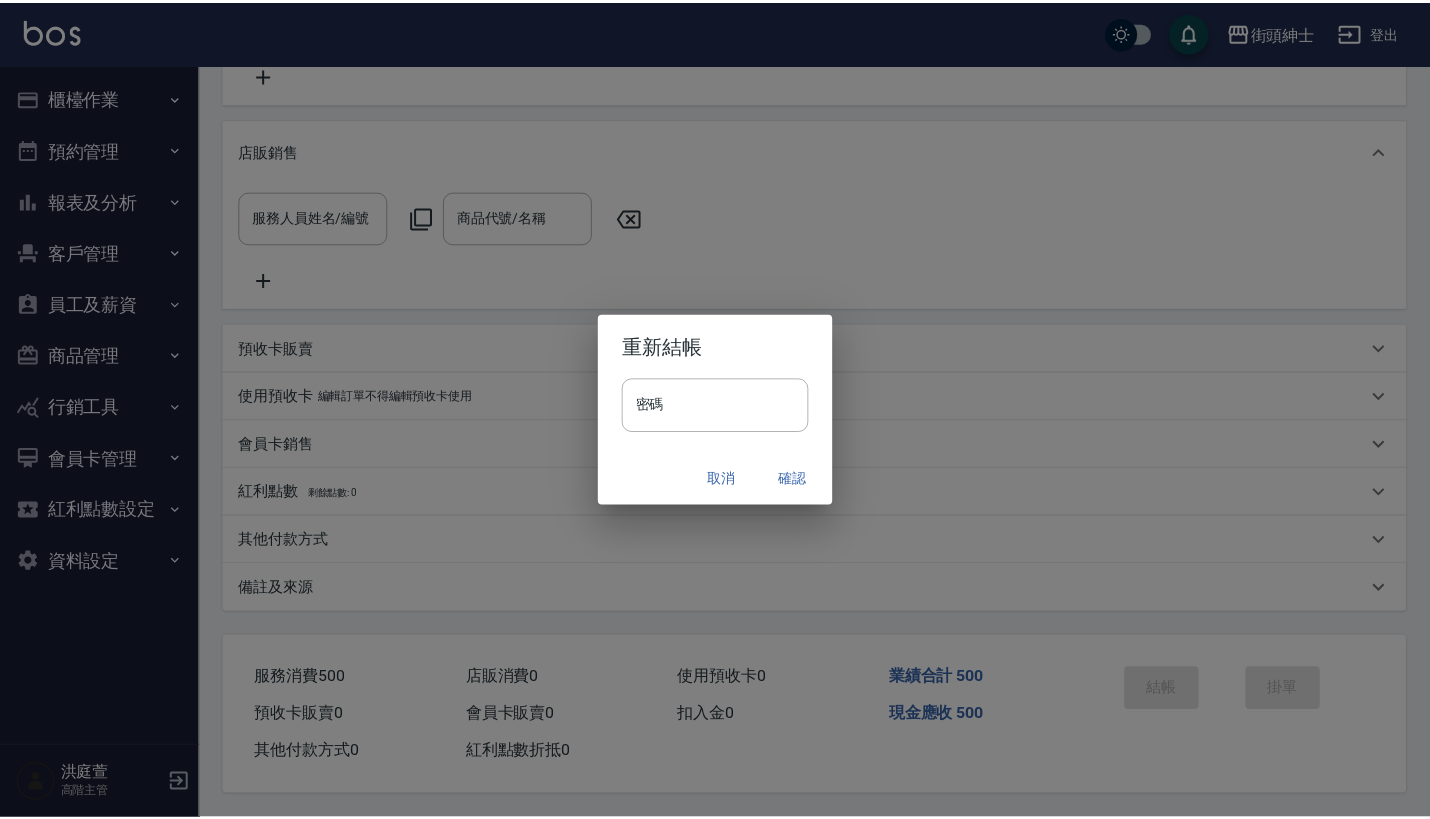 scroll, scrollTop: 0, scrollLeft: 0, axis: both 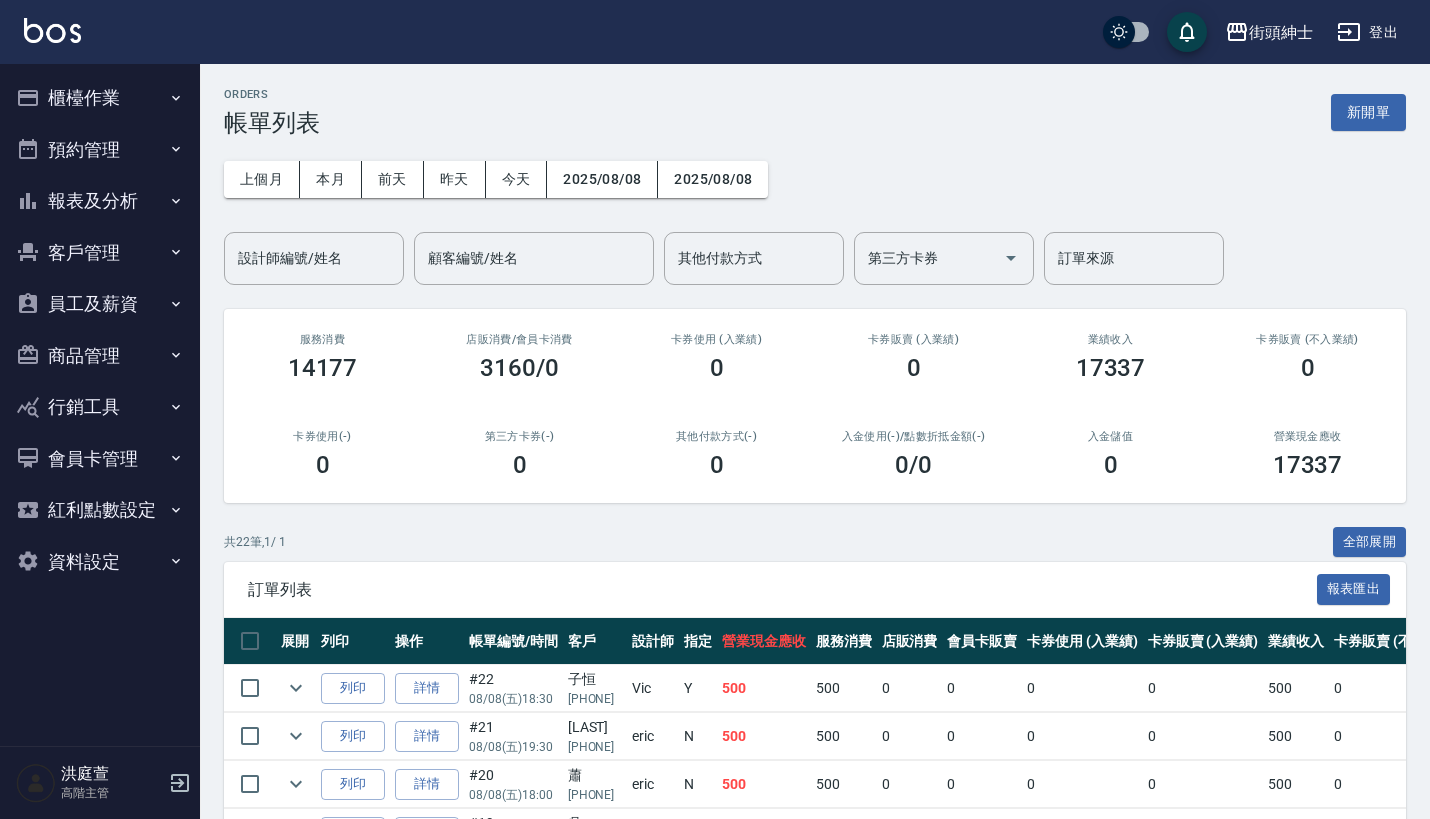 click on "預約管理" at bounding box center (100, 150) 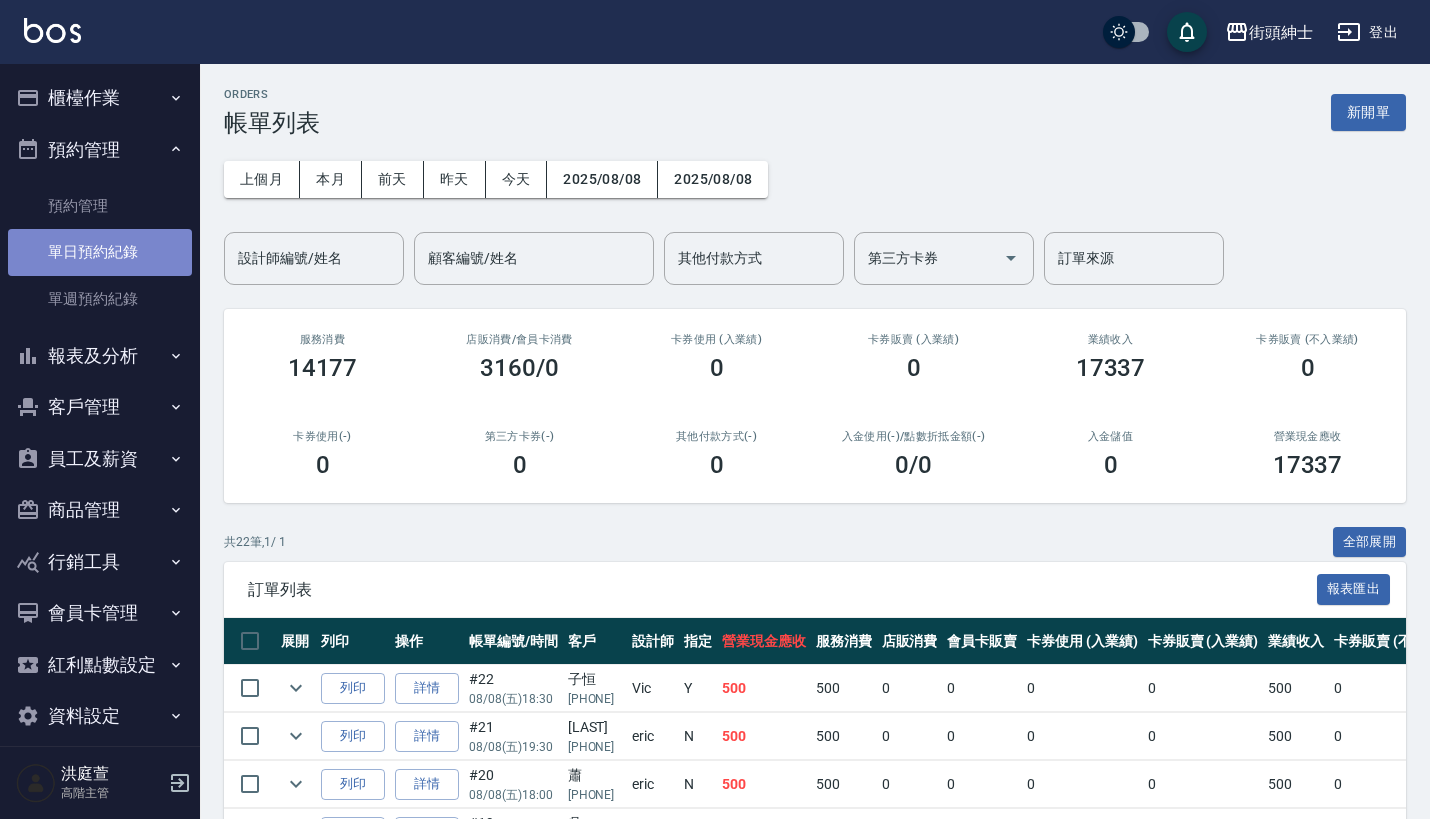click on "單日預約紀錄" at bounding box center [100, 252] 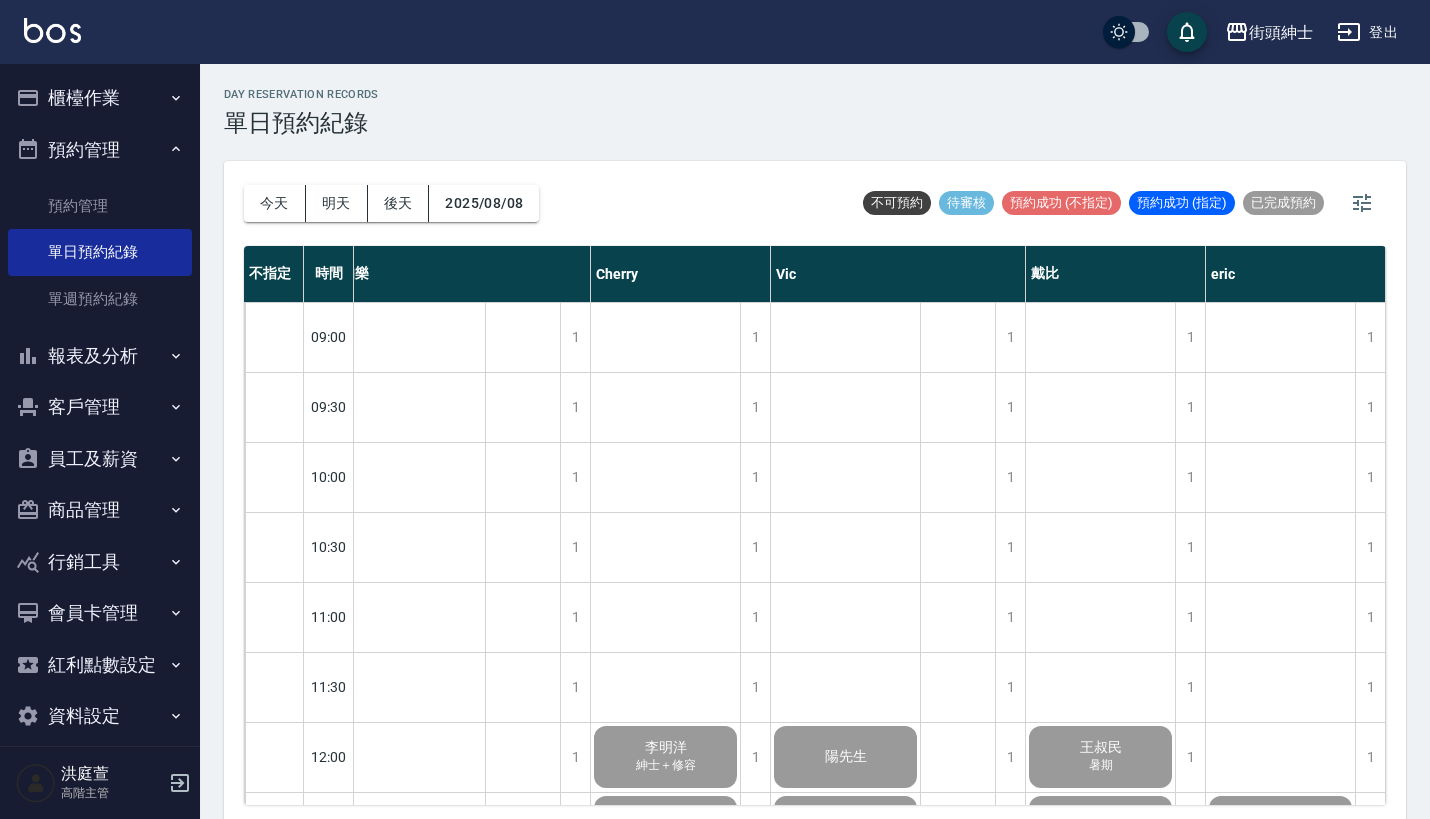 scroll, scrollTop: 0, scrollLeft: 30, axis: horizontal 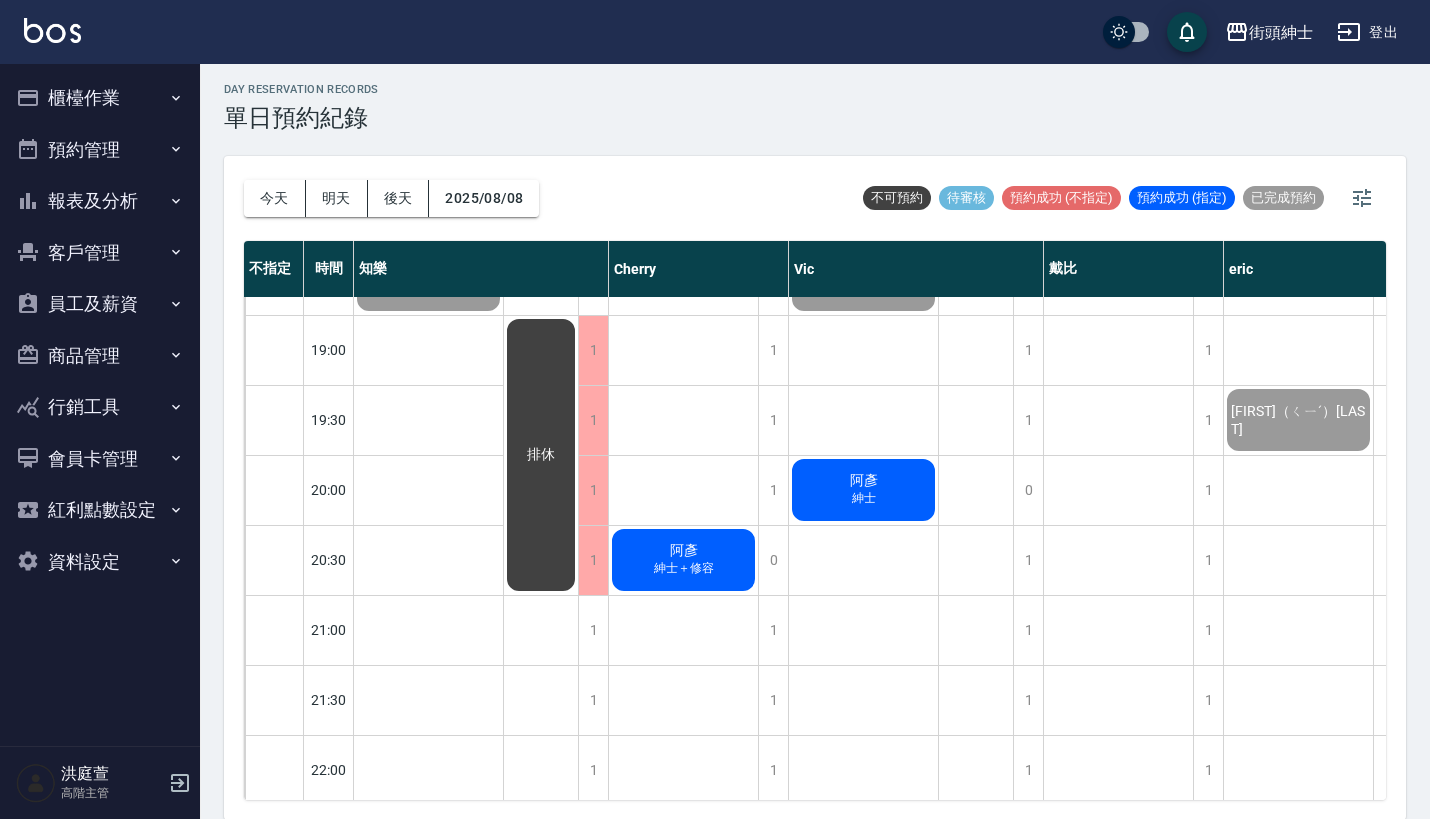 click on "阿彥" at bounding box center [428, -490] 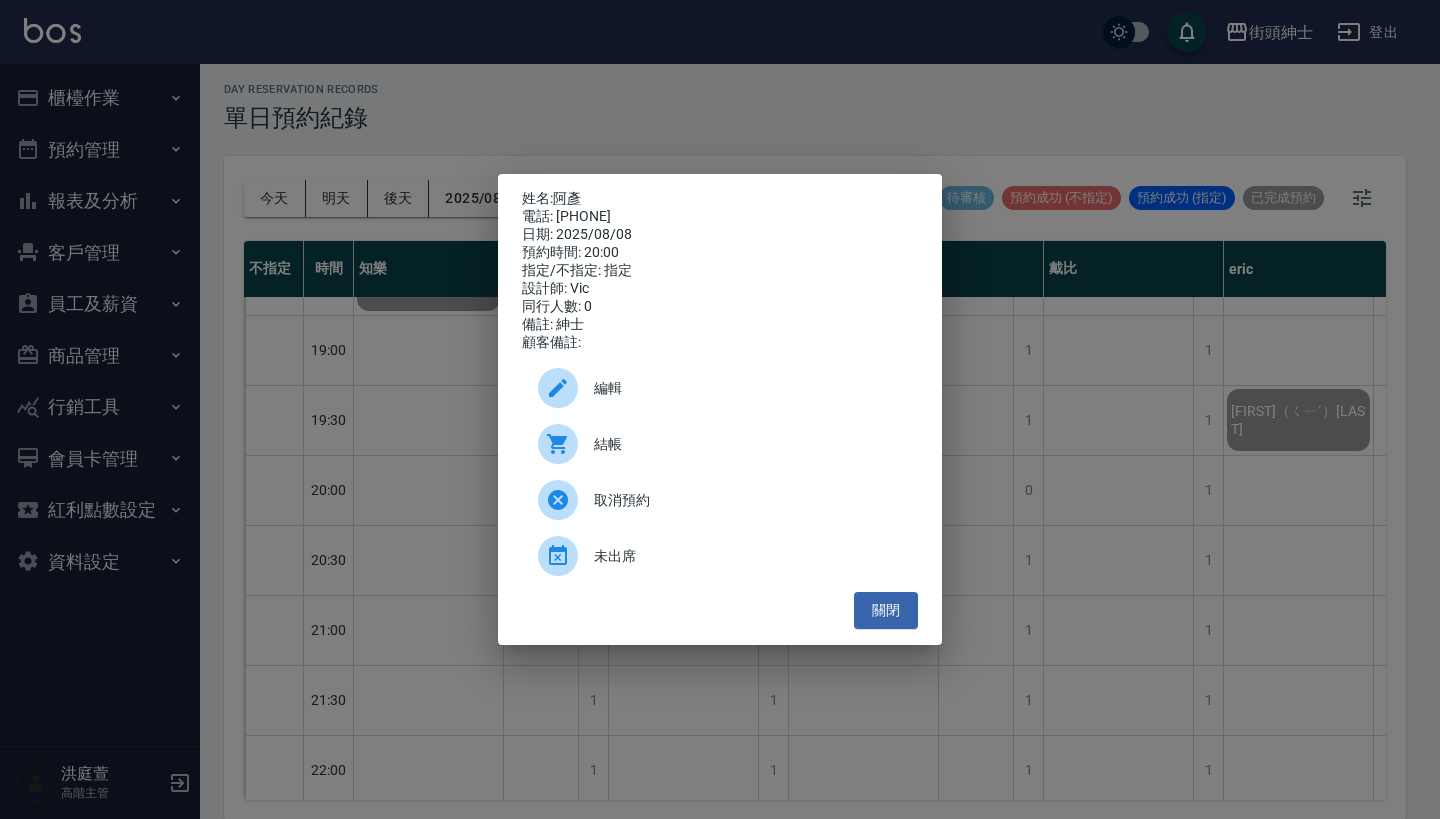 click on "結帳" at bounding box center [748, 444] 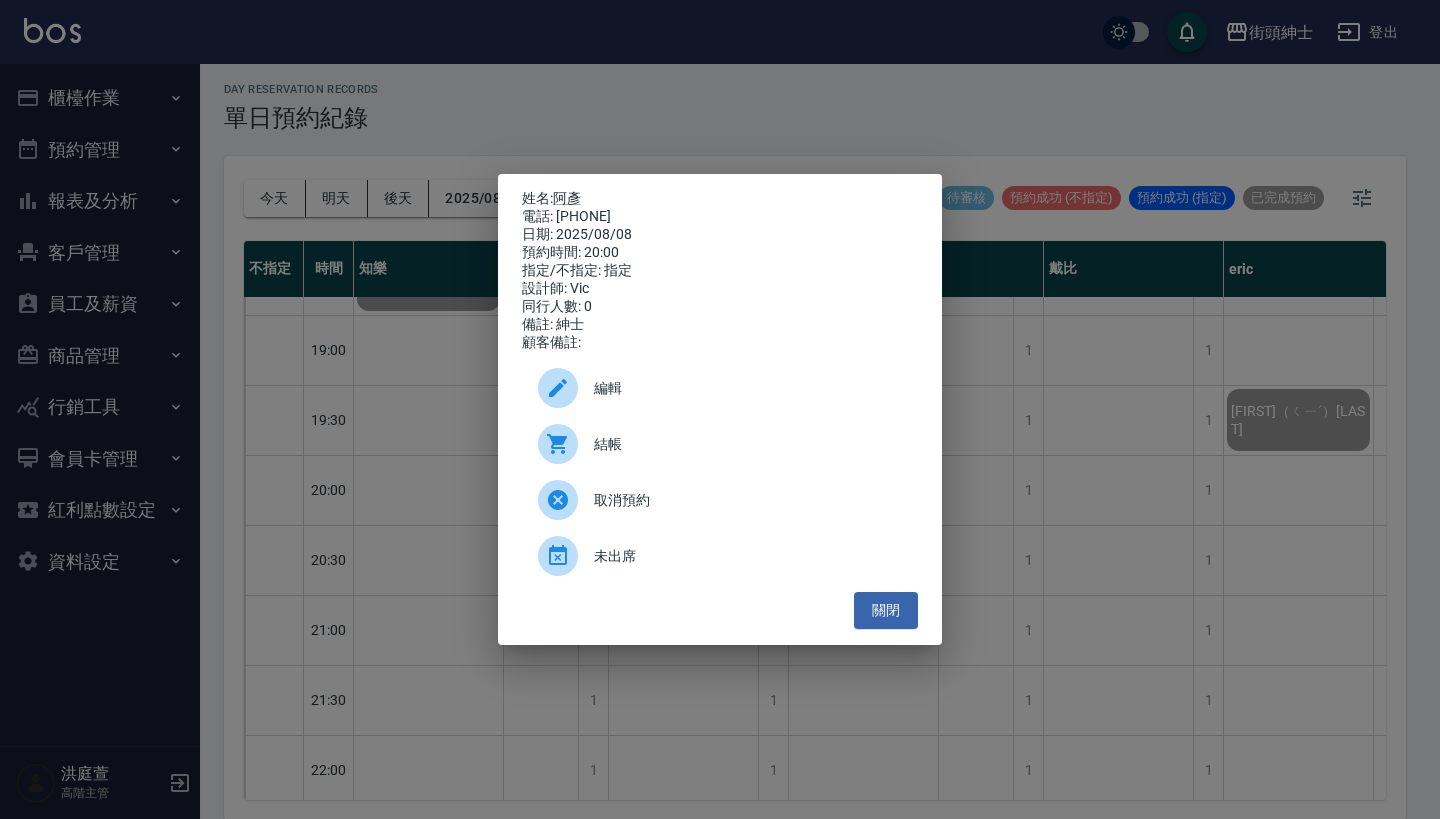 click on "姓名:  阿彥 電話: 0907944528 日期: 2025/08/08 預約時間: 20:00 指定/不指定: 指定 設計師: Vic 同行人數: 0 備註: 紳士 顧客備註:  編輯 結帳 取消預約 未出席 關閉" at bounding box center (720, 409) 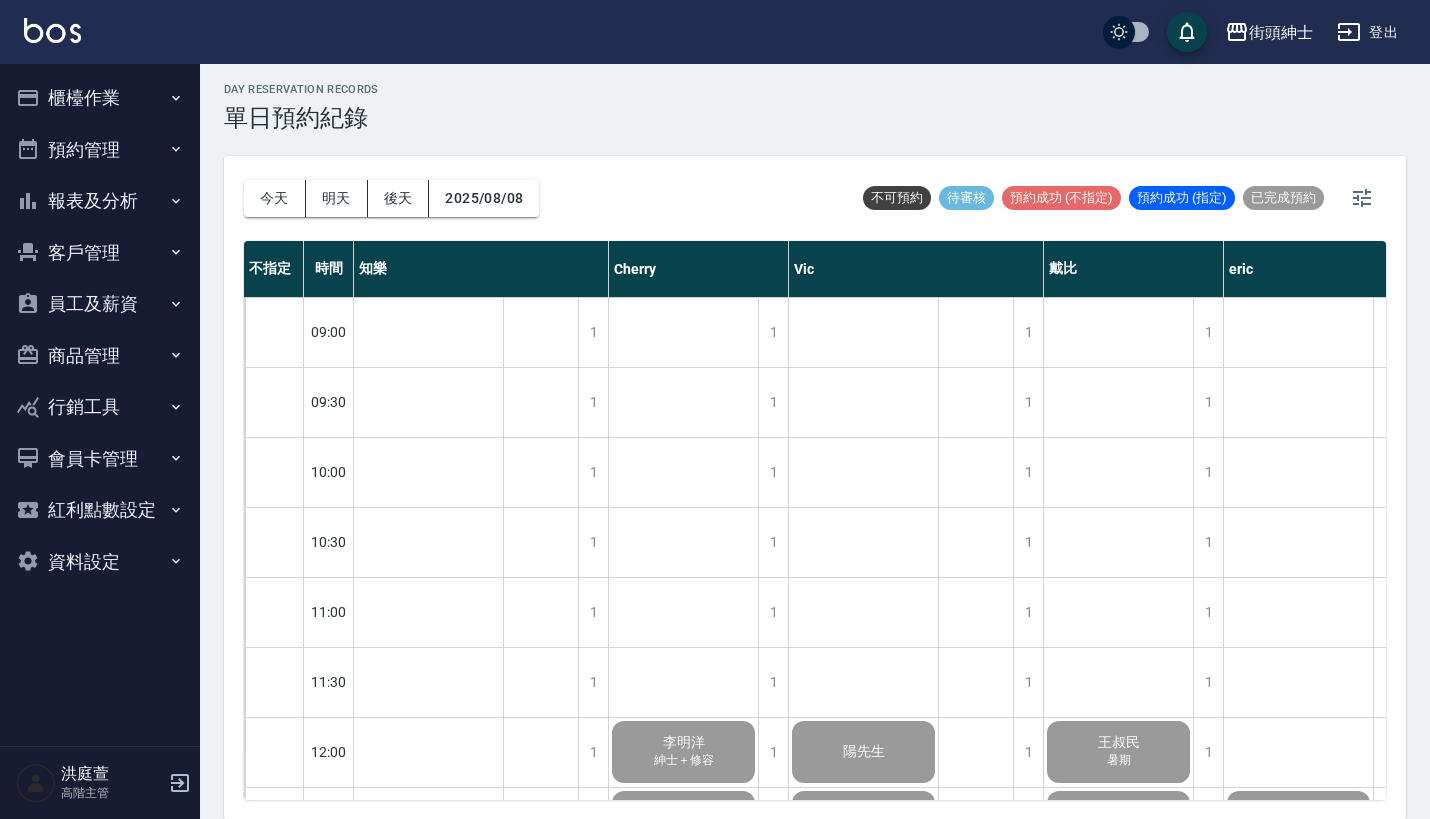 scroll, scrollTop: 0, scrollLeft: 0, axis: both 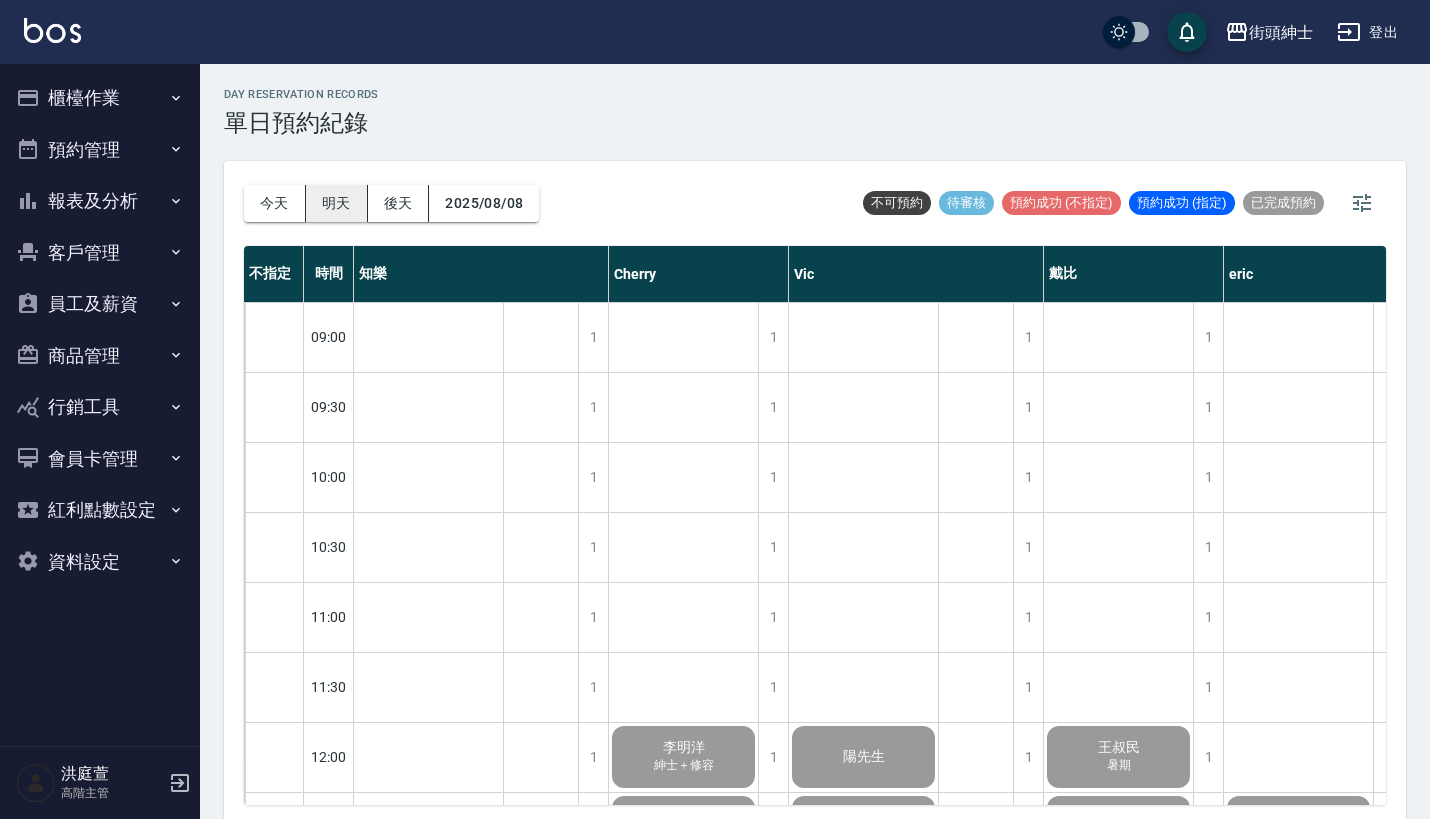 click on "明天" at bounding box center (337, 203) 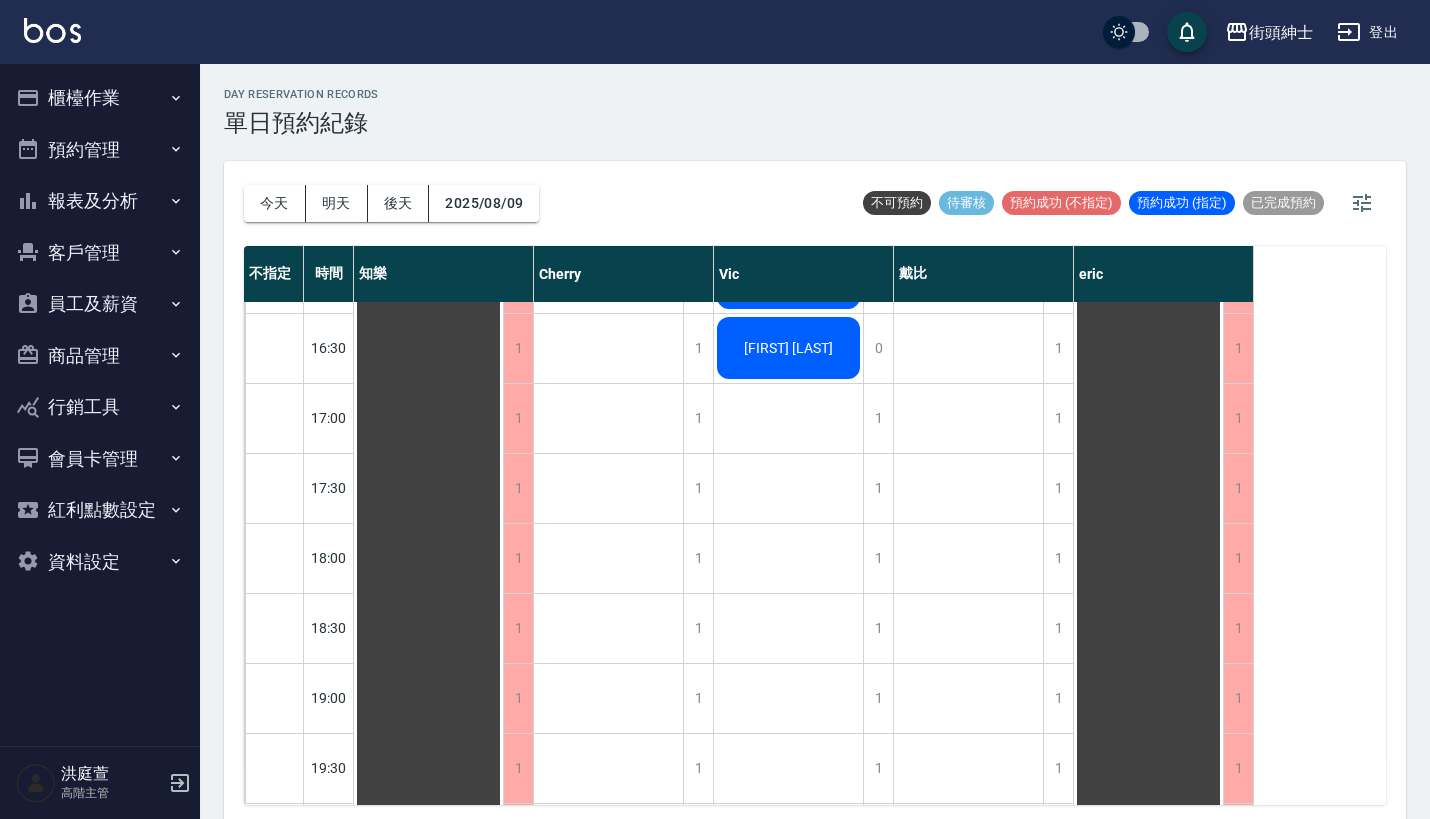 scroll, scrollTop: 1058, scrollLeft: 0, axis: vertical 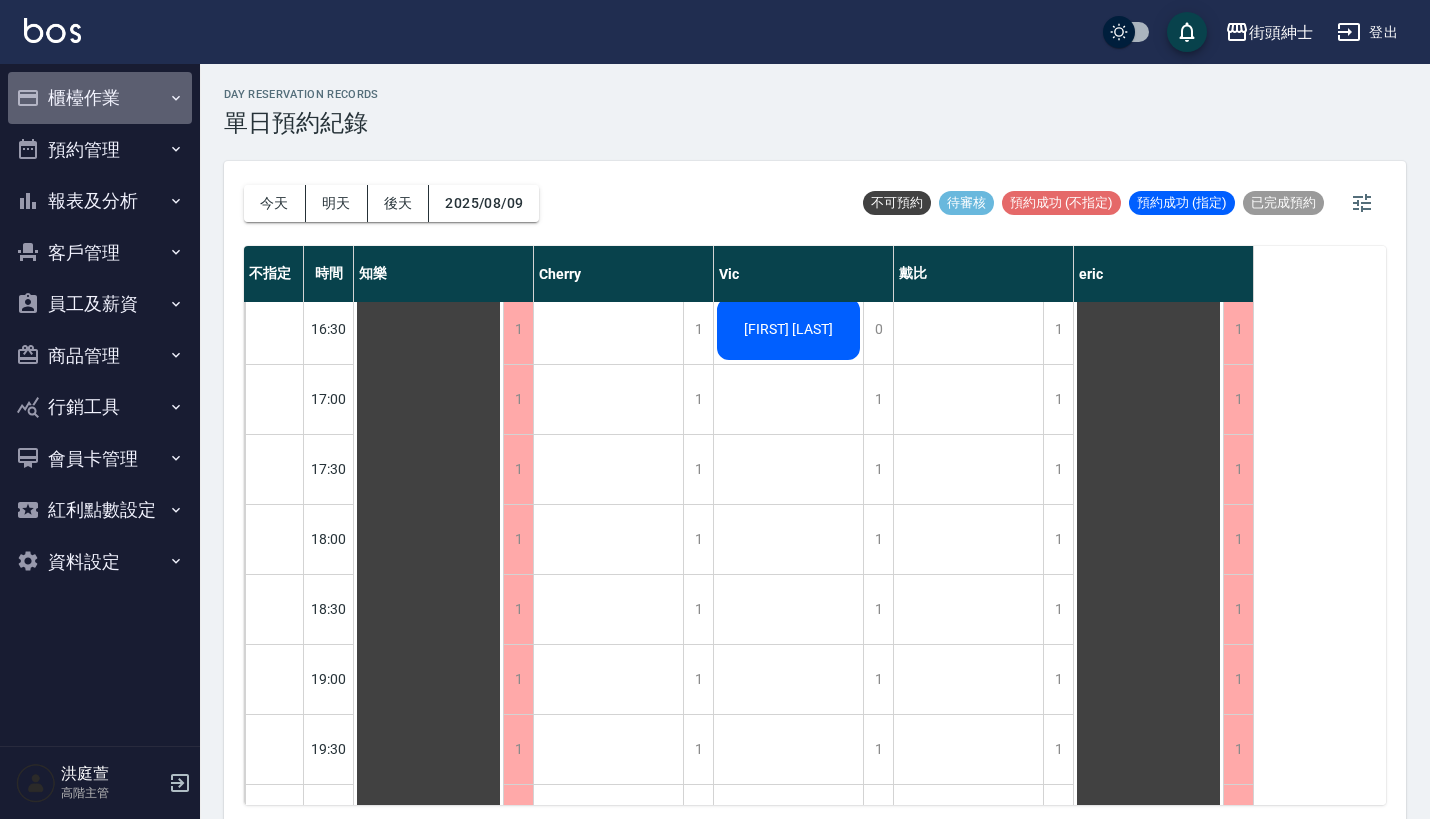 click on "櫃檯作業" at bounding box center [100, 98] 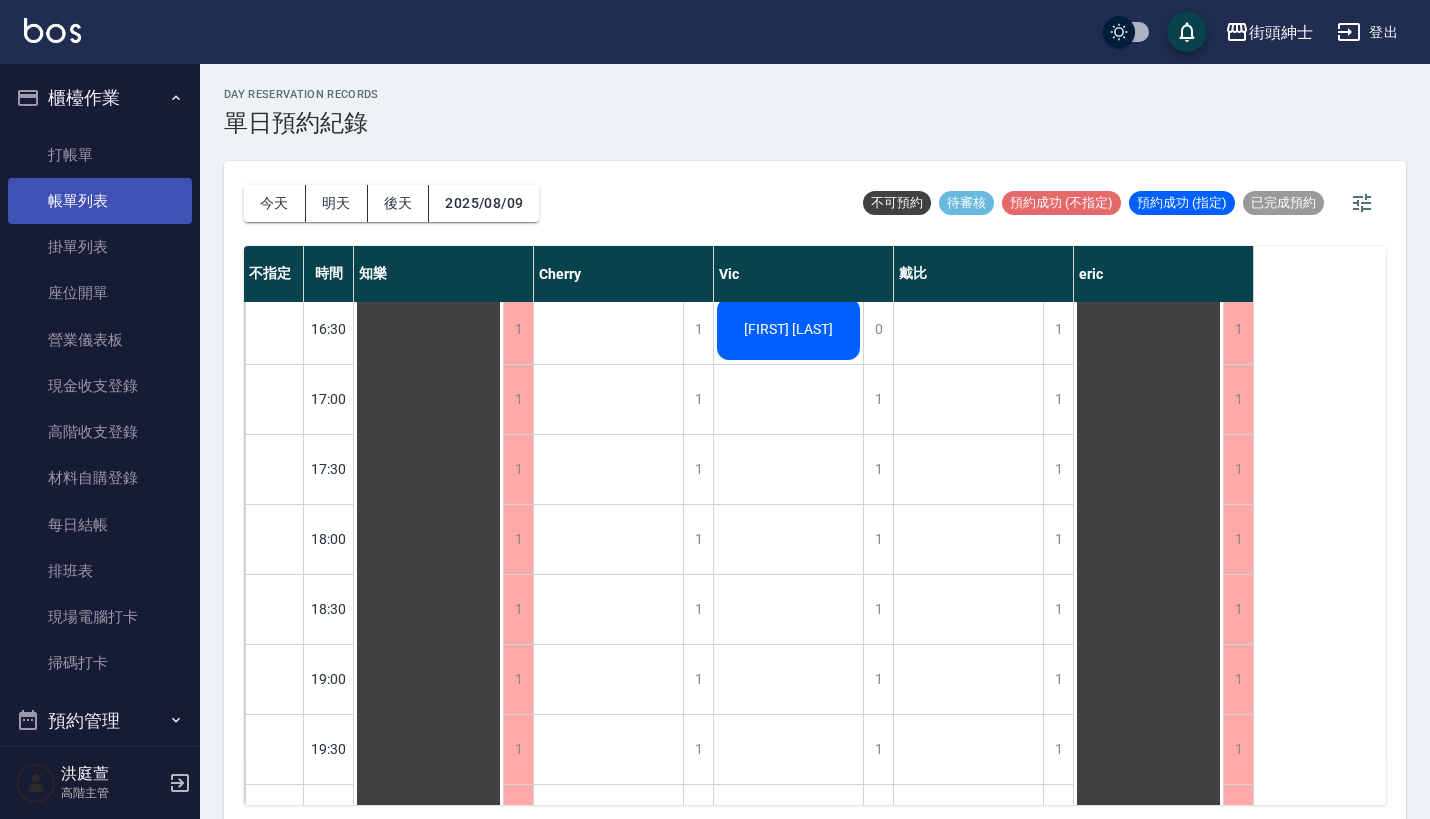 click on "帳單列表" at bounding box center [100, 201] 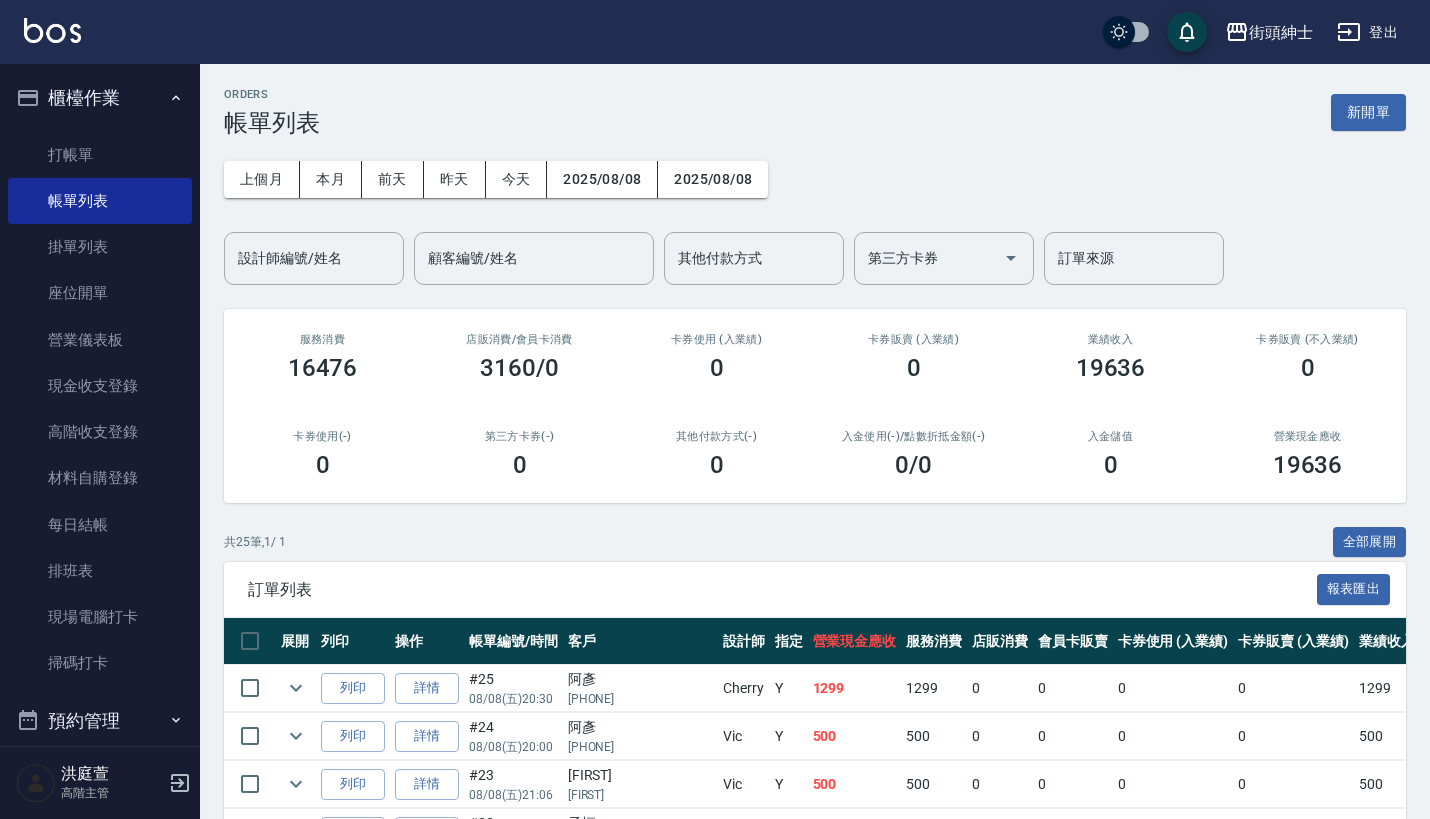 scroll, scrollTop: 0, scrollLeft: 0, axis: both 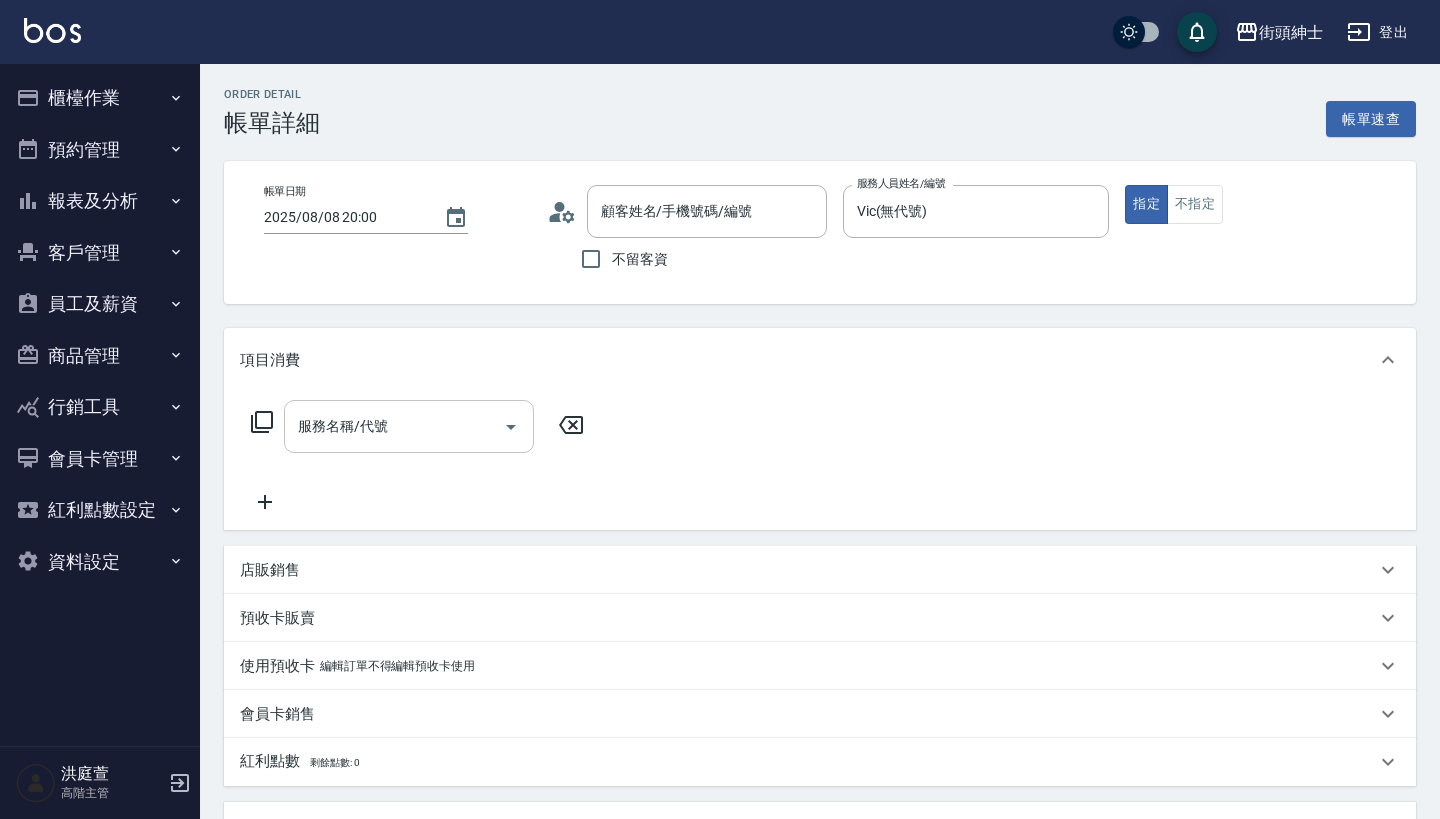 type on "[NAME]/[PHONE]/null" 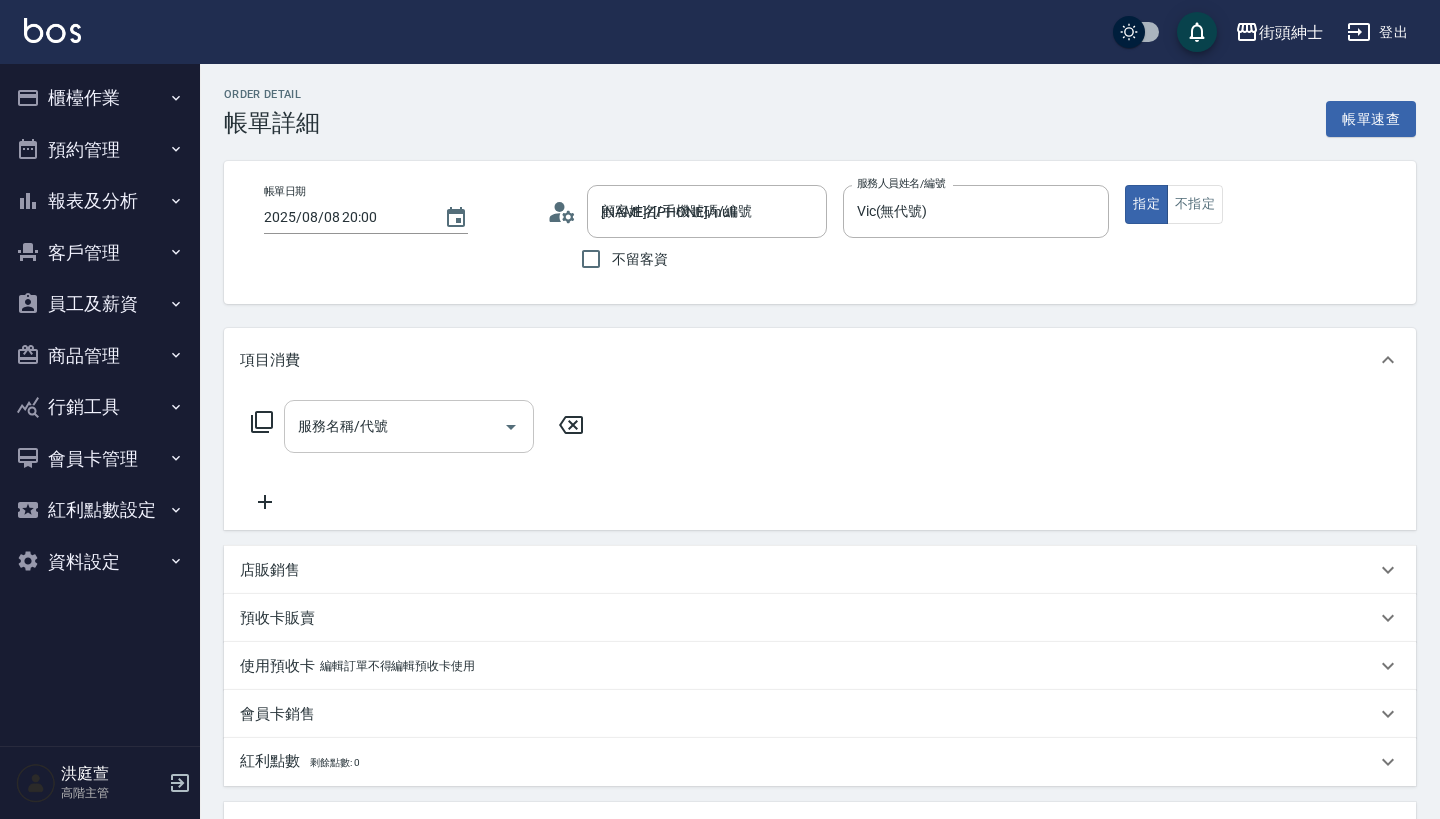 click on "服務名稱/代號" at bounding box center [394, 426] 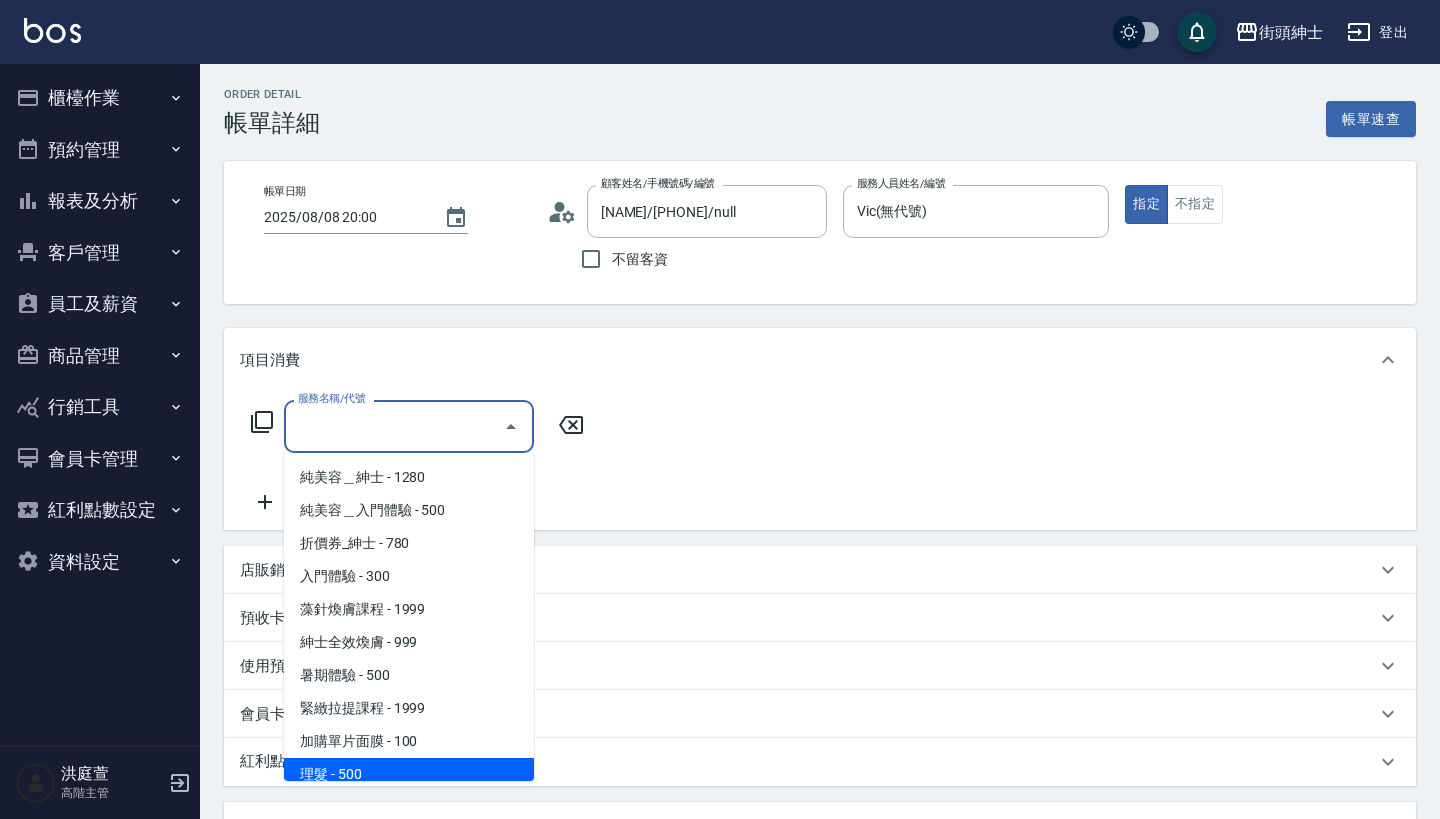 click on "理髮 - 500" at bounding box center [409, 774] 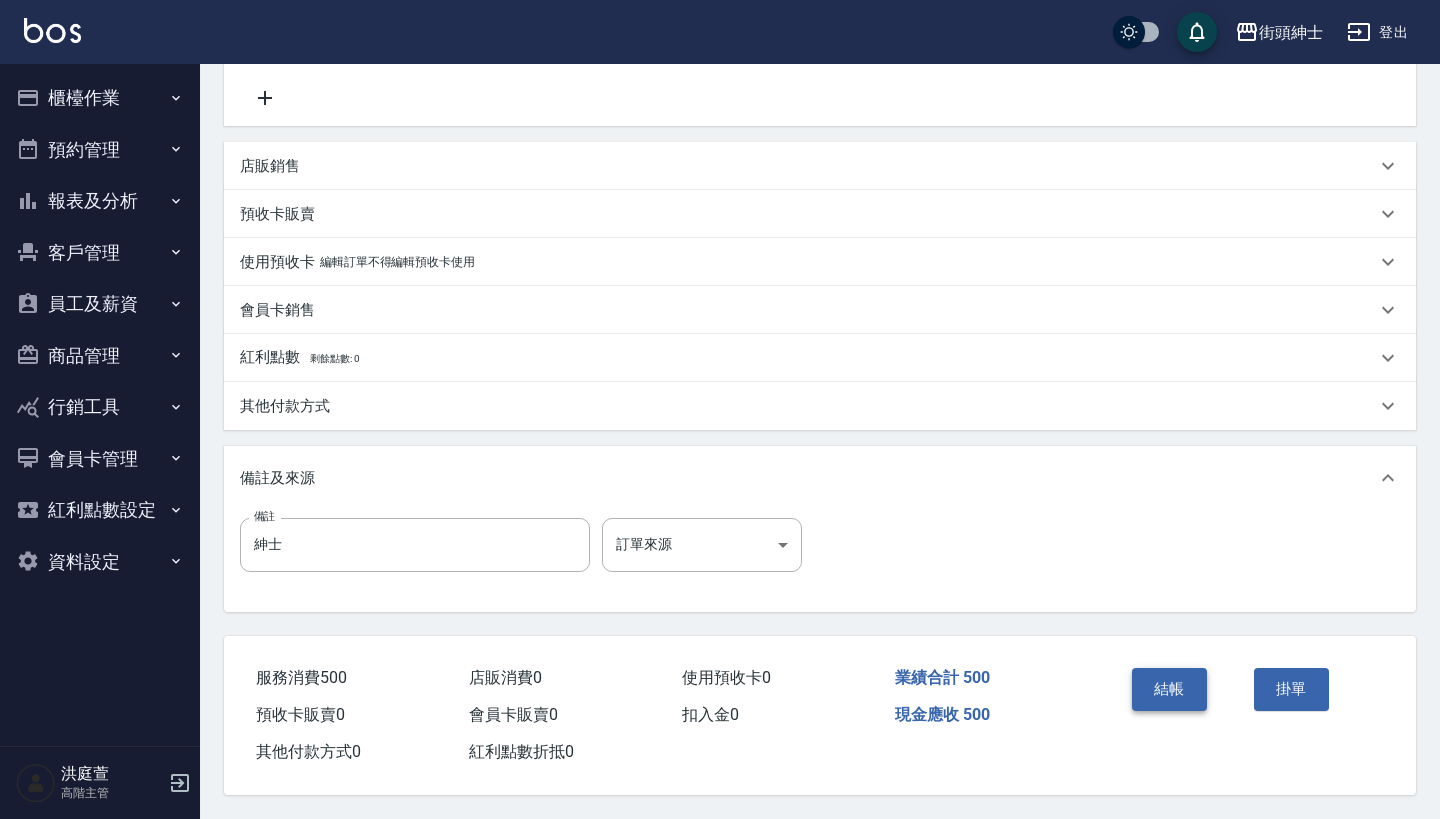 scroll, scrollTop: 414, scrollLeft: 0, axis: vertical 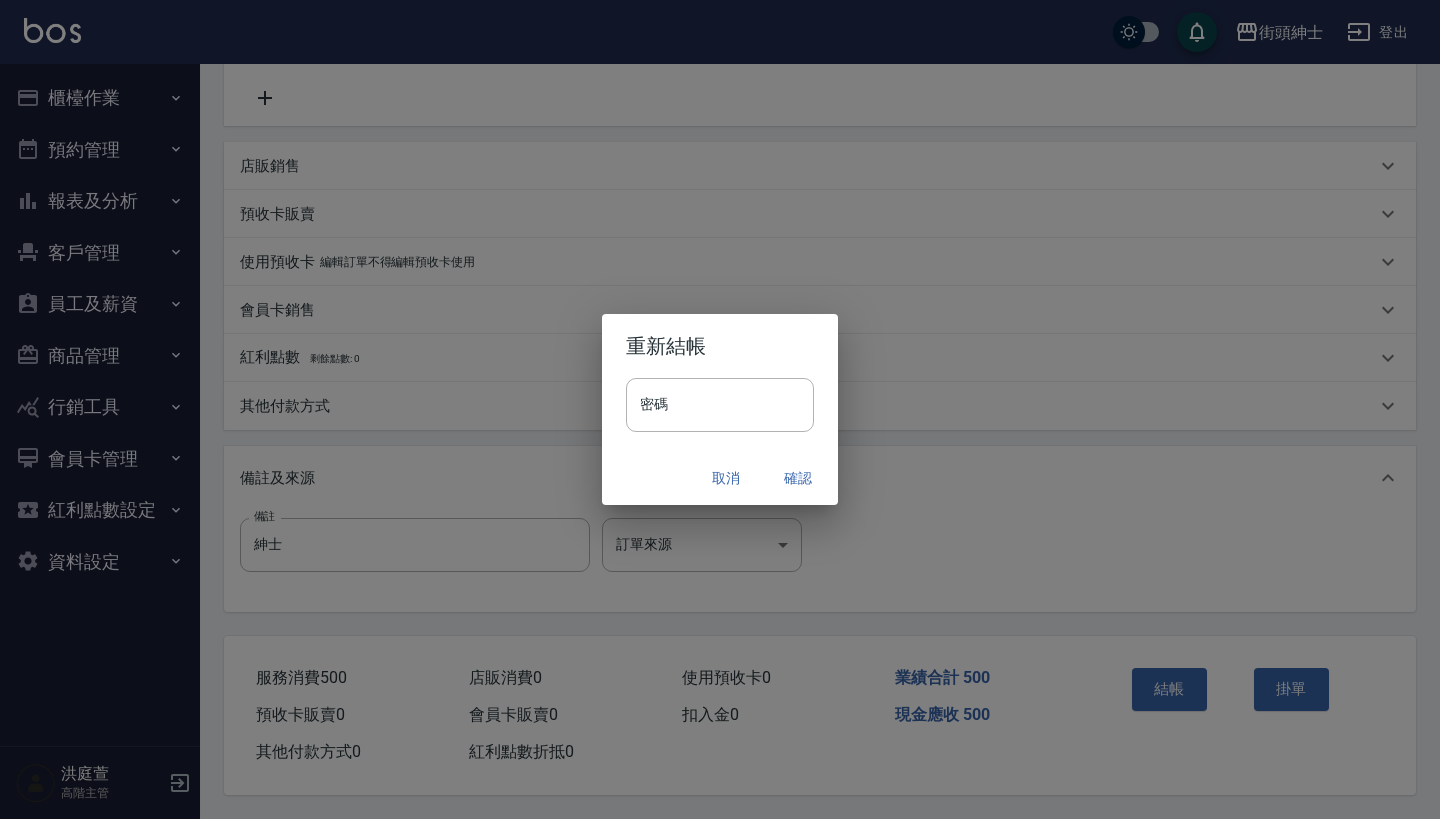 click on "確認" at bounding box center (798, 478) 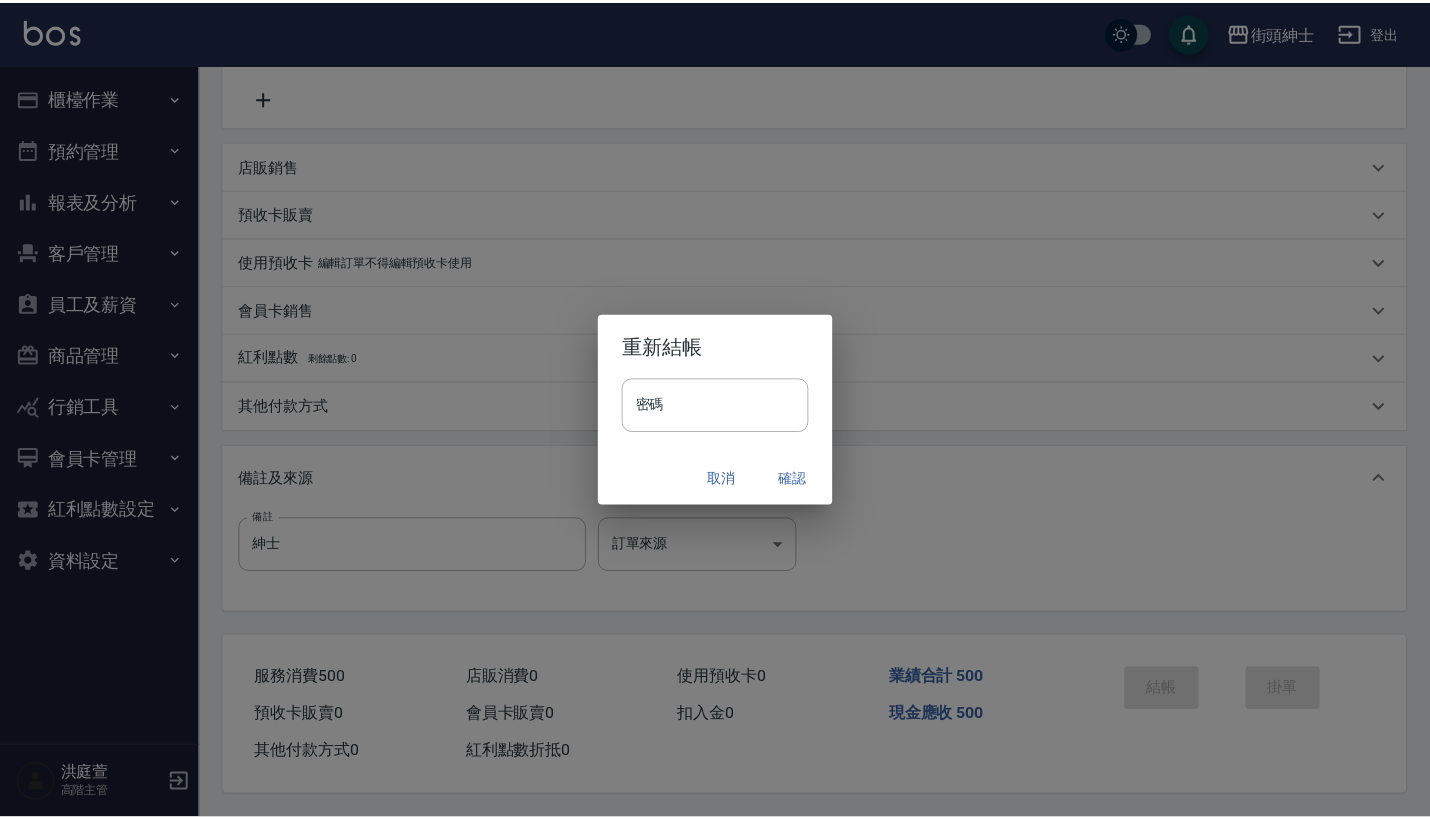 scroll, scrollTop: 0, scrollLeft: 0, axis: both 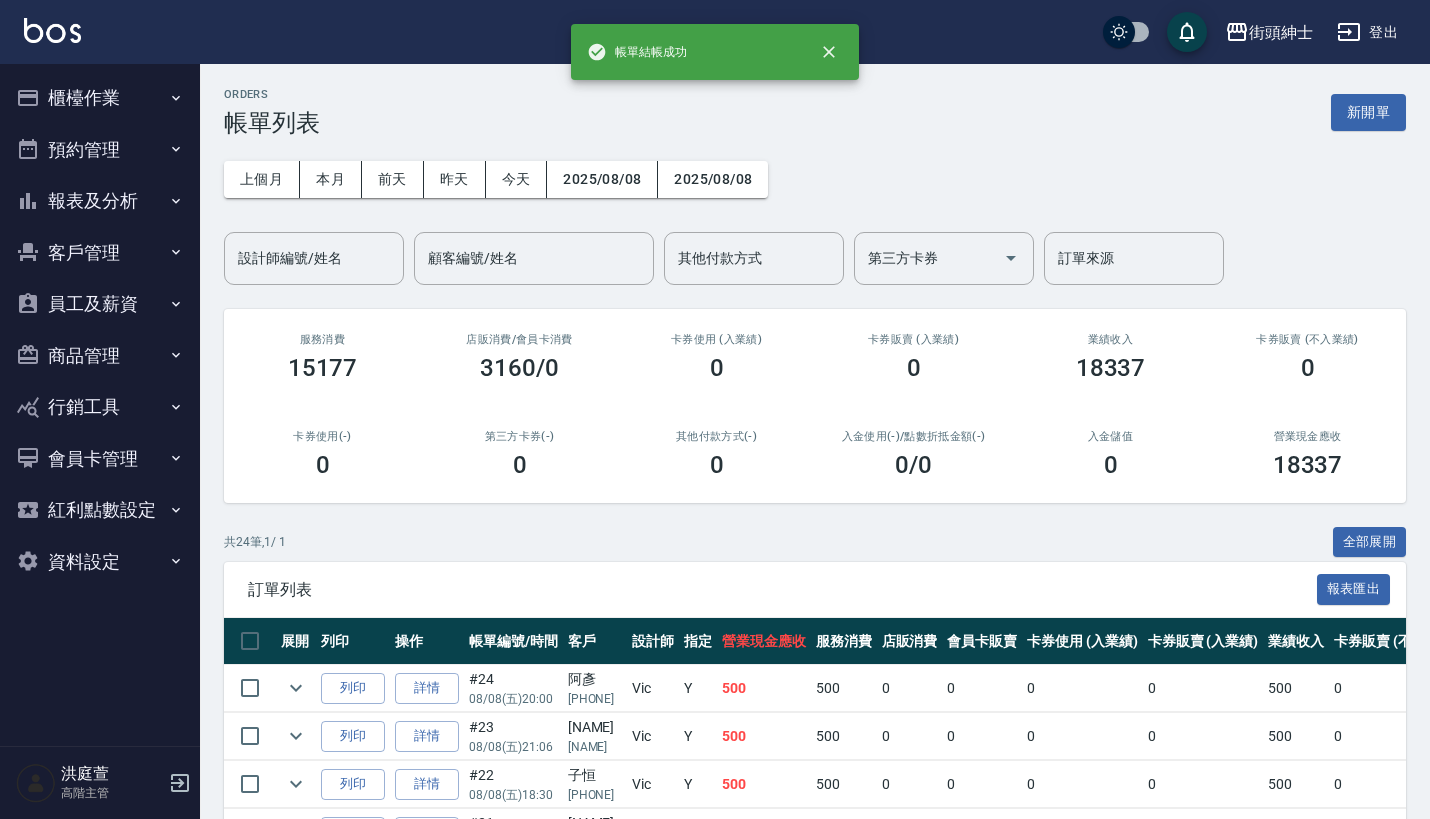 click on "預約管理" at bounding box center (100, 150) 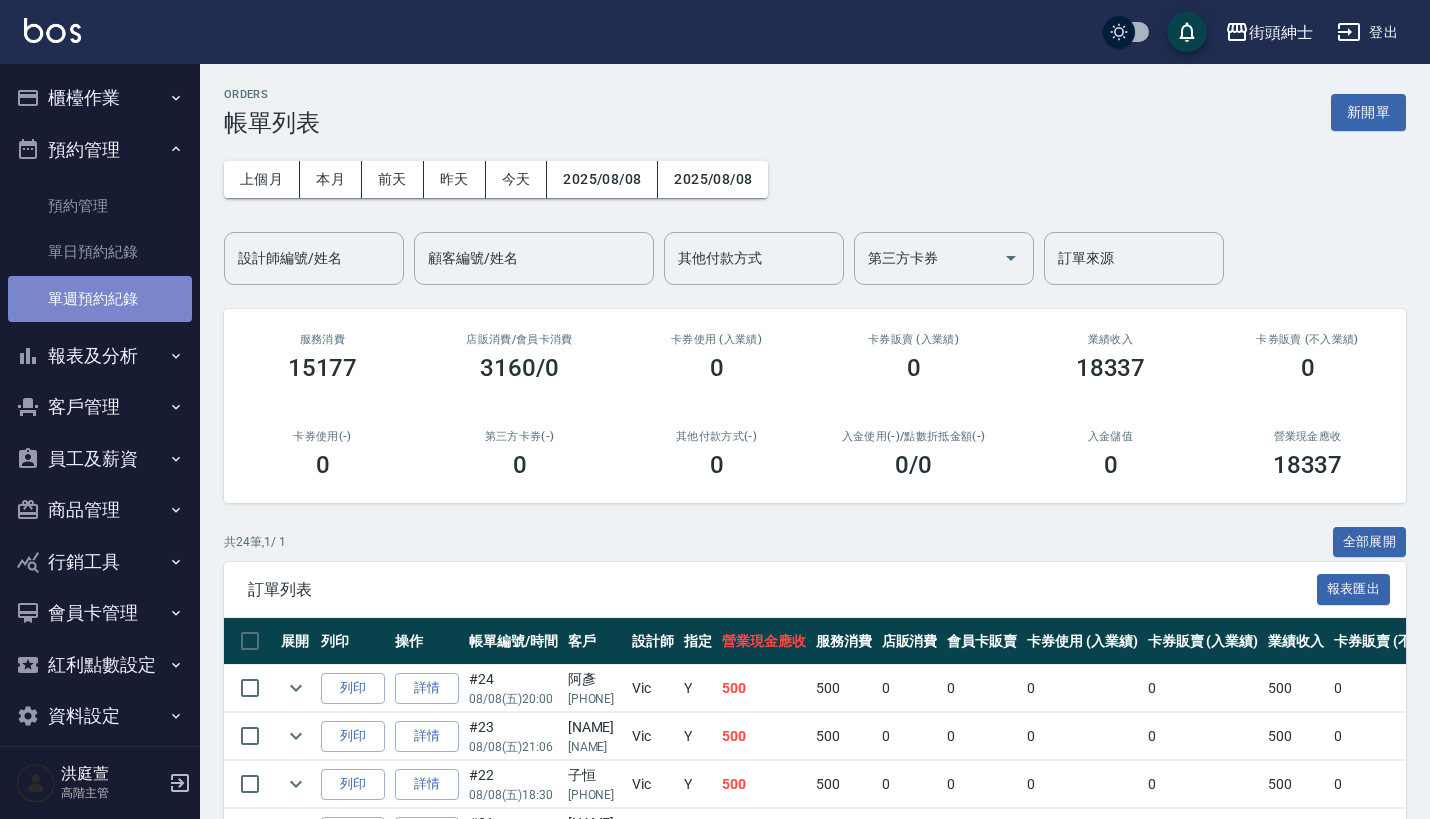 click on "單週預約紀錄" at bounding box center (100, 299) 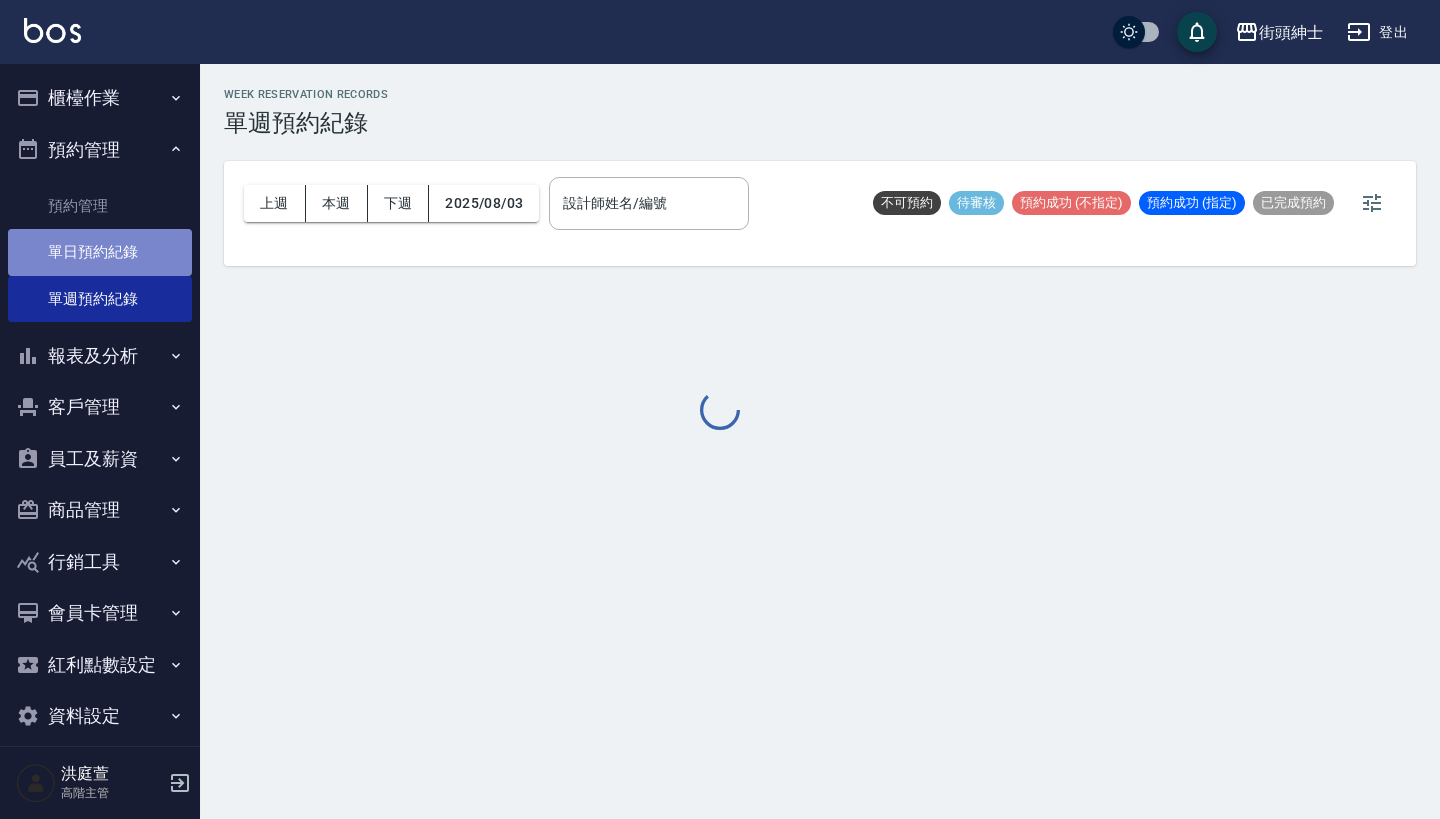 click on "單日預約紀錄" at bounding box center (100, 252) 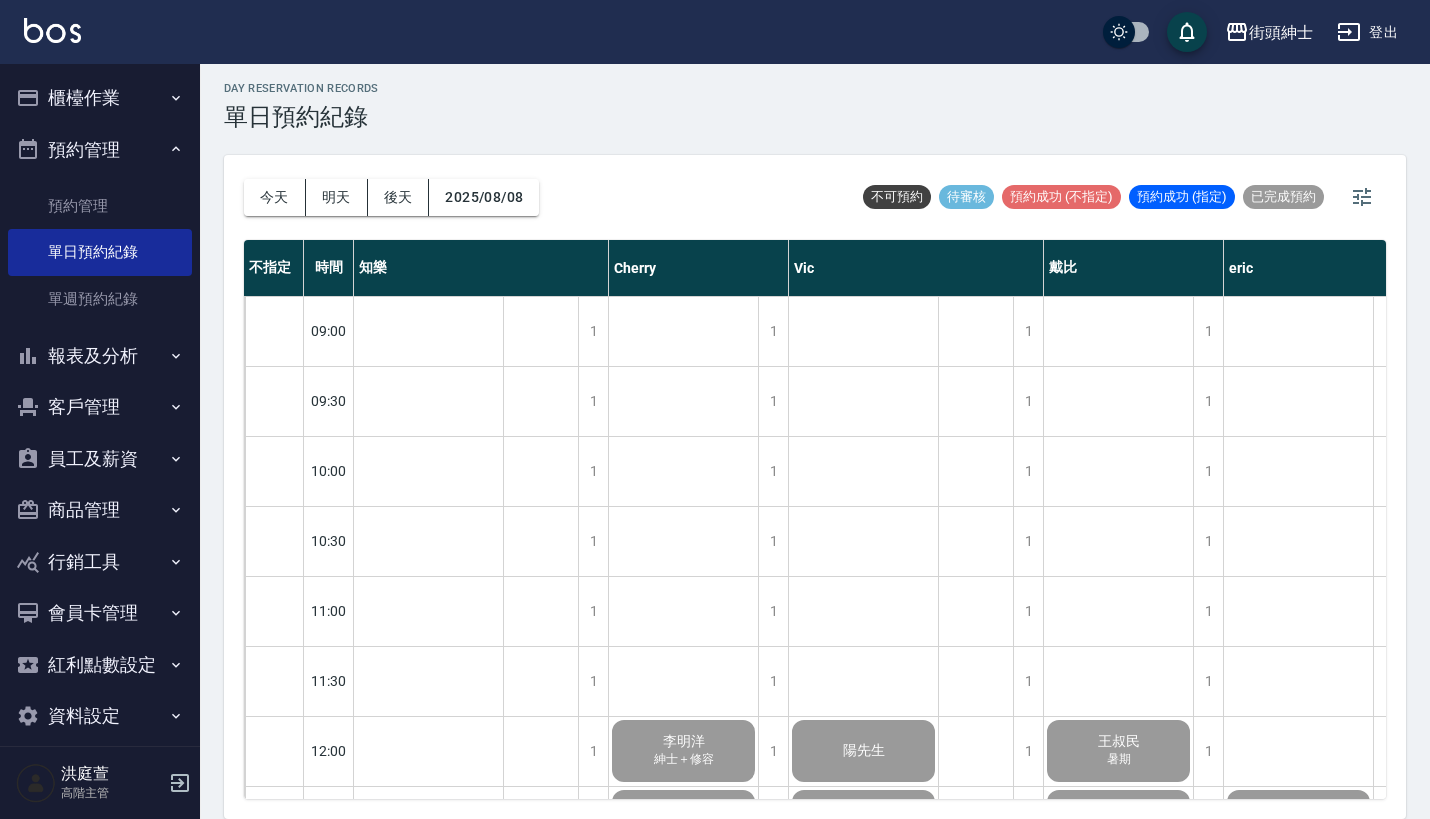 scroll, scrollTop: 7, scrollLeft: 0, axis: vertical 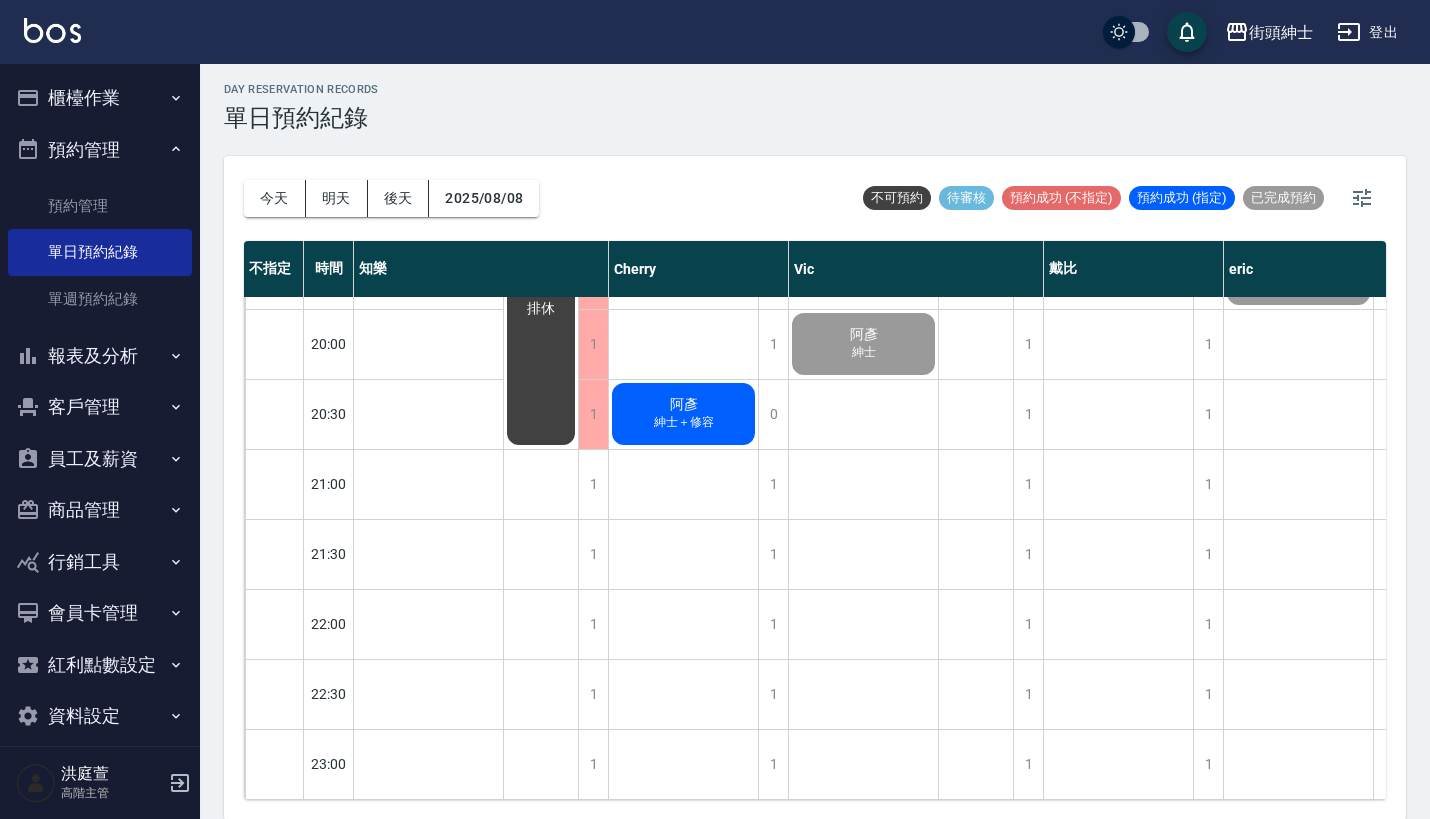 click on "紳士＋修容" at bounding box center (429, -628) 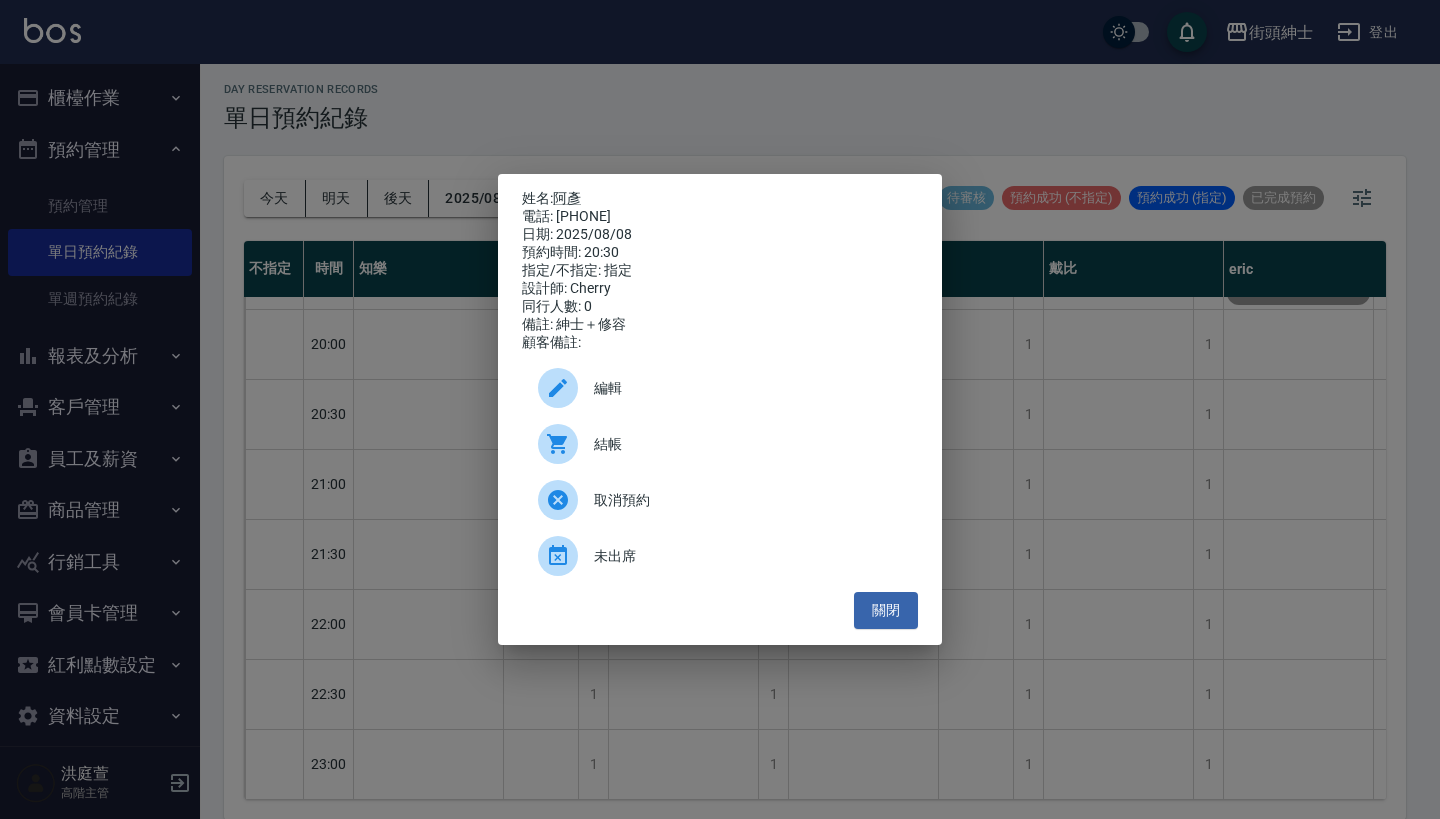 click on "結帳" at bounding box center [720, 444] 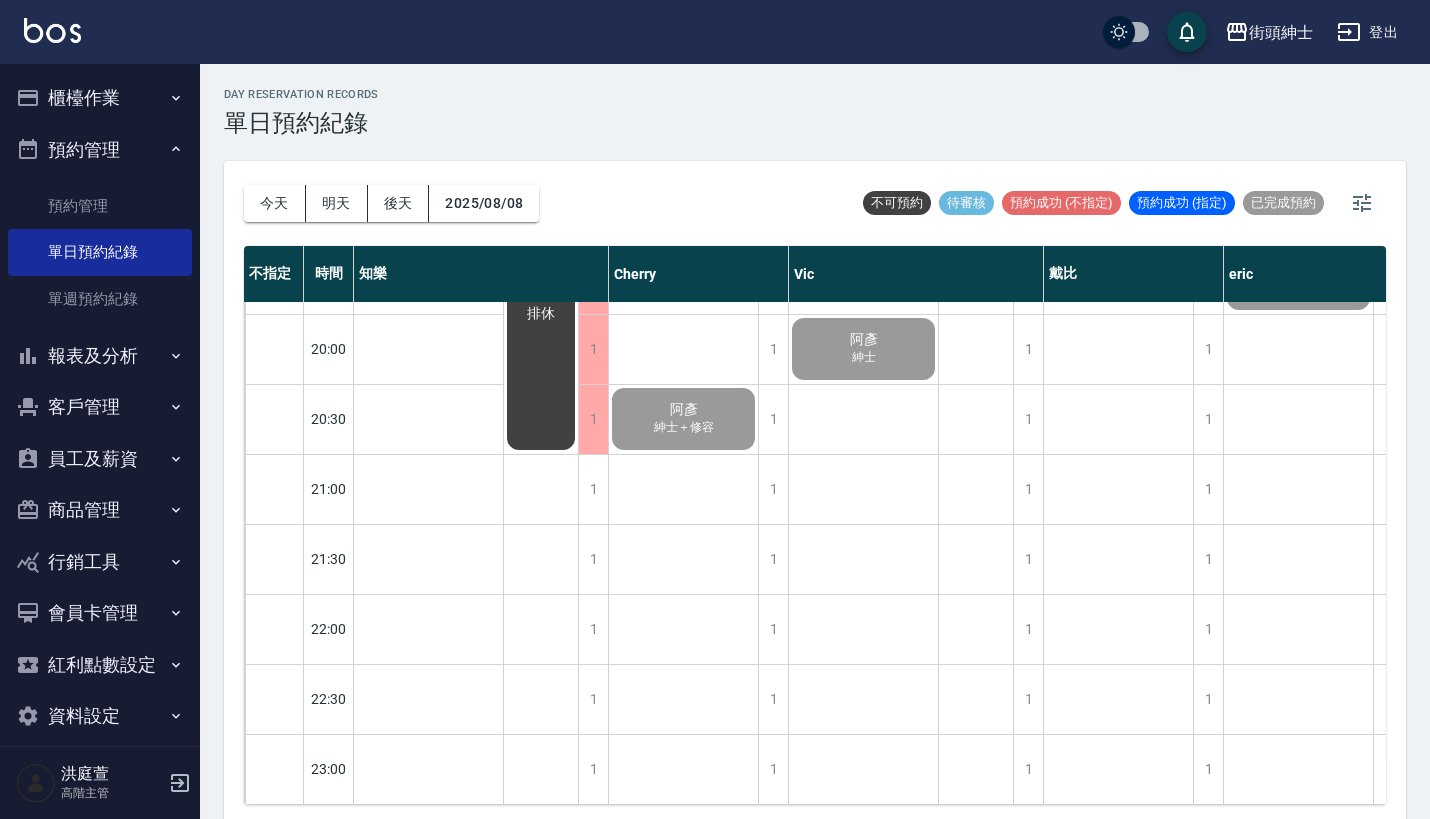 scroll, scrollTop: 0, scrollLeft: 0, axis: both 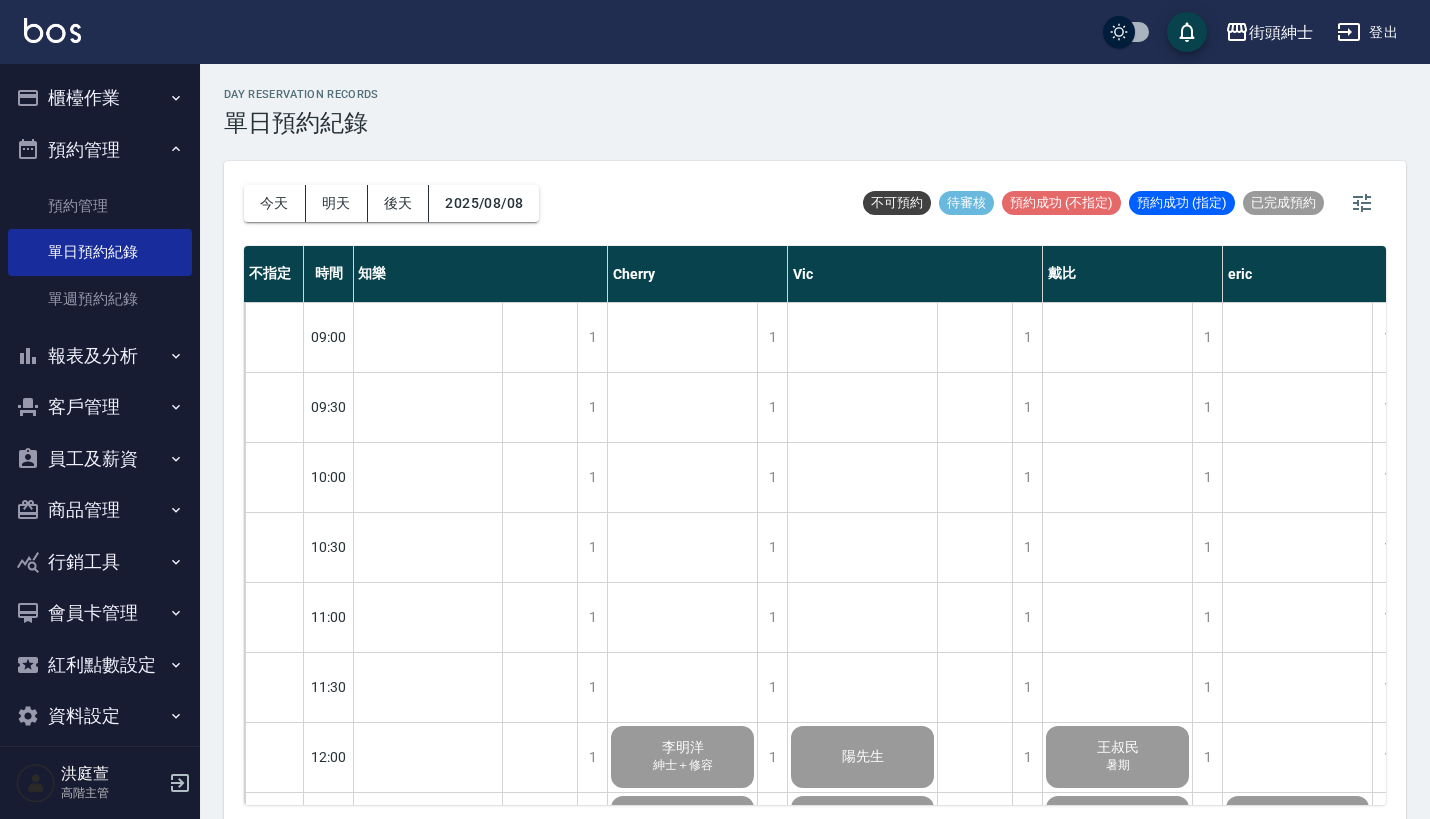 click 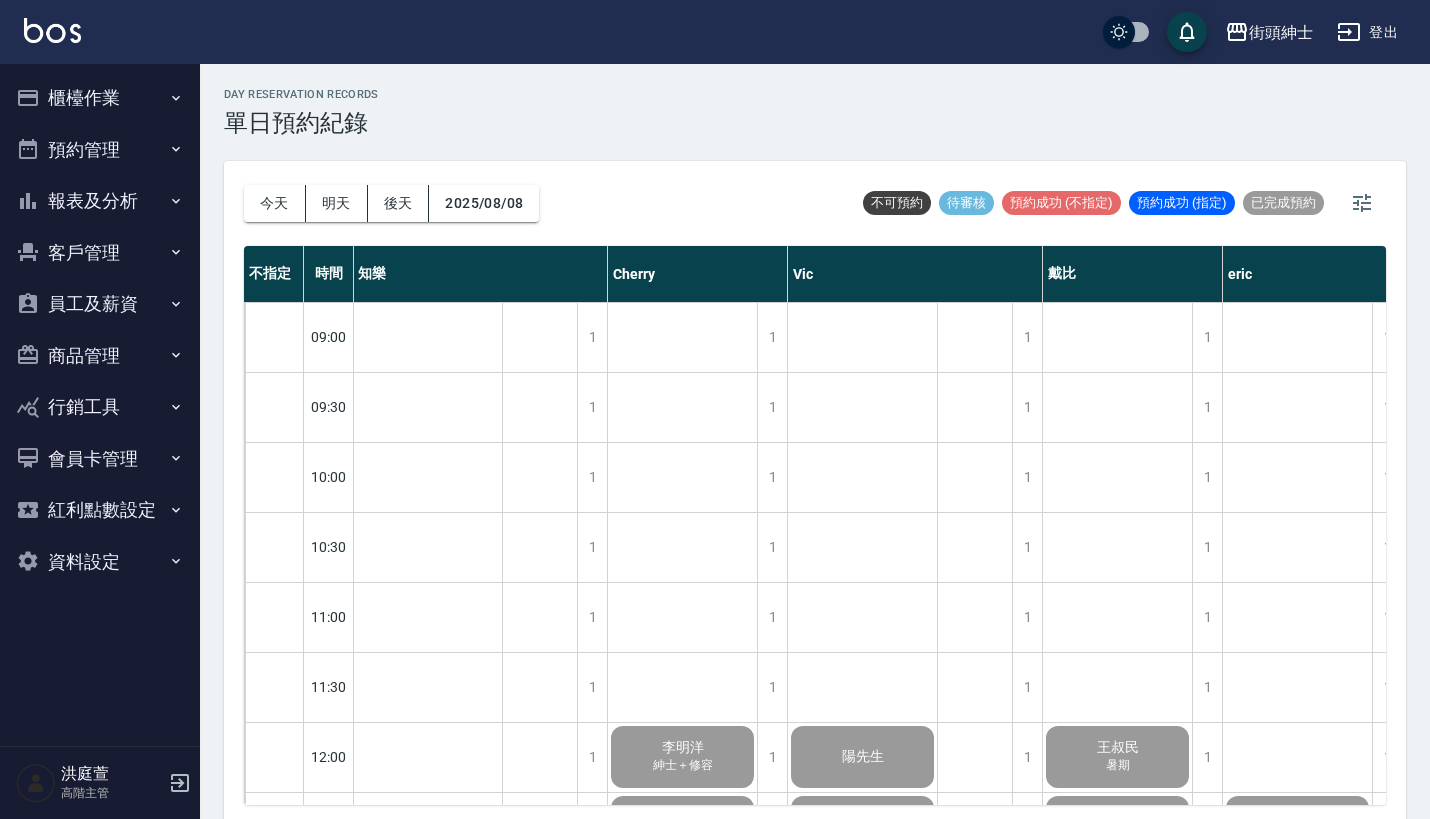 click on "櫃檯作業" at bounding box center (100, 98) 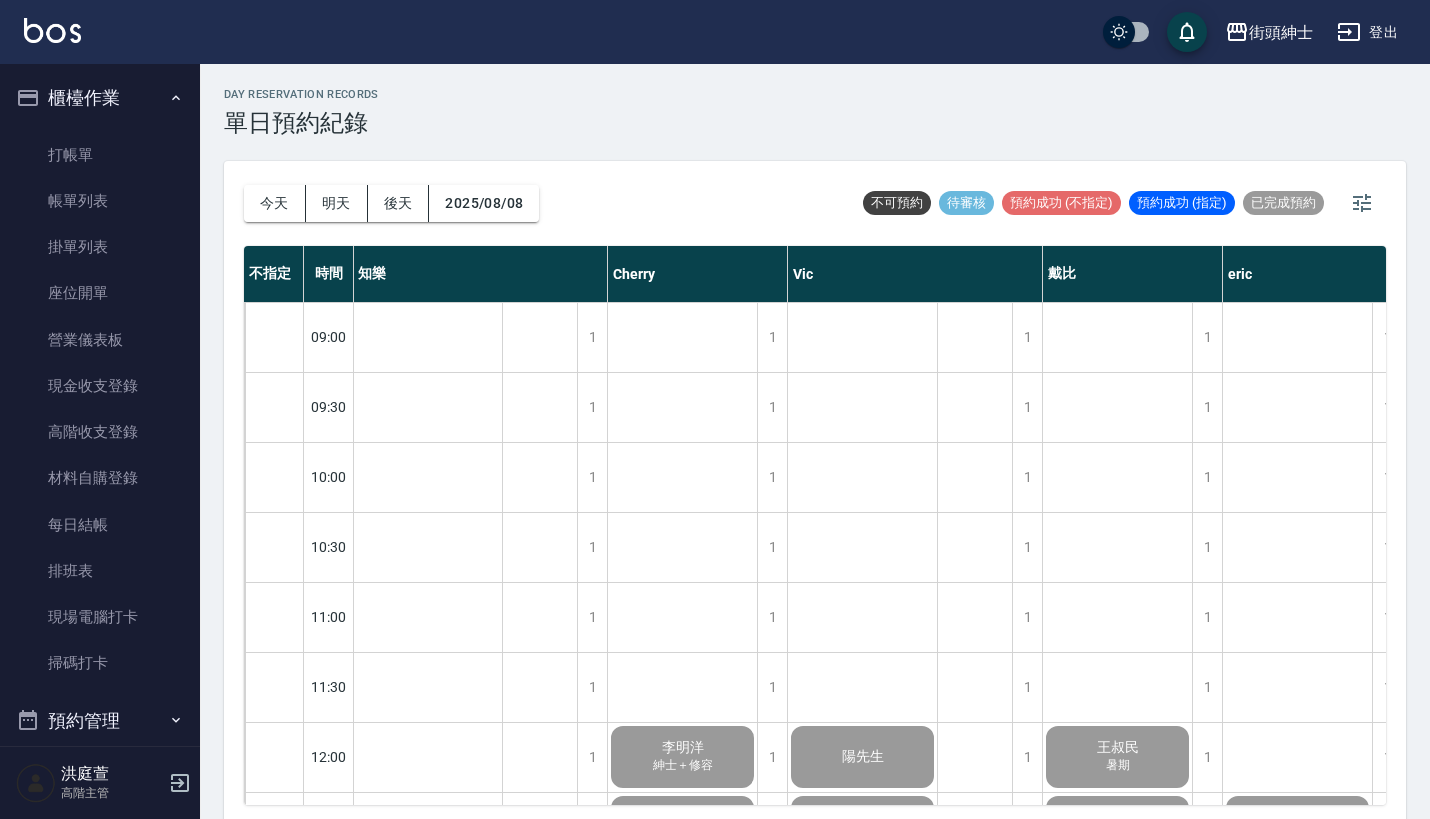 click on "櫃檯作業" at bounding box center (100, 98) 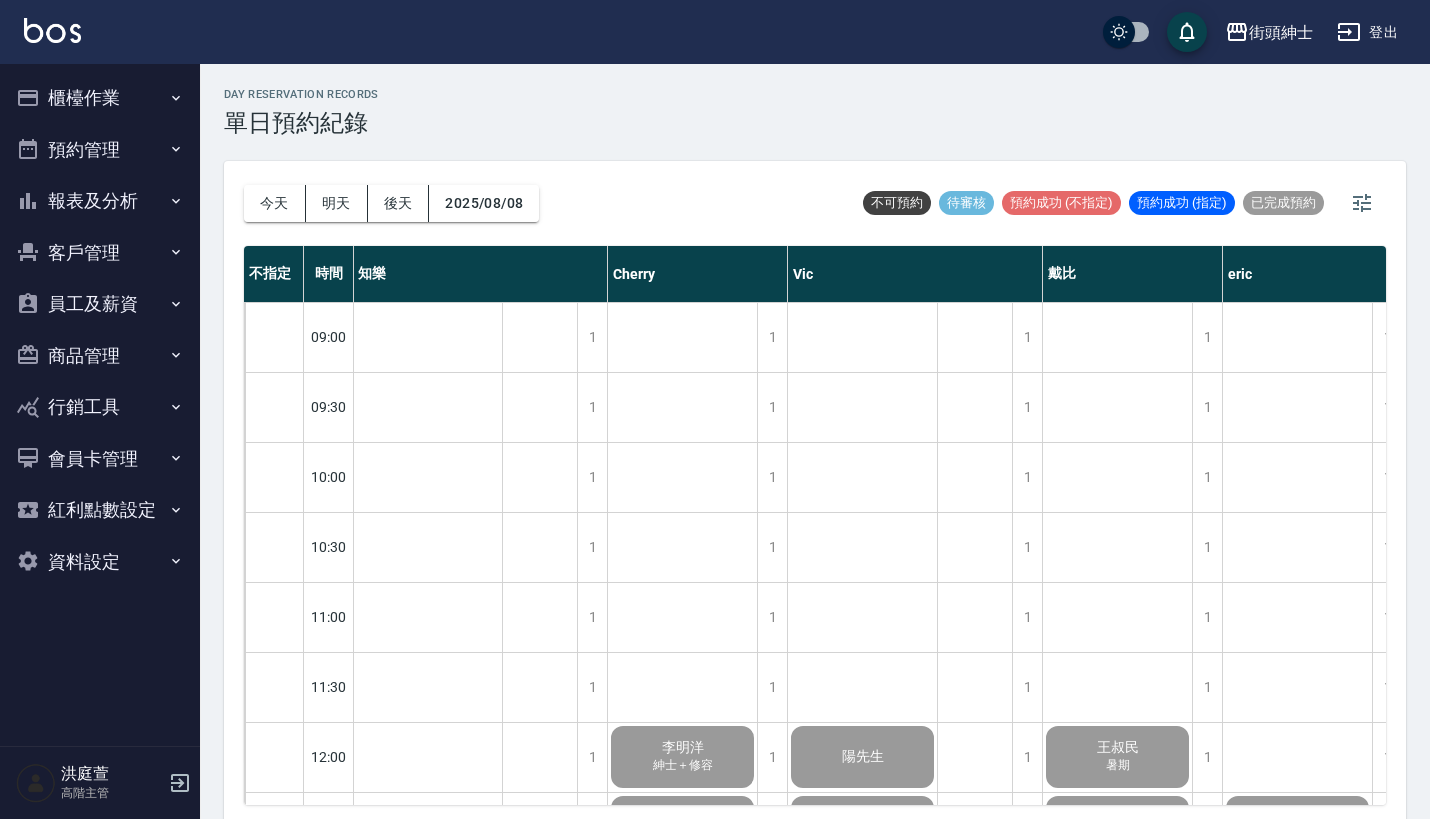 click on "預約管理" at bounding box center (100, 150) 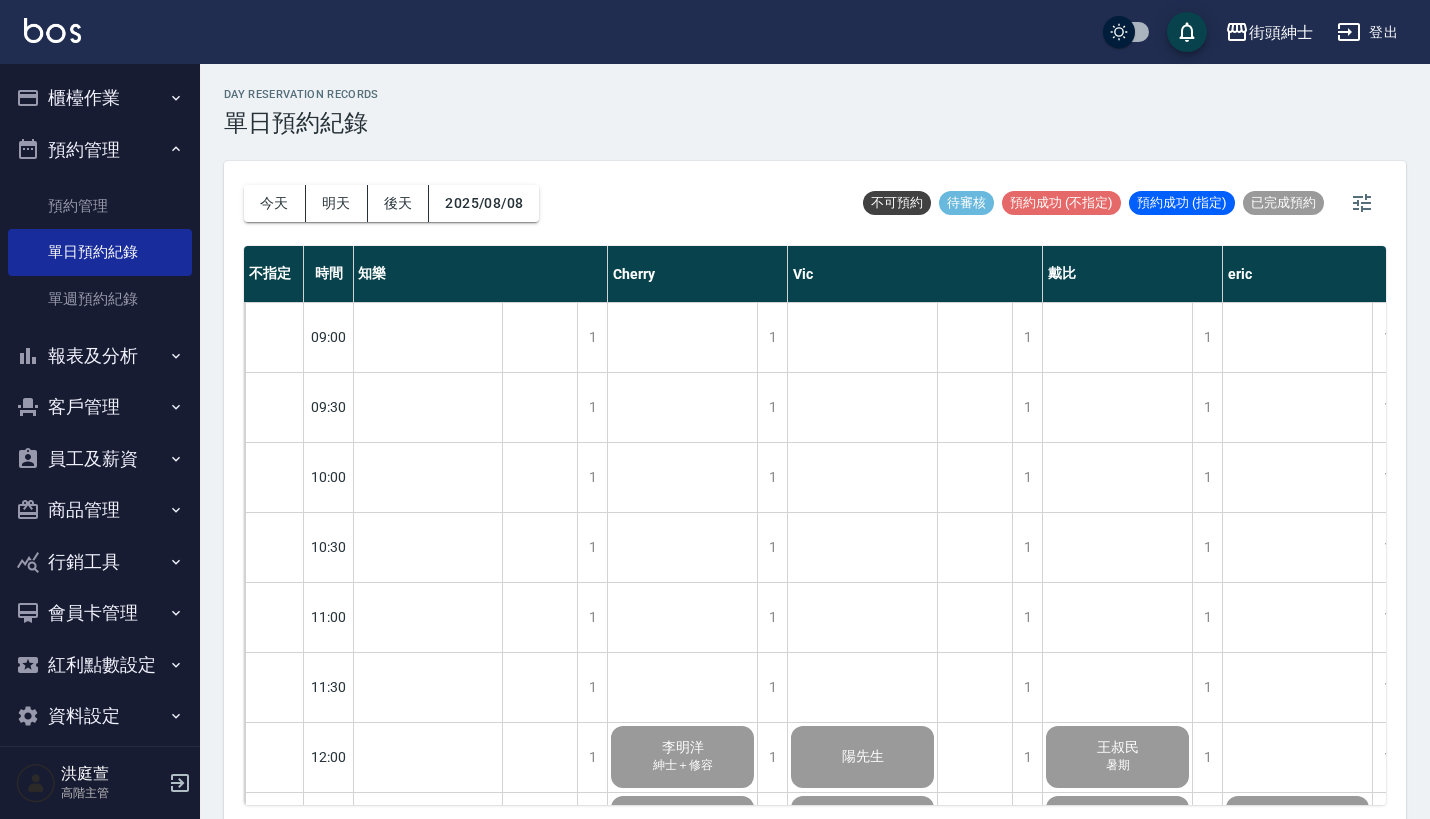 click on "預約管理" at bounding box center [100, 150] 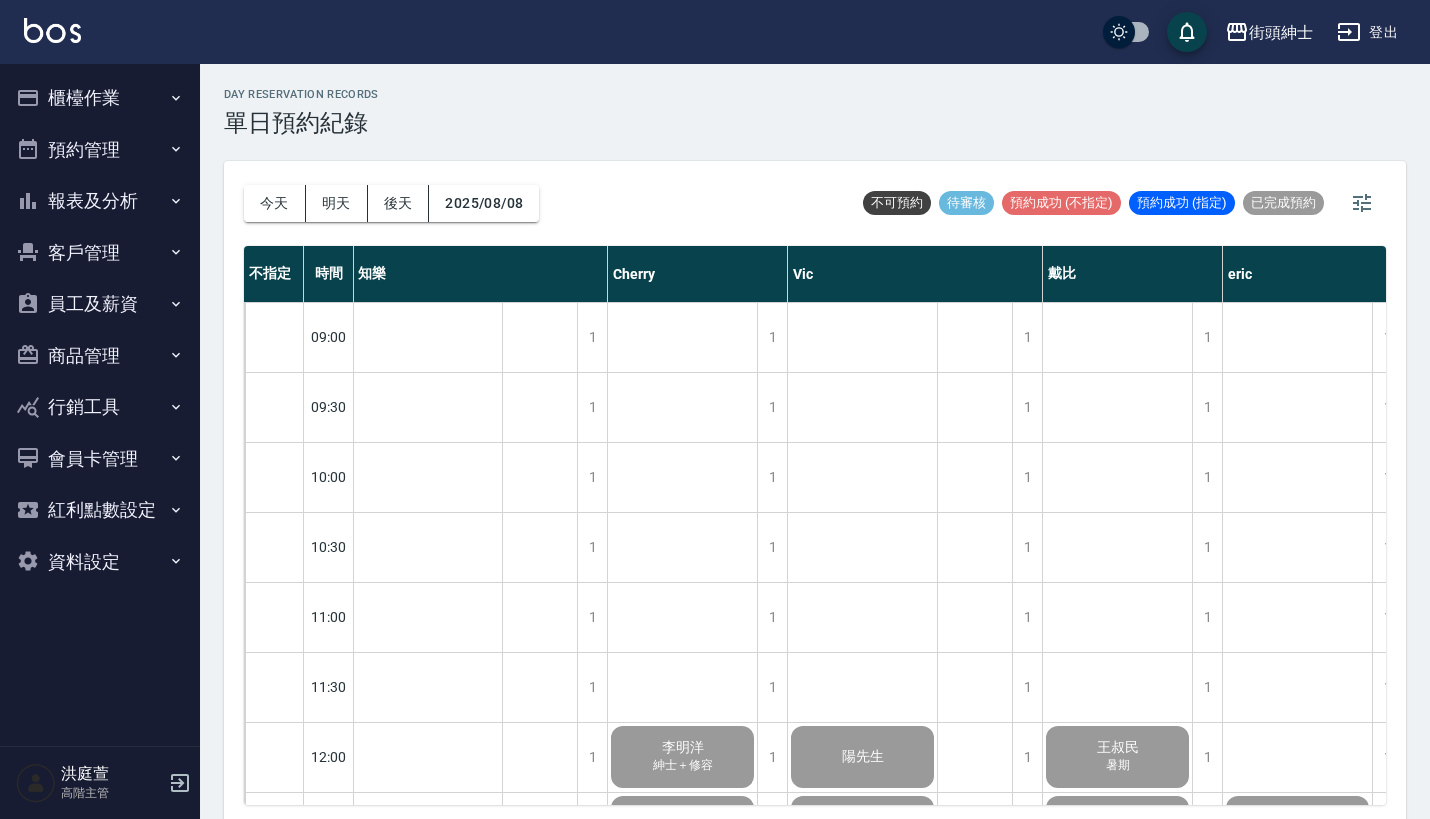 click on "櫃檯作業" at bounding box center (100, 98) 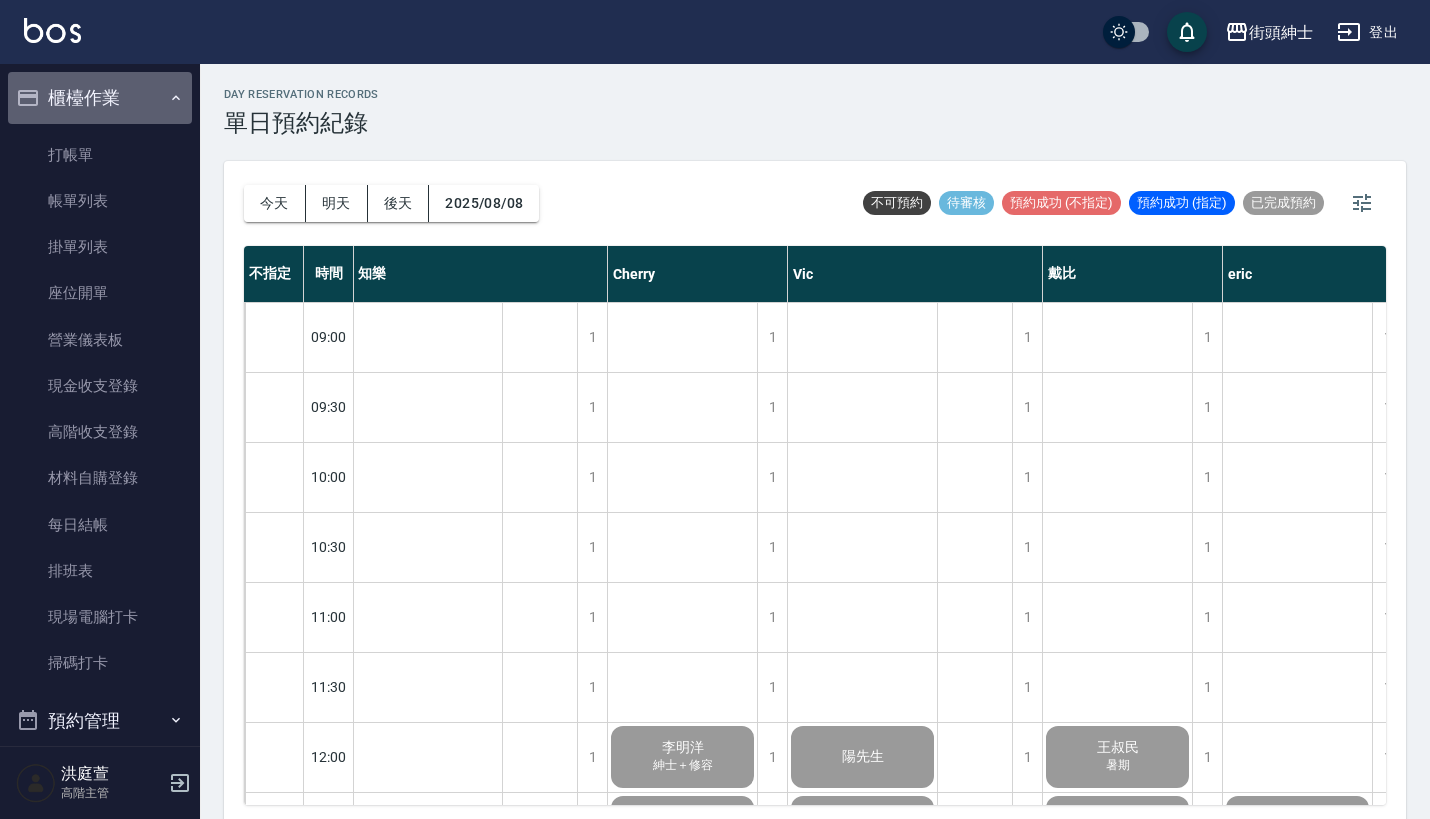 click on "櫃檯作業" at bounding box center (100, 98) 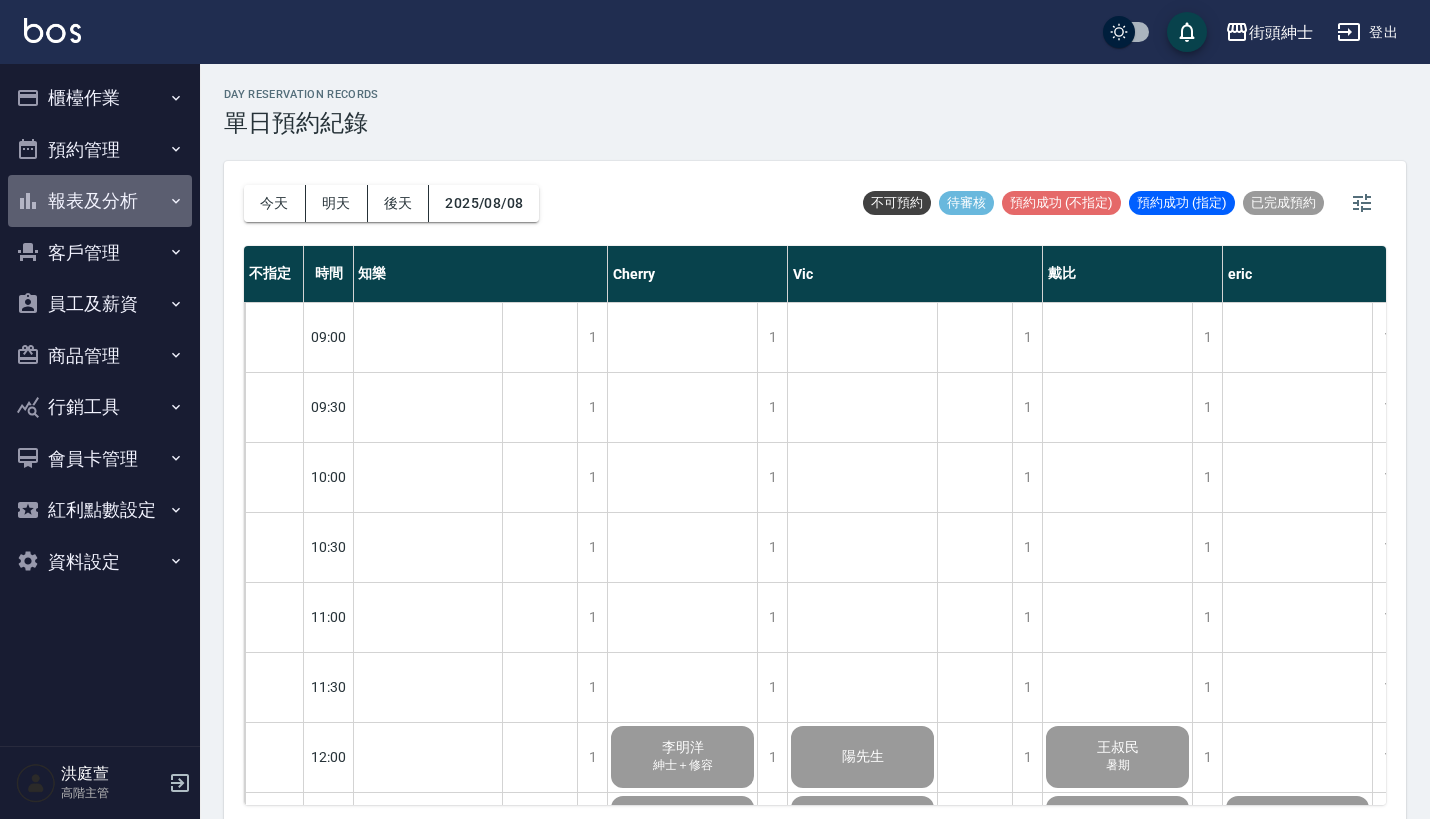 click on "報表及分析" at bounding box center [100, 201] 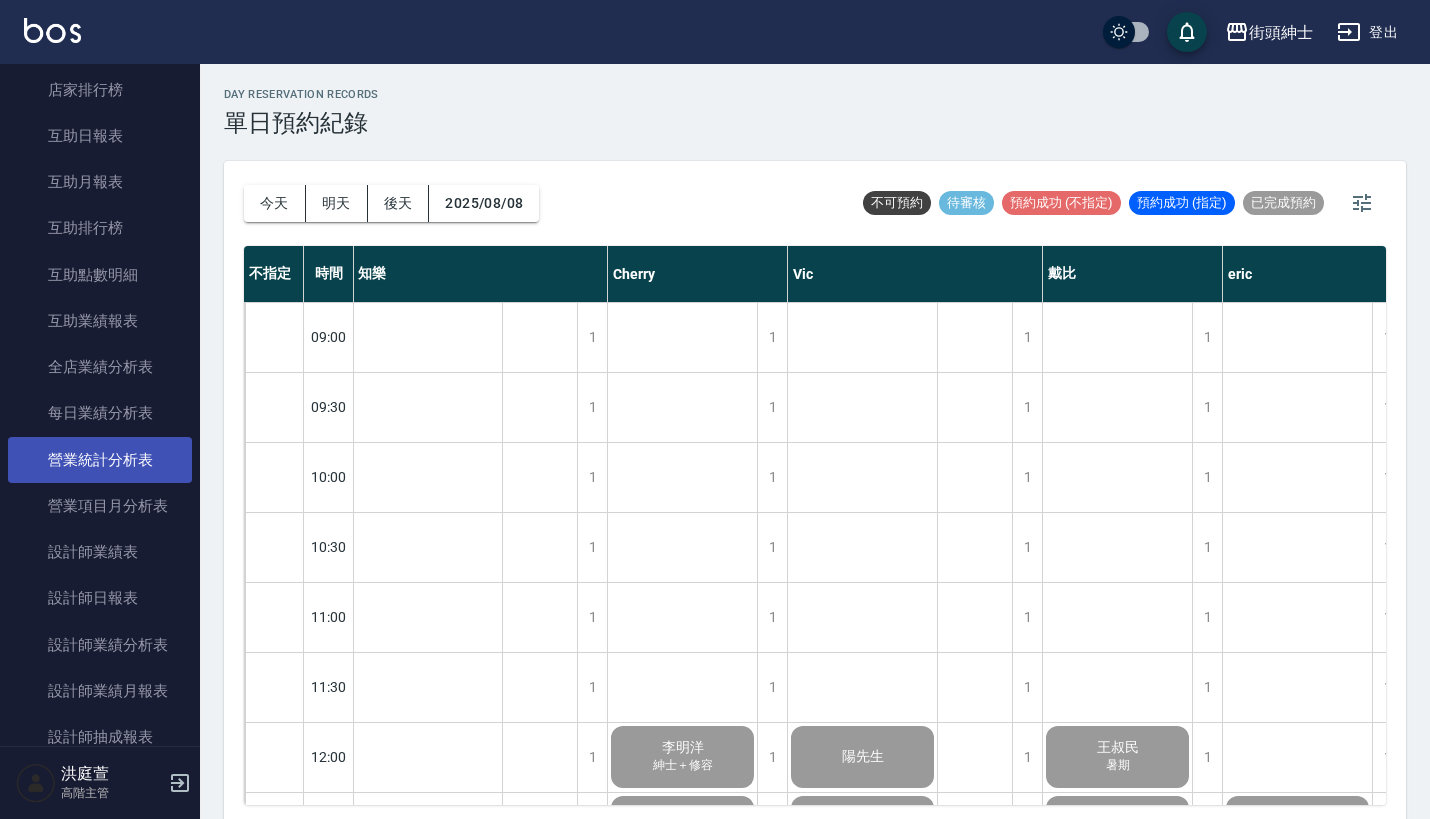 scroll, scrollTop: 460, scrollLeft: 0, axis: vertical 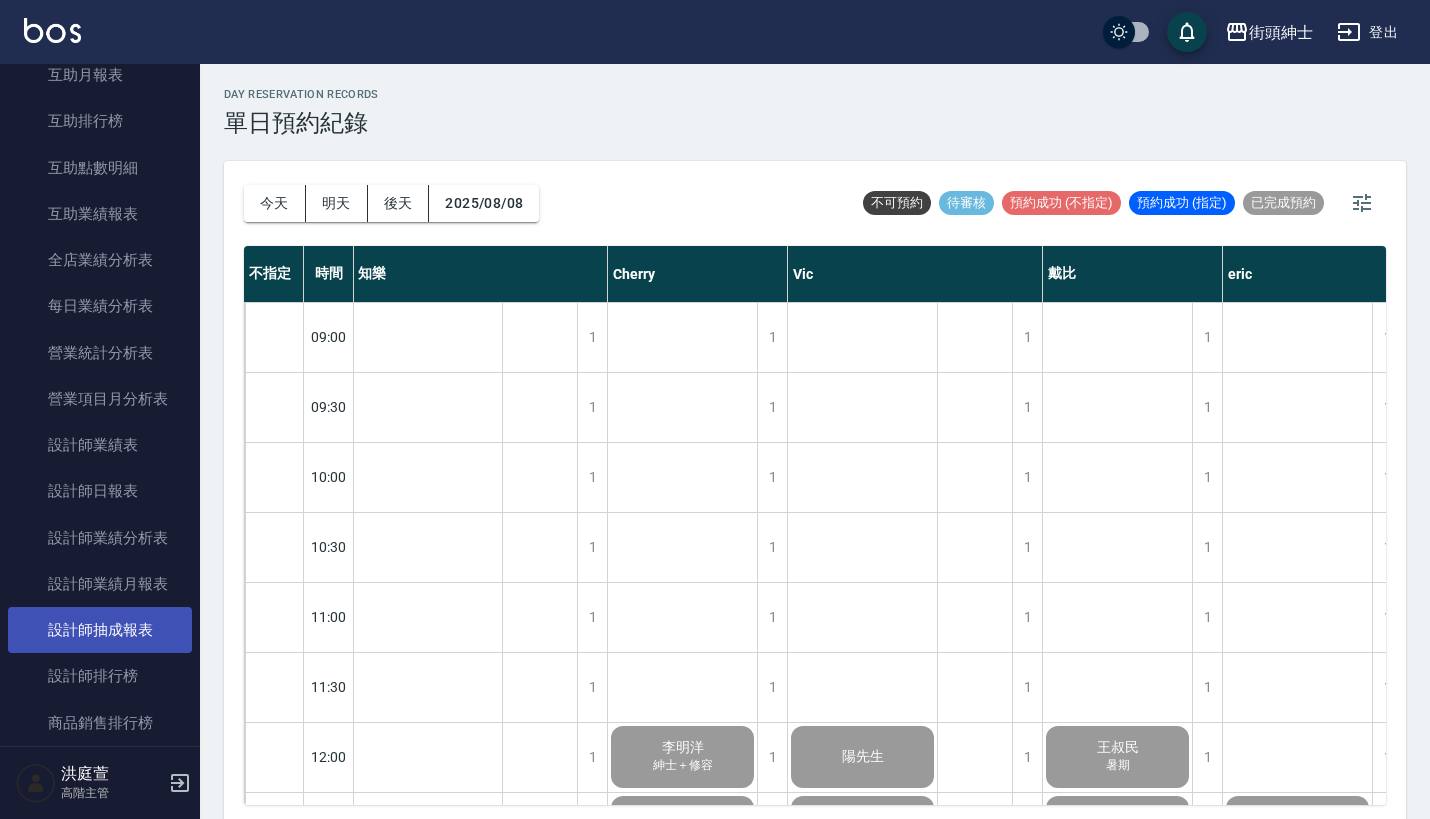 click on "設計師抽成報表" at bounding box center (100, 630) 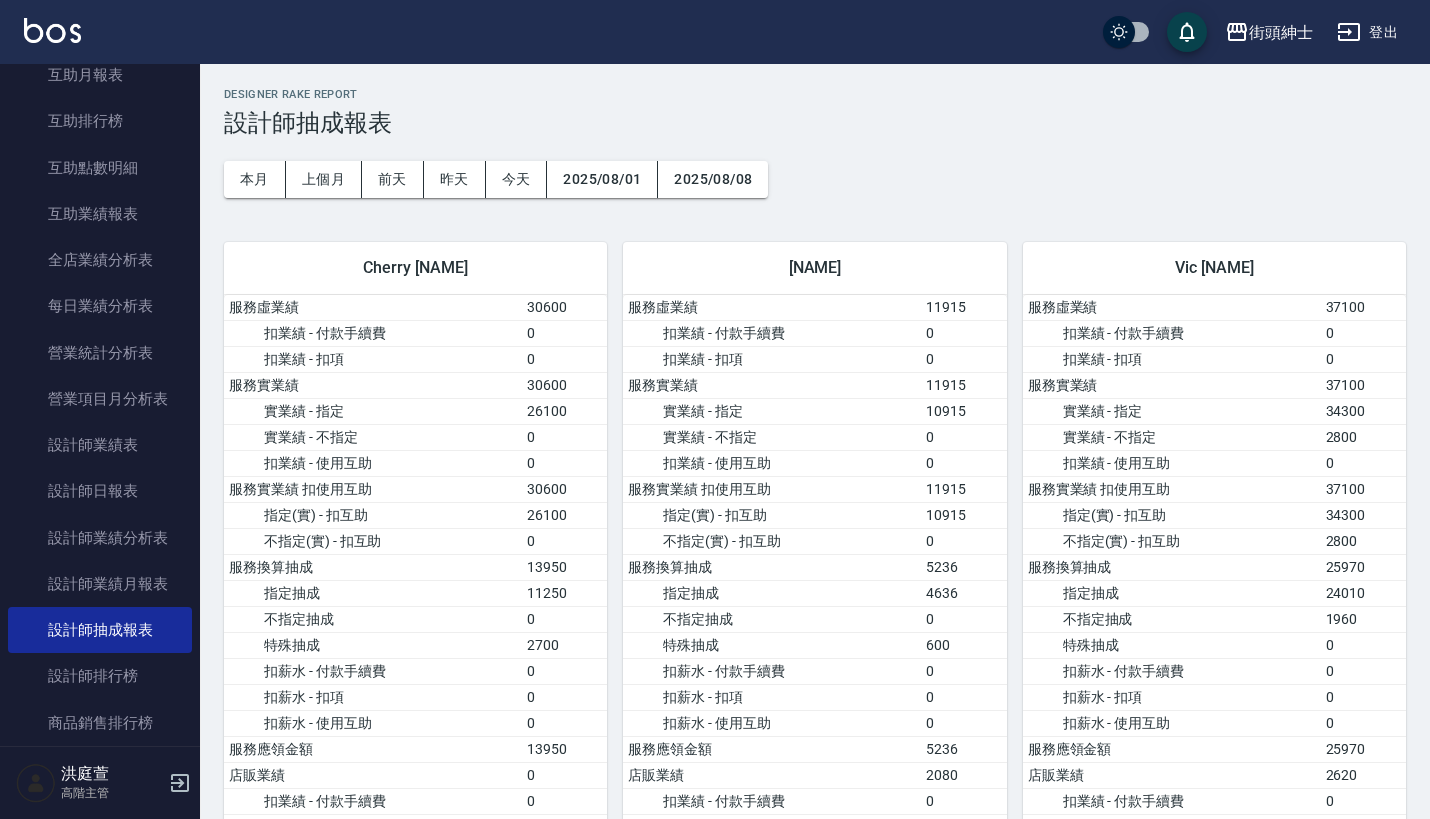 scroll, scrollTop: 0, scrollLeft: 0, axis: both 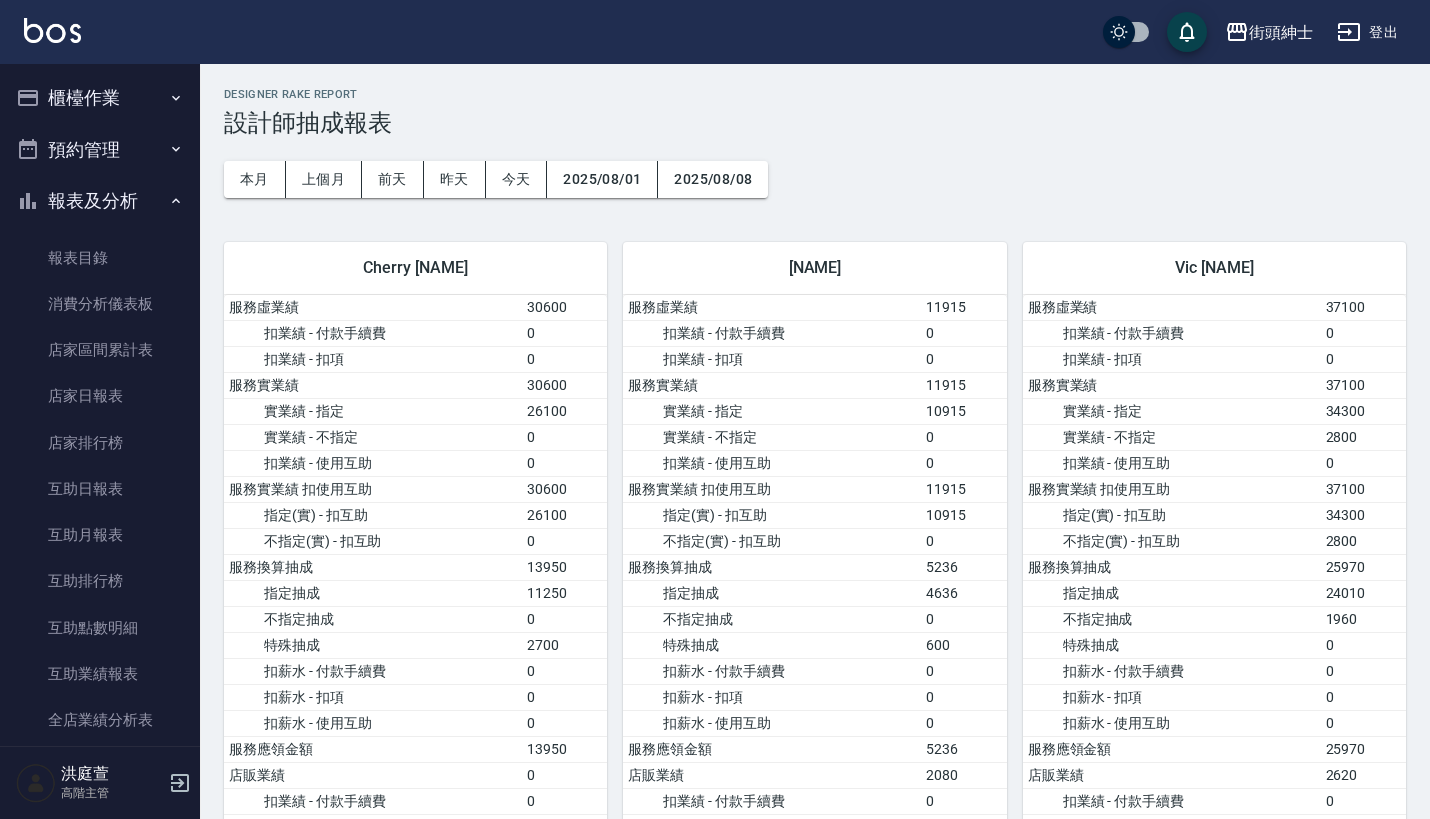 click on "預約管理" at bounding box center [100, 150] 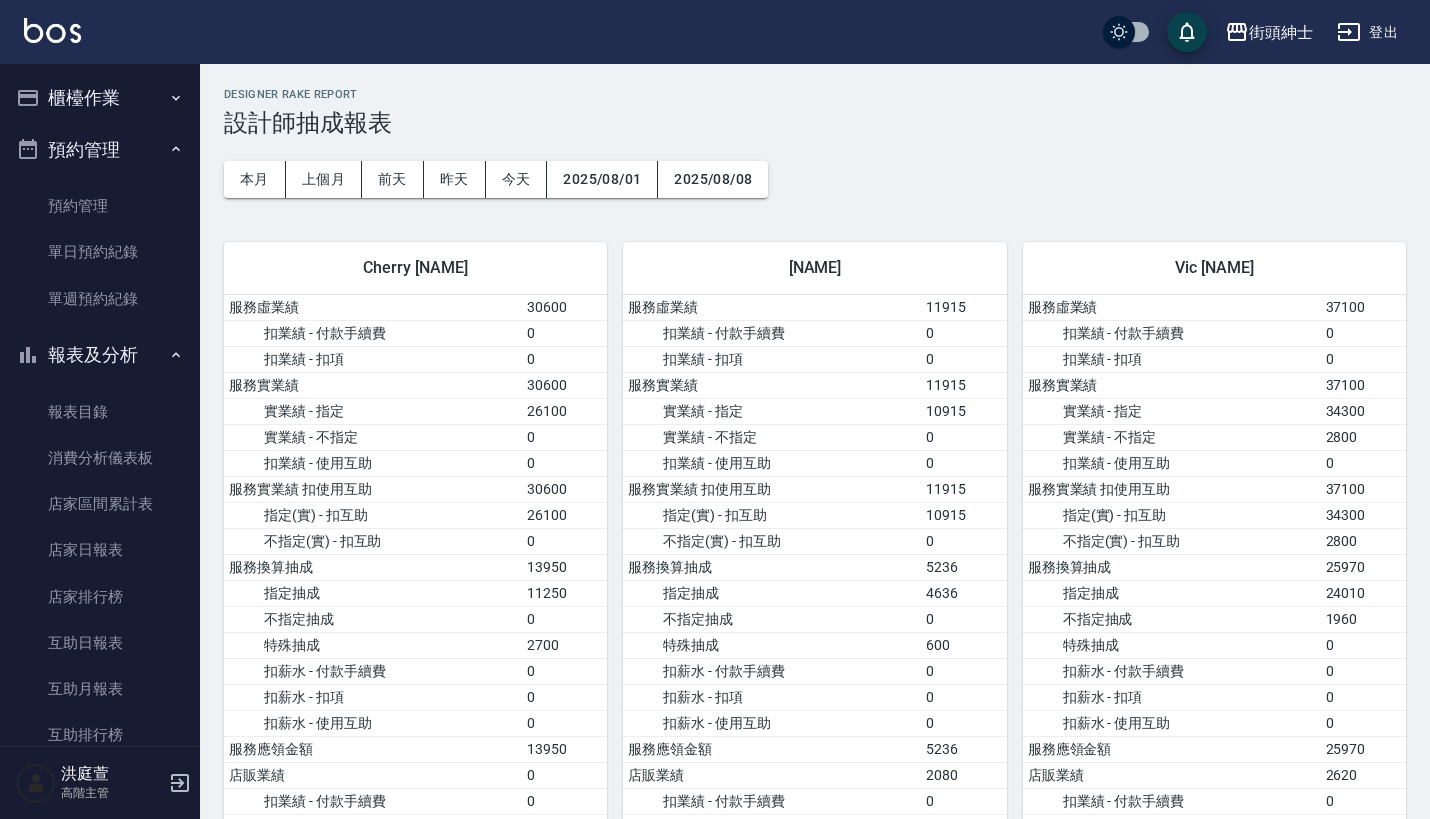 click on "櫃檯作業" at bounding box center (100, 98) 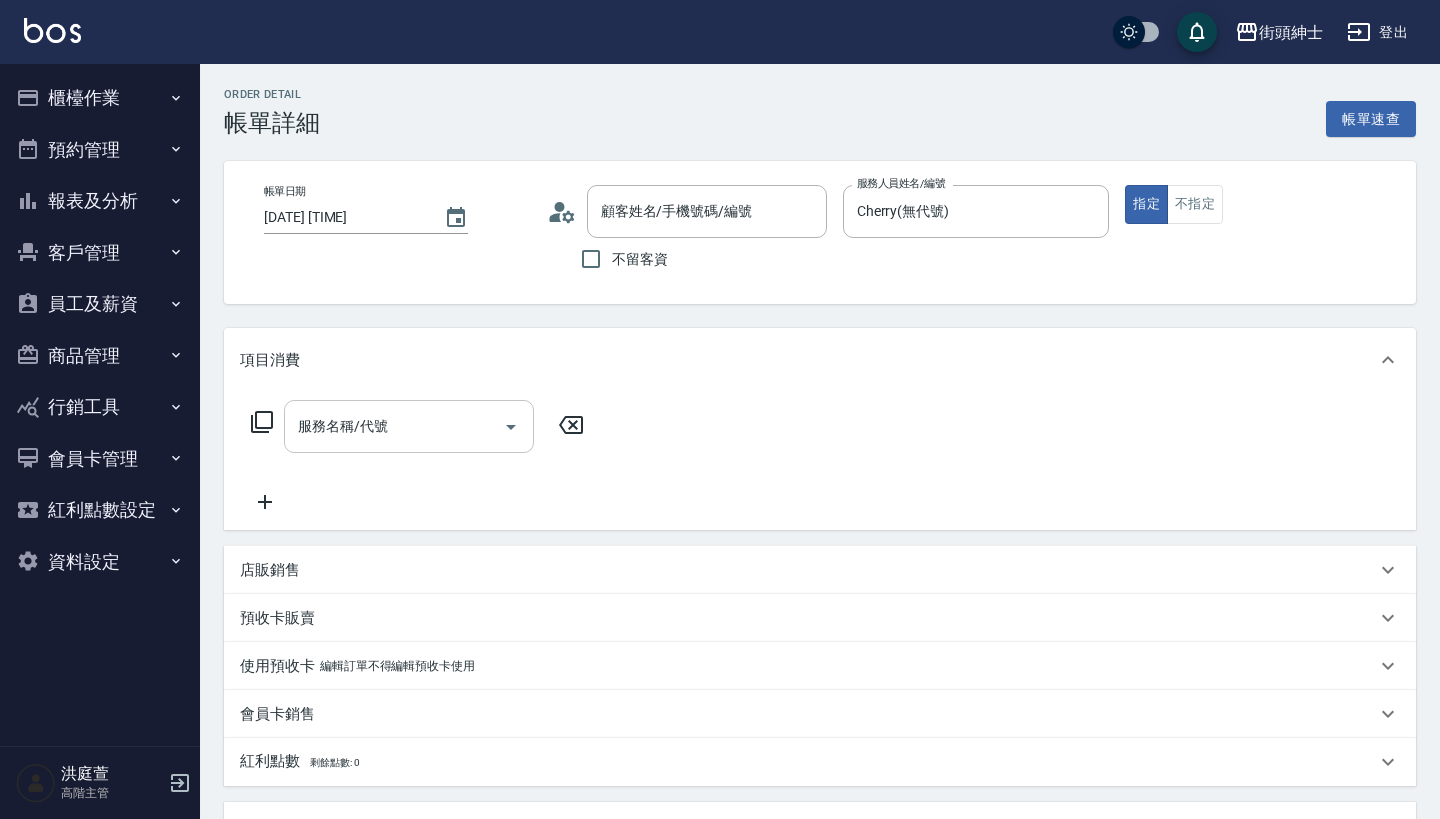 scroll, scrollTop: 0, scrollLeft: 0, axis: both 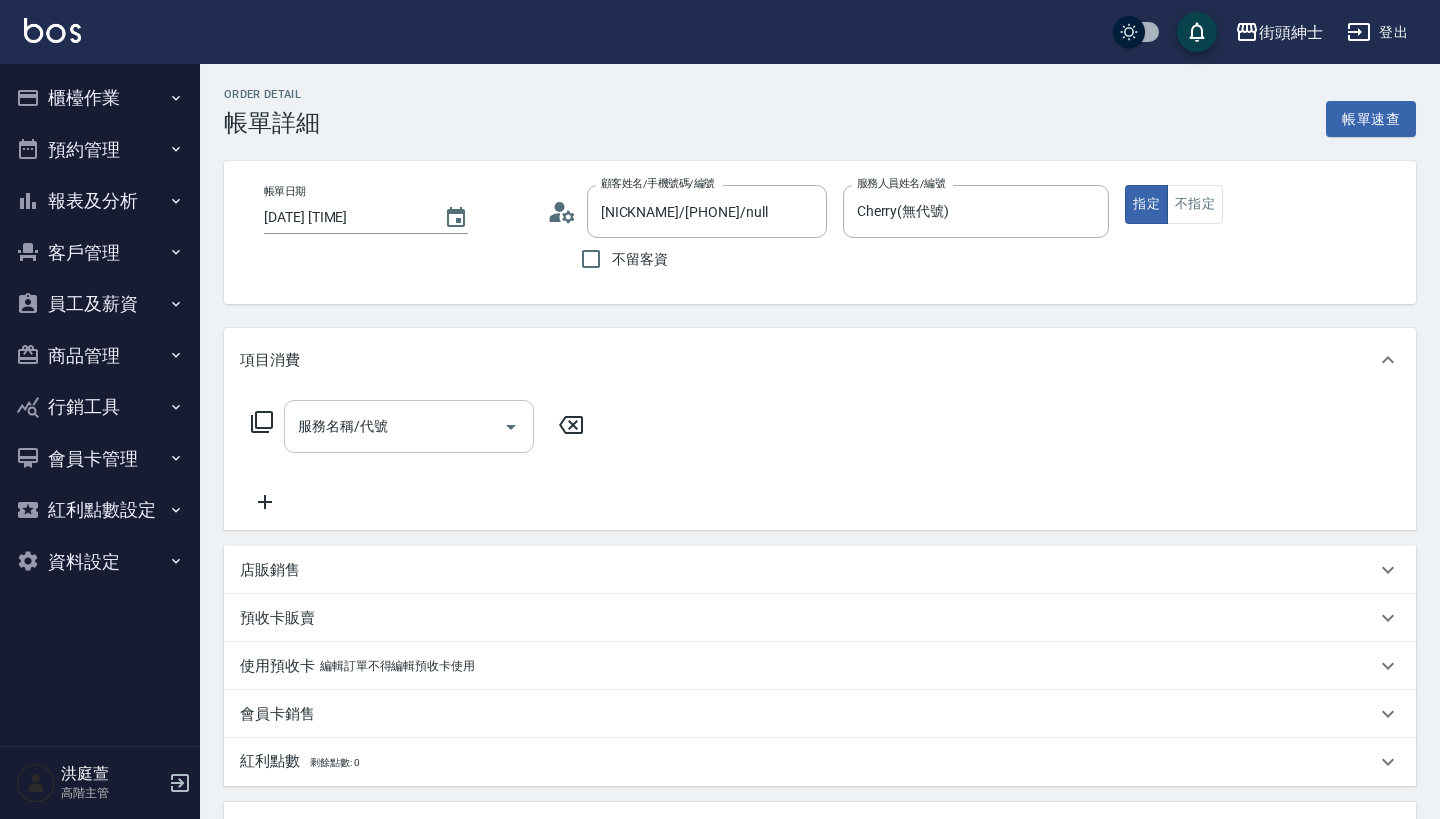 click on "服務名稱/代號" at bounding box center (409, 426) 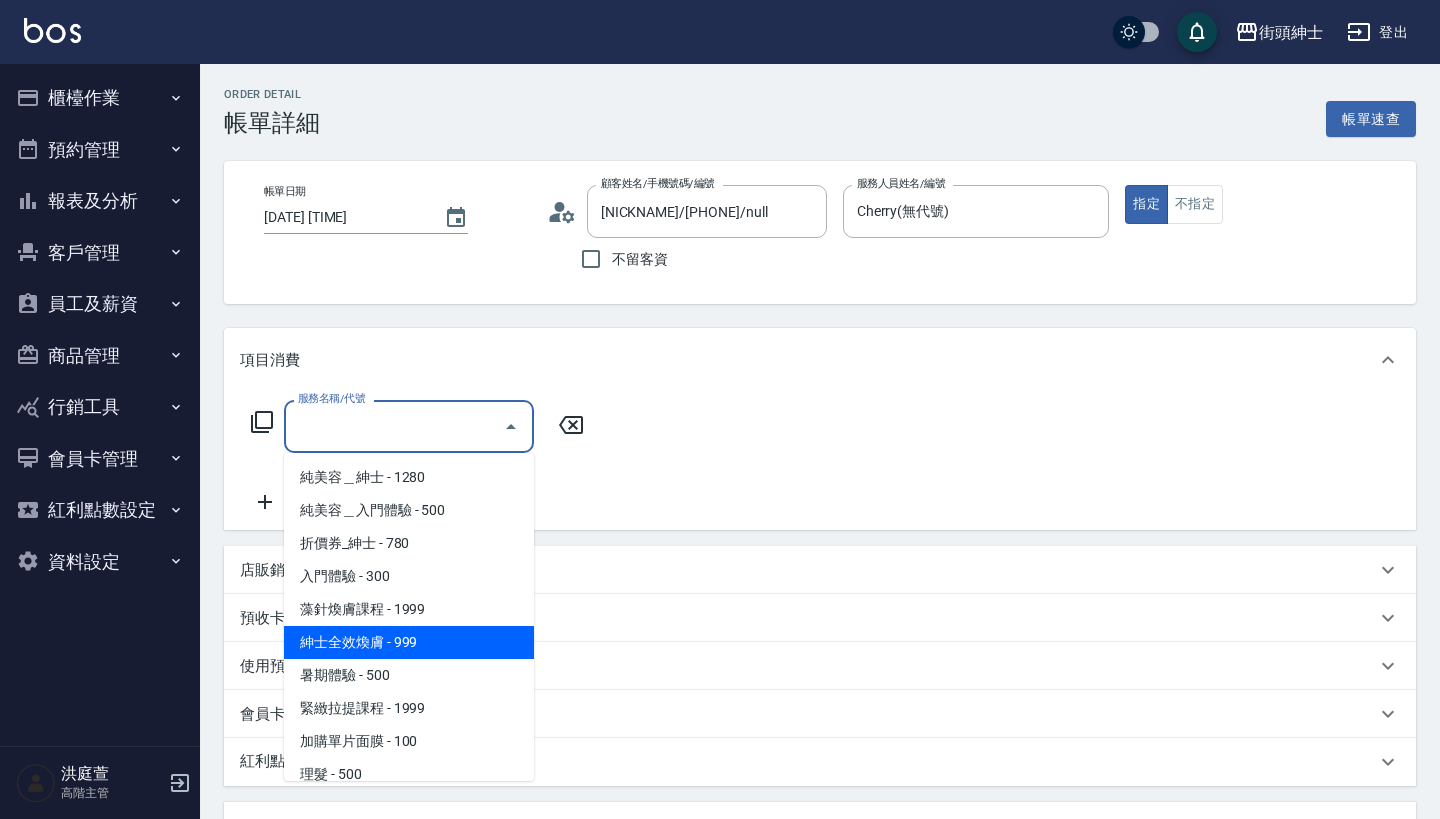 click on "紳士全效煥膚 - 999" at bounding box center (409, 642) 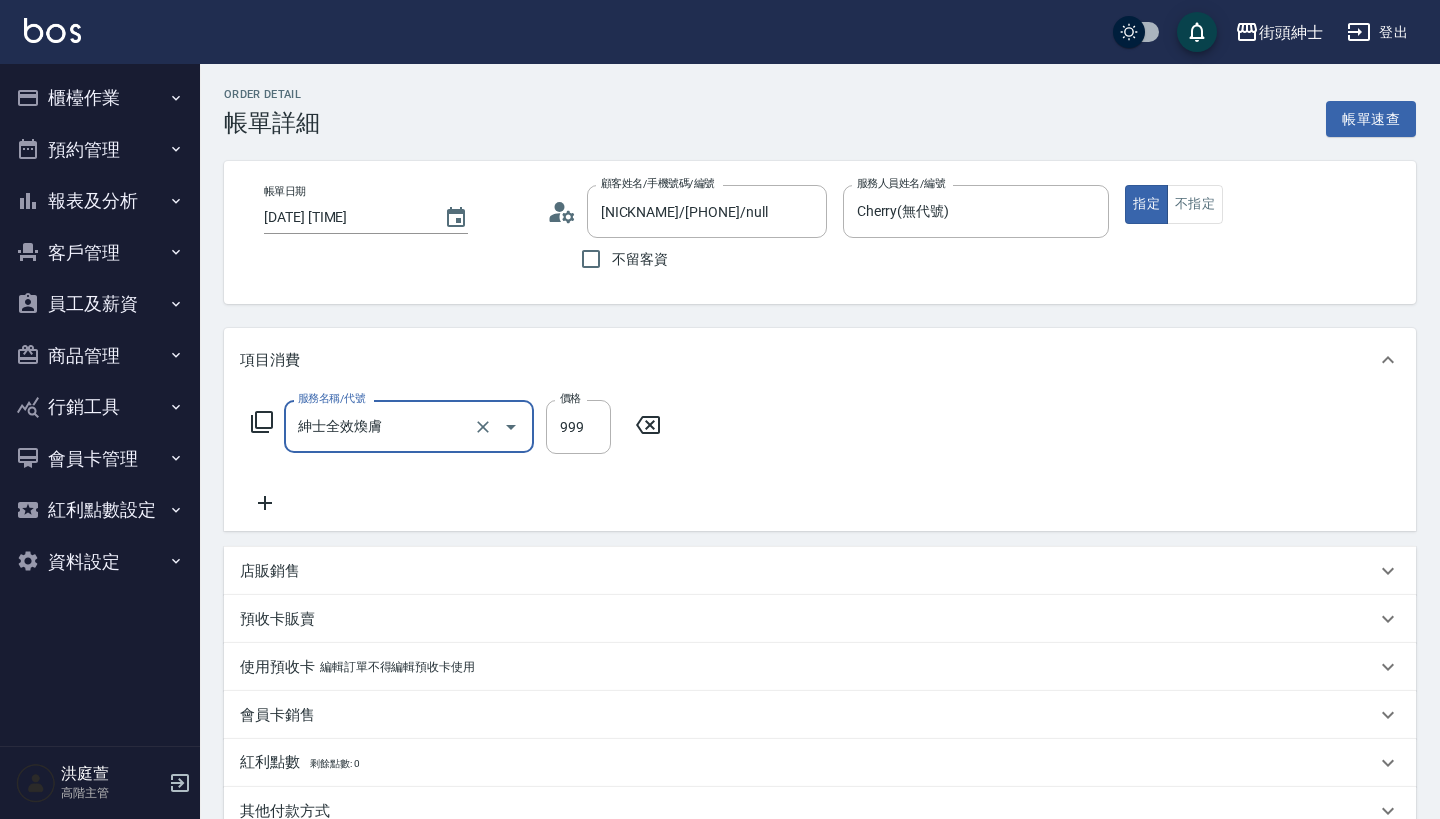 type on "紳士全效煥膚" 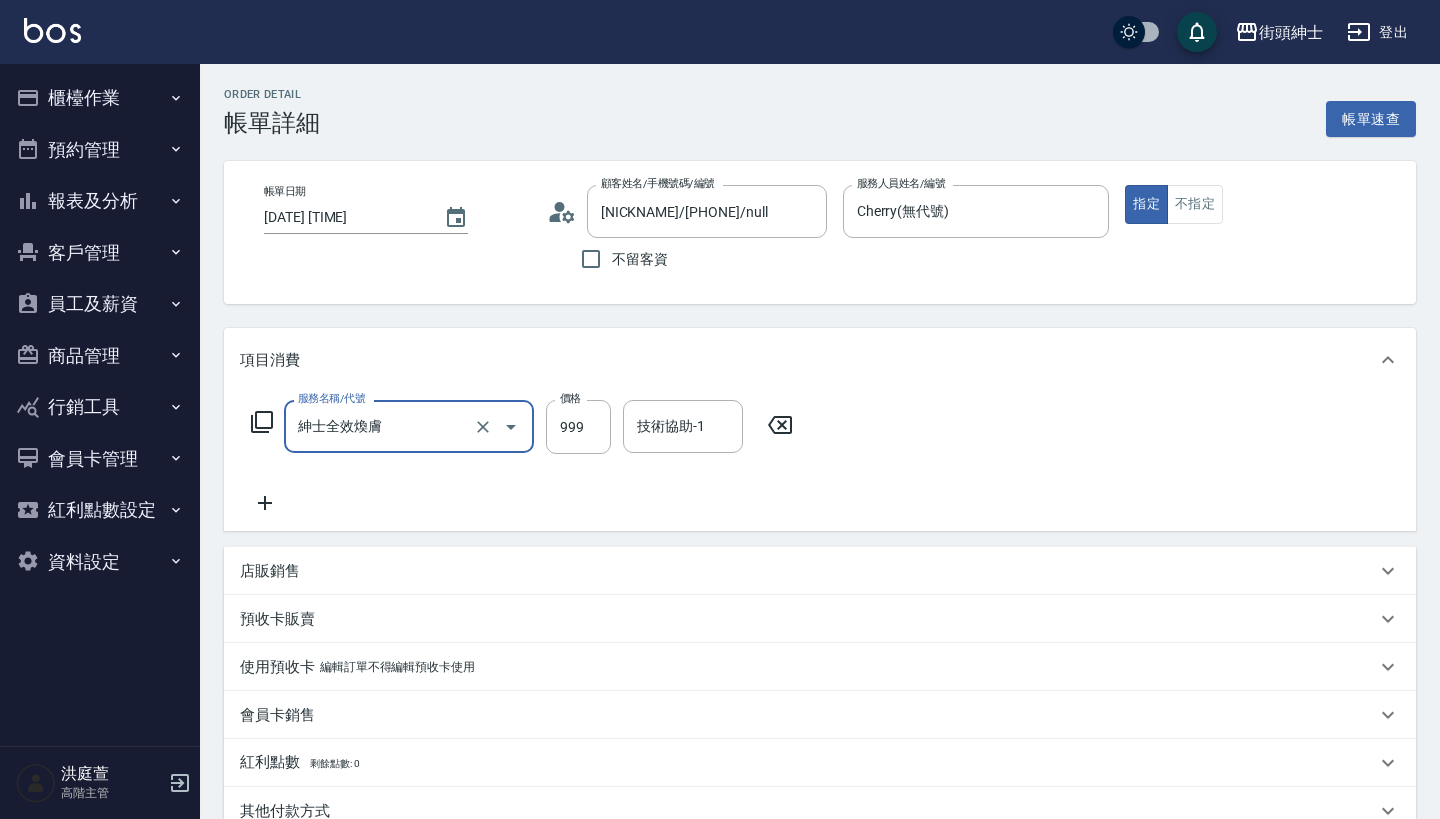 click on "服務名稱/代號 紳士全效煥膚 服務名稱/代號 價格 999 價格 技術協助-1 技術協助-1" at bounding box center (820, 461) 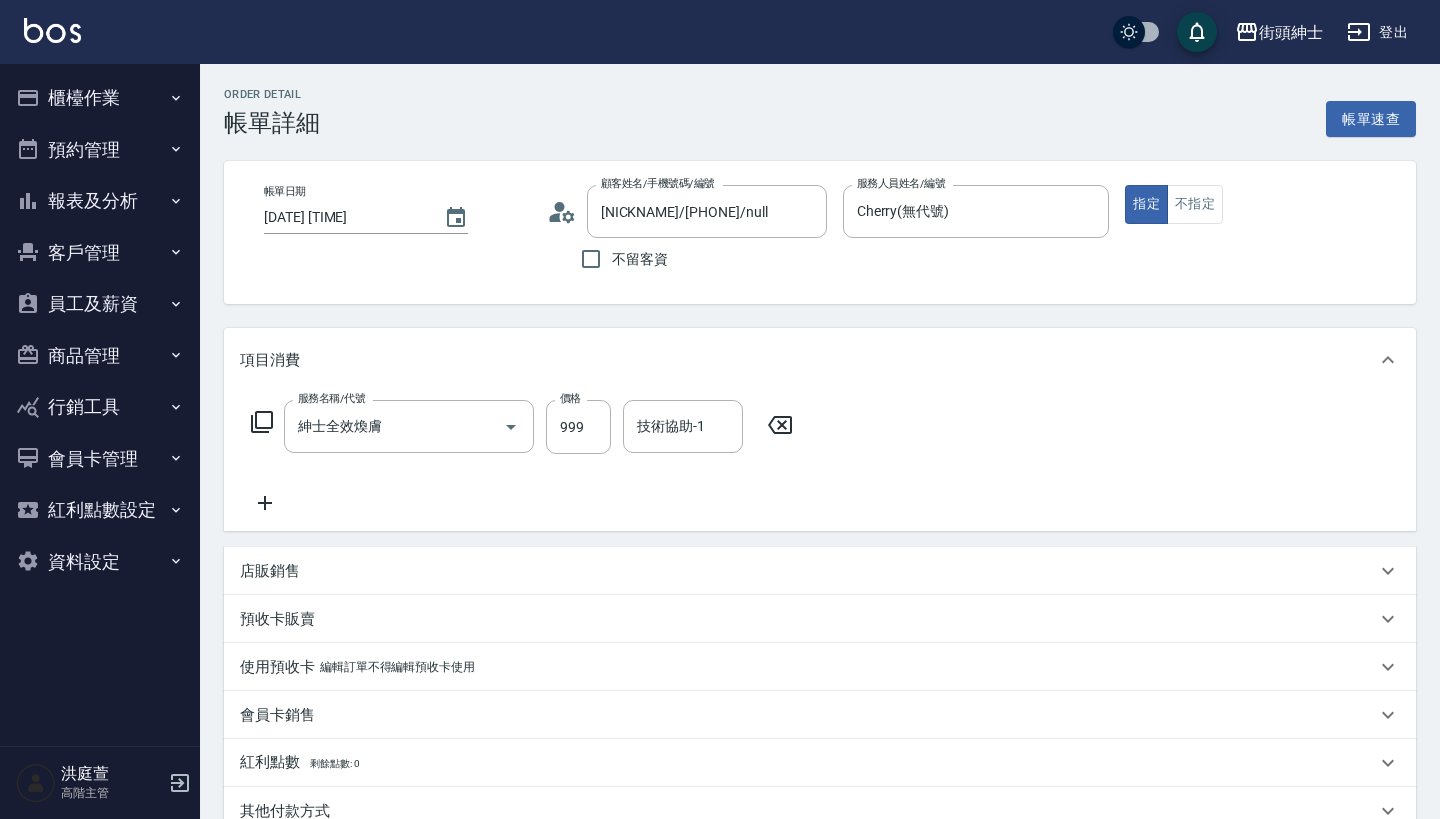 click 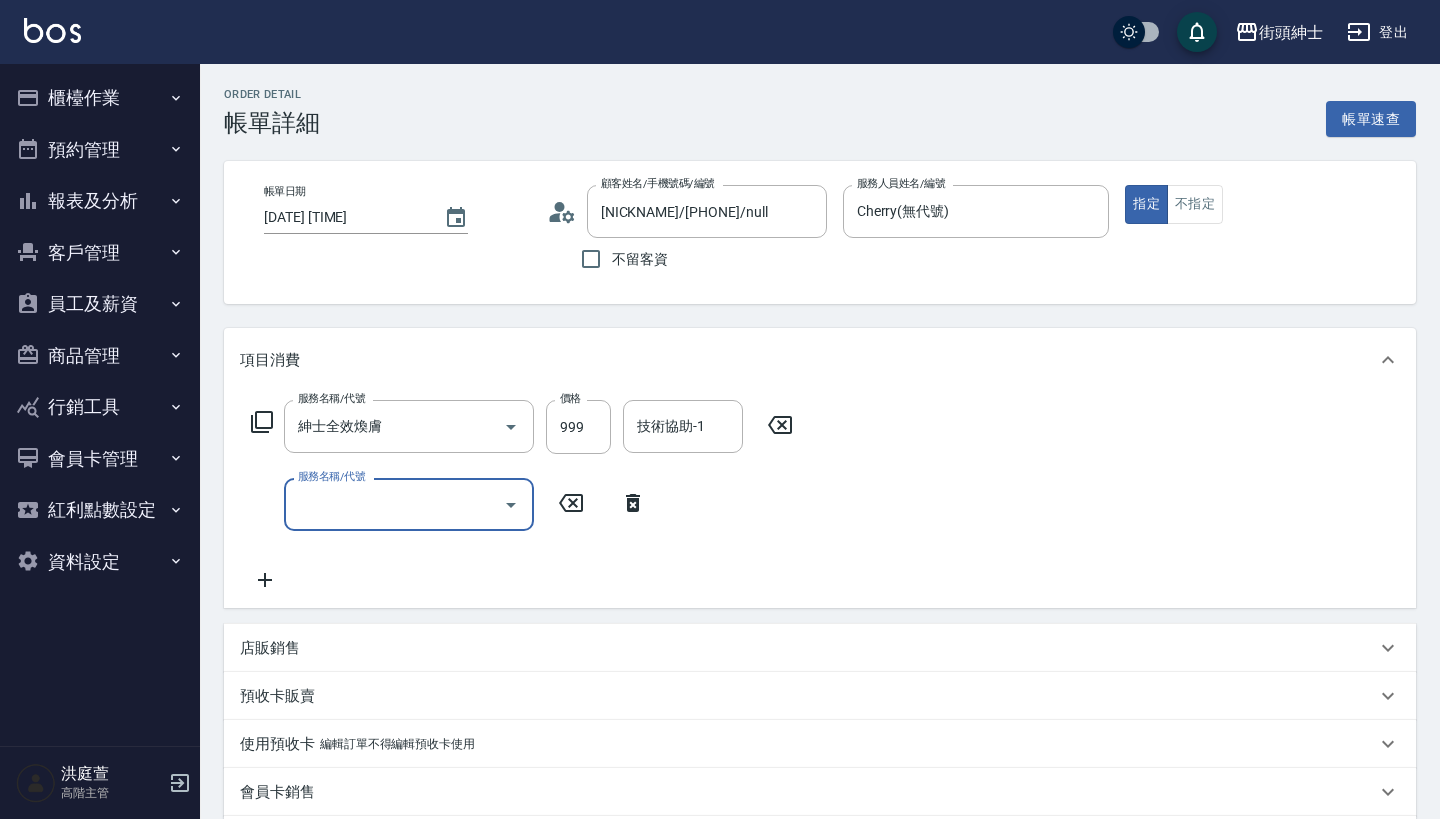 click on "服務名稱/代號" at bounding box center [394, 504] 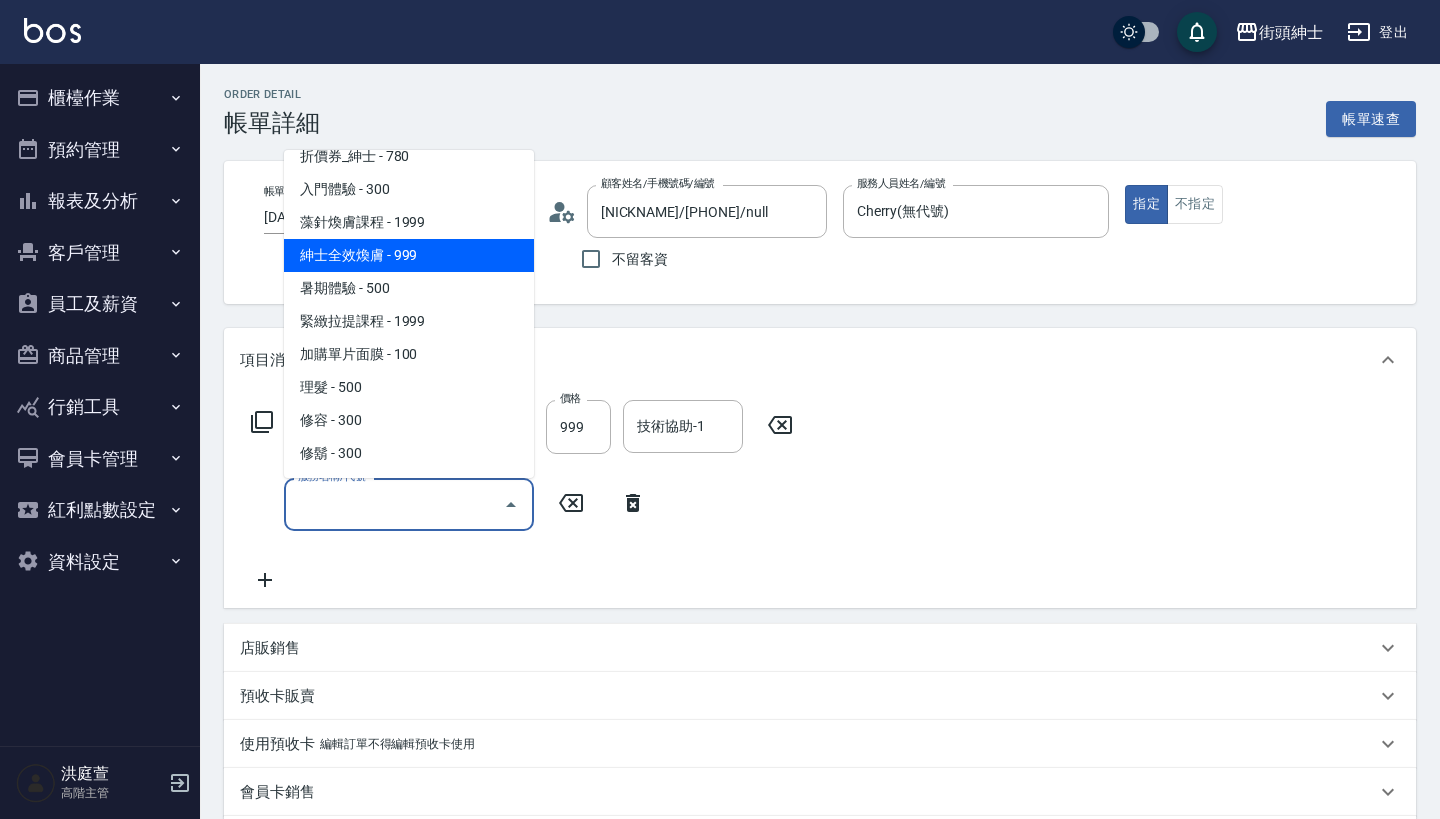 scroll, scrollTop: 84, scrollLeft: 0, axis: vertical 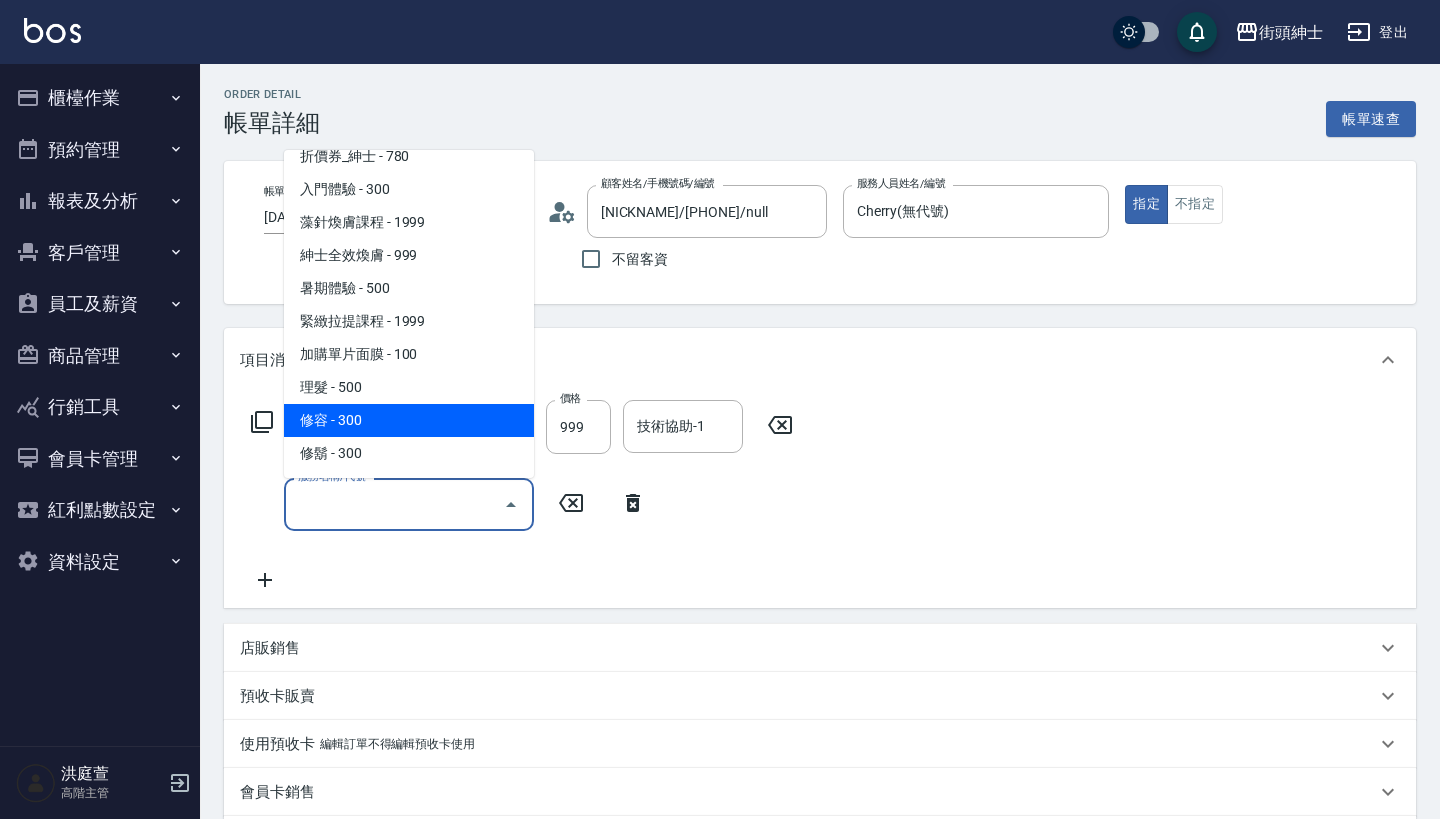 click on "修容 - 300" at bounding box center (409, 420) 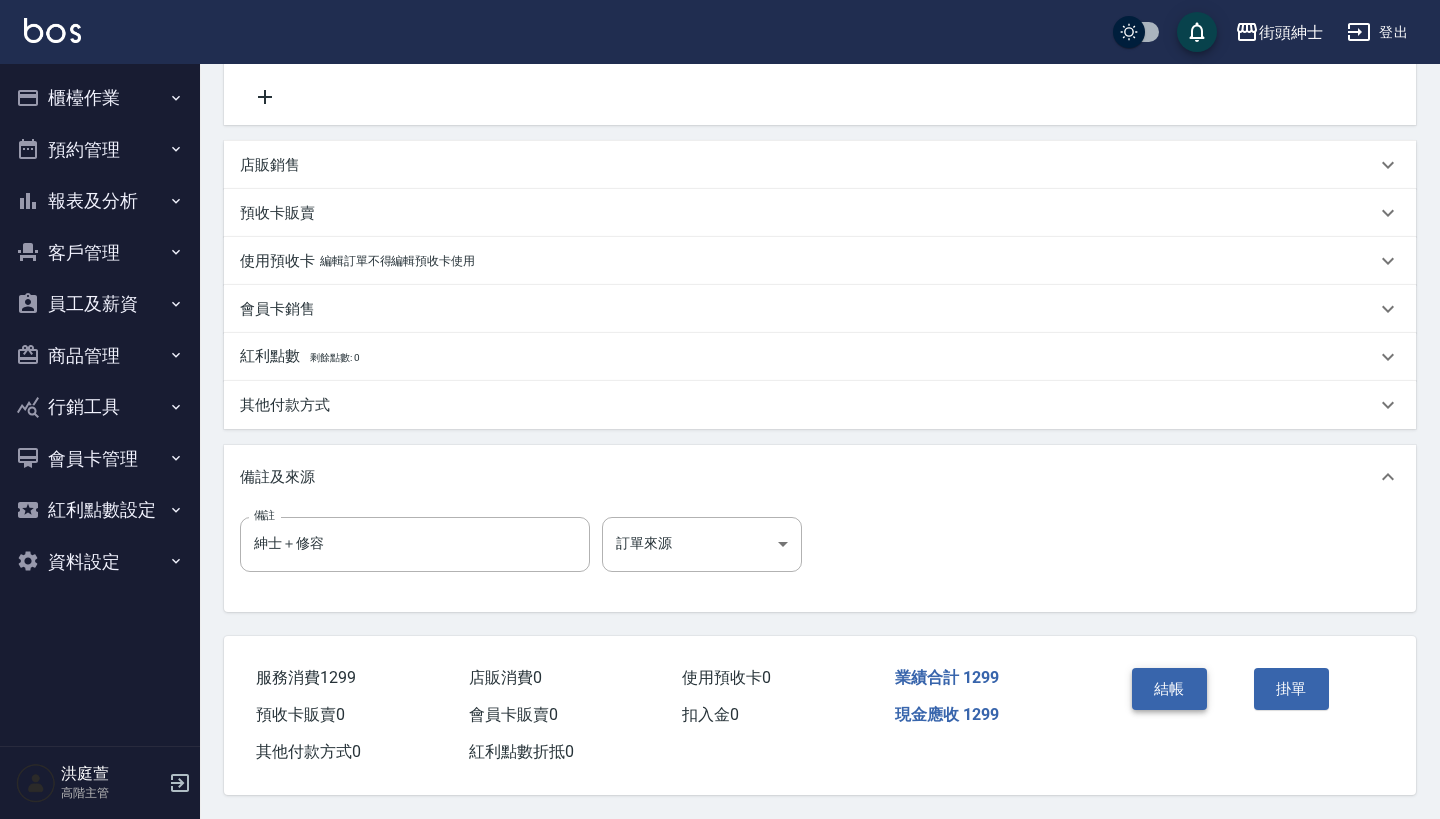 click on "結帳" at bounding box center (1169, 689) 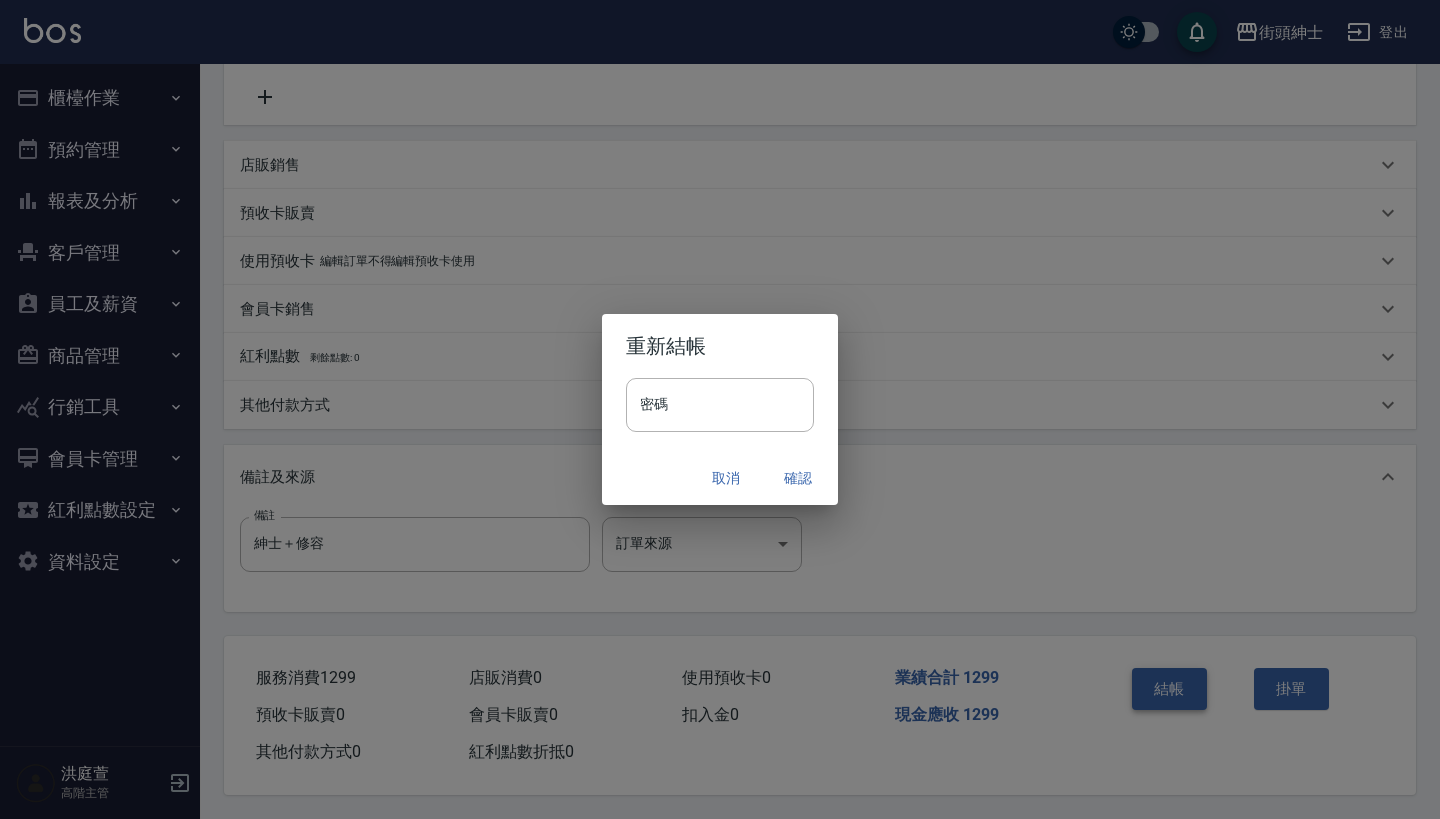 scroll, scrollTop: 492, scrollLeft: 0, axis: vertical 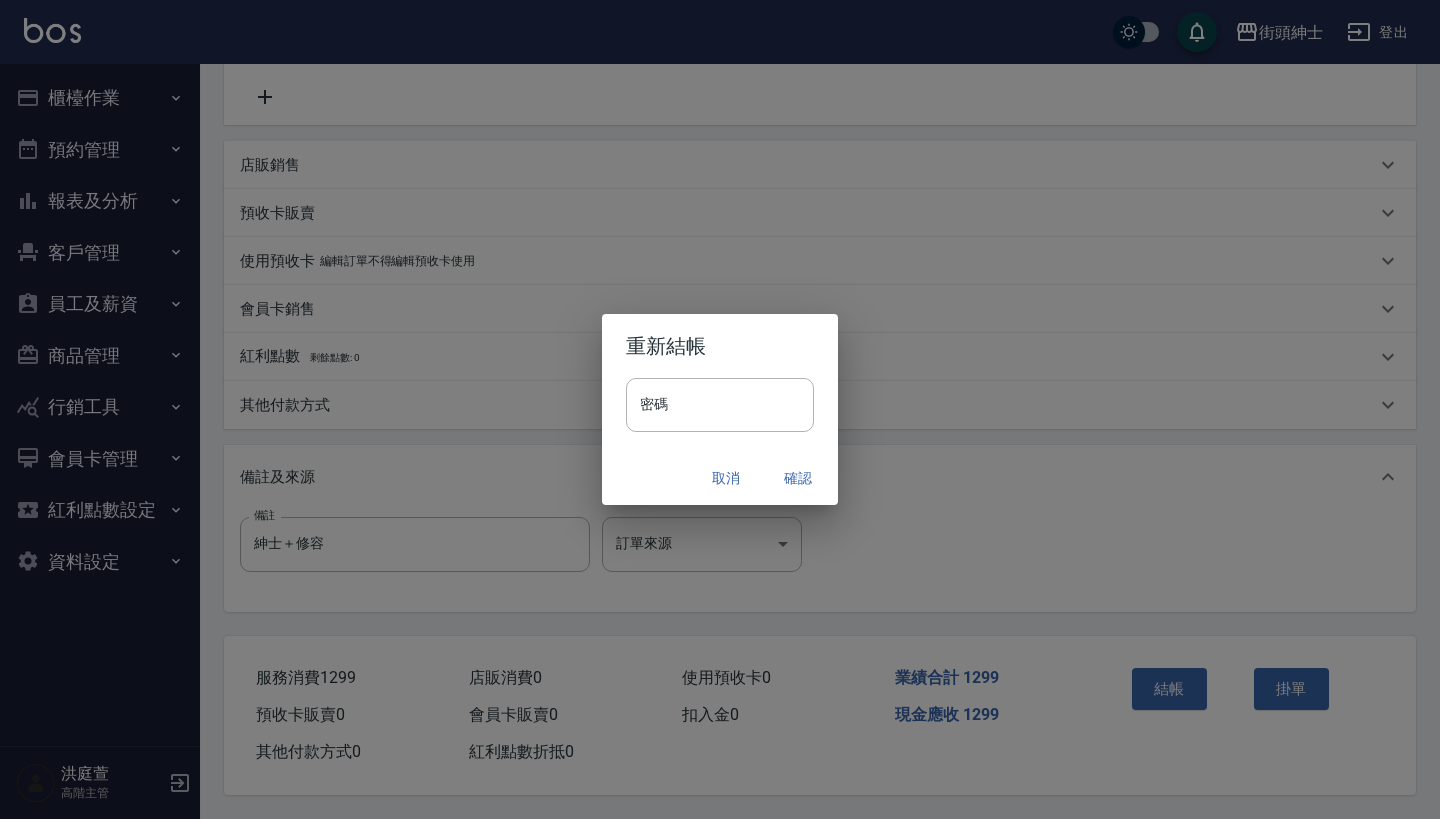 click on "確認" at bounding box center [798, 478] 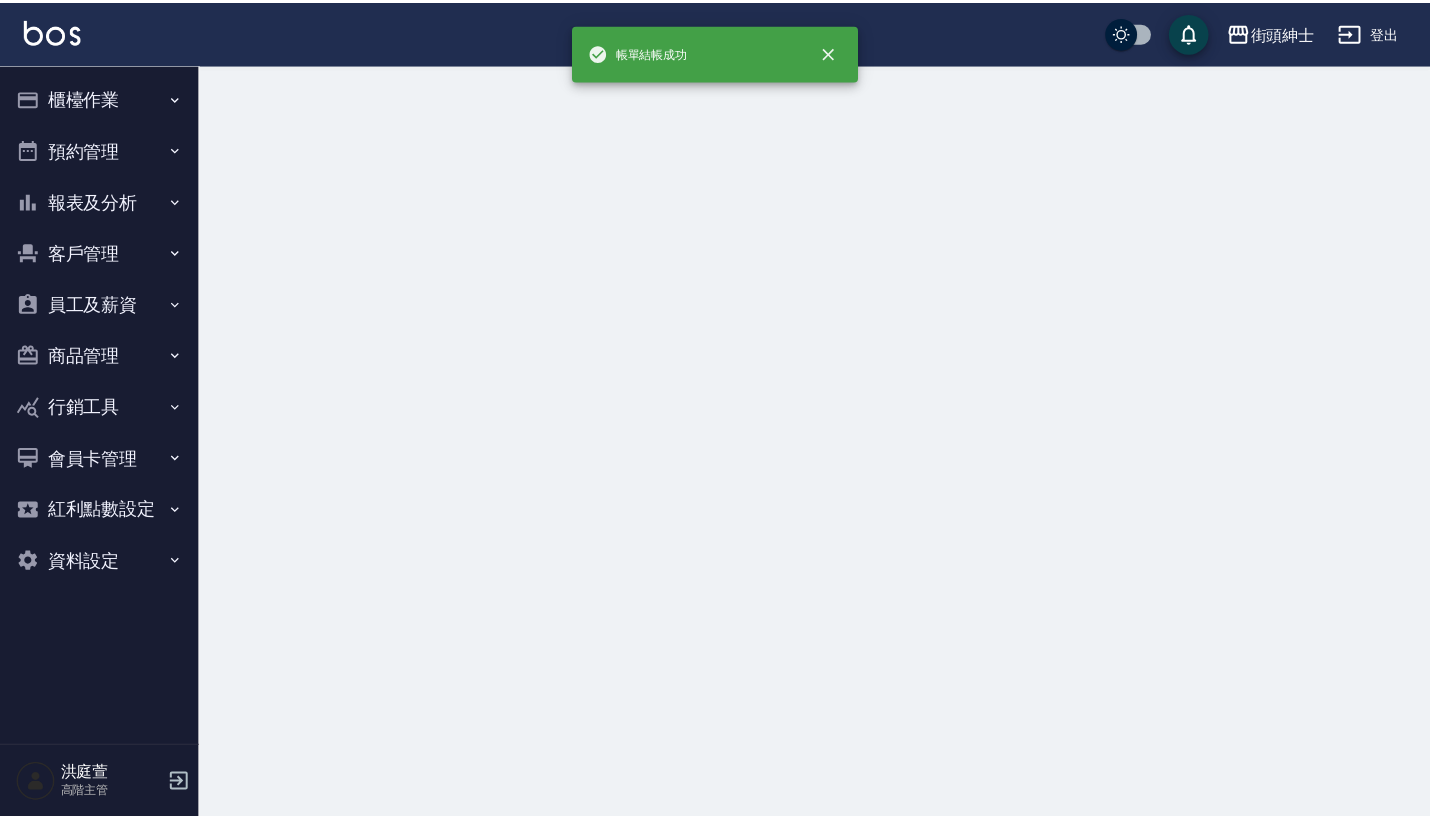 scroll, scrollTop: 0, scrollLeft: 0, axis: both 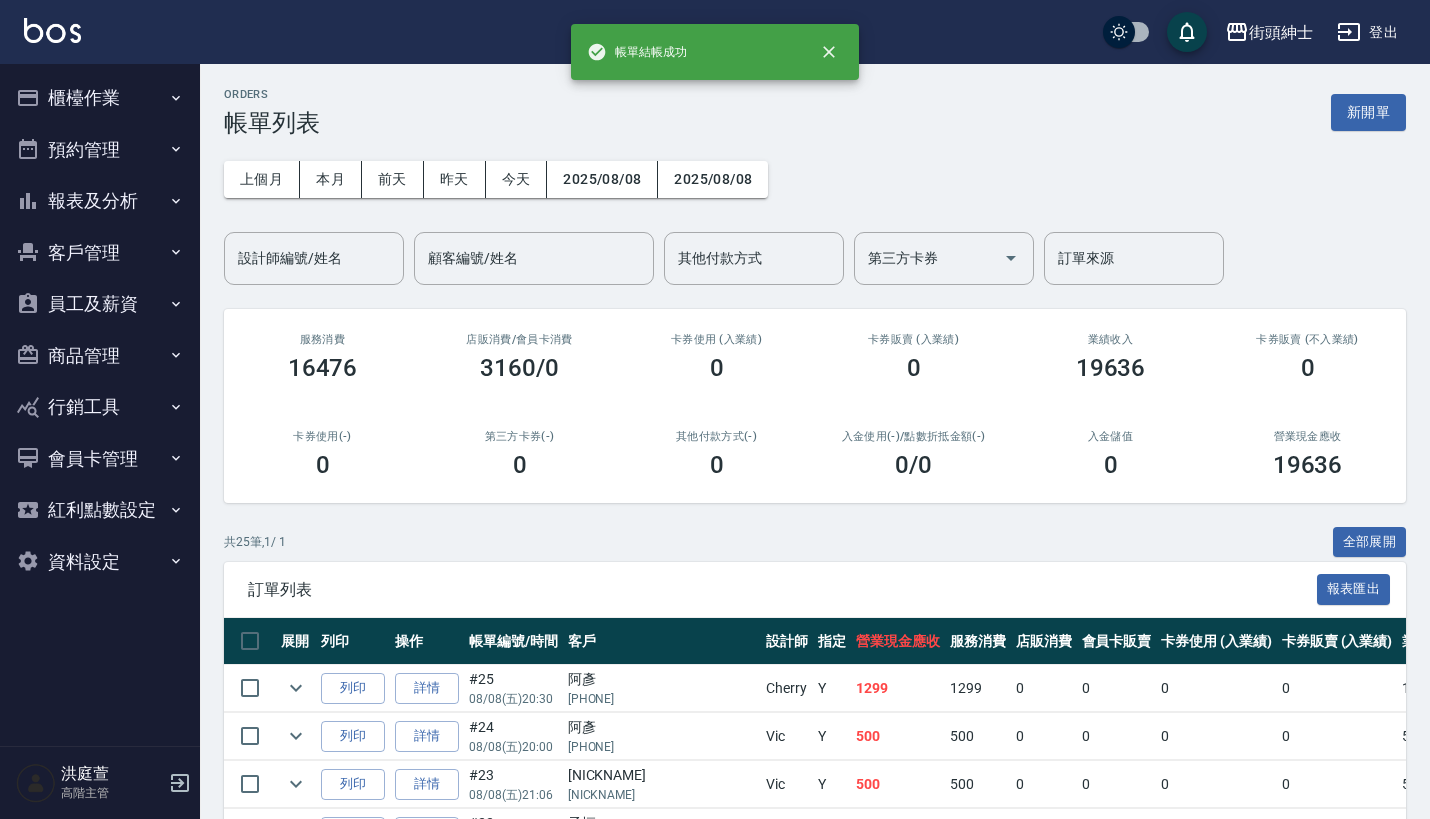 click on "櫃檯作業" at bounding box center [100, 98] 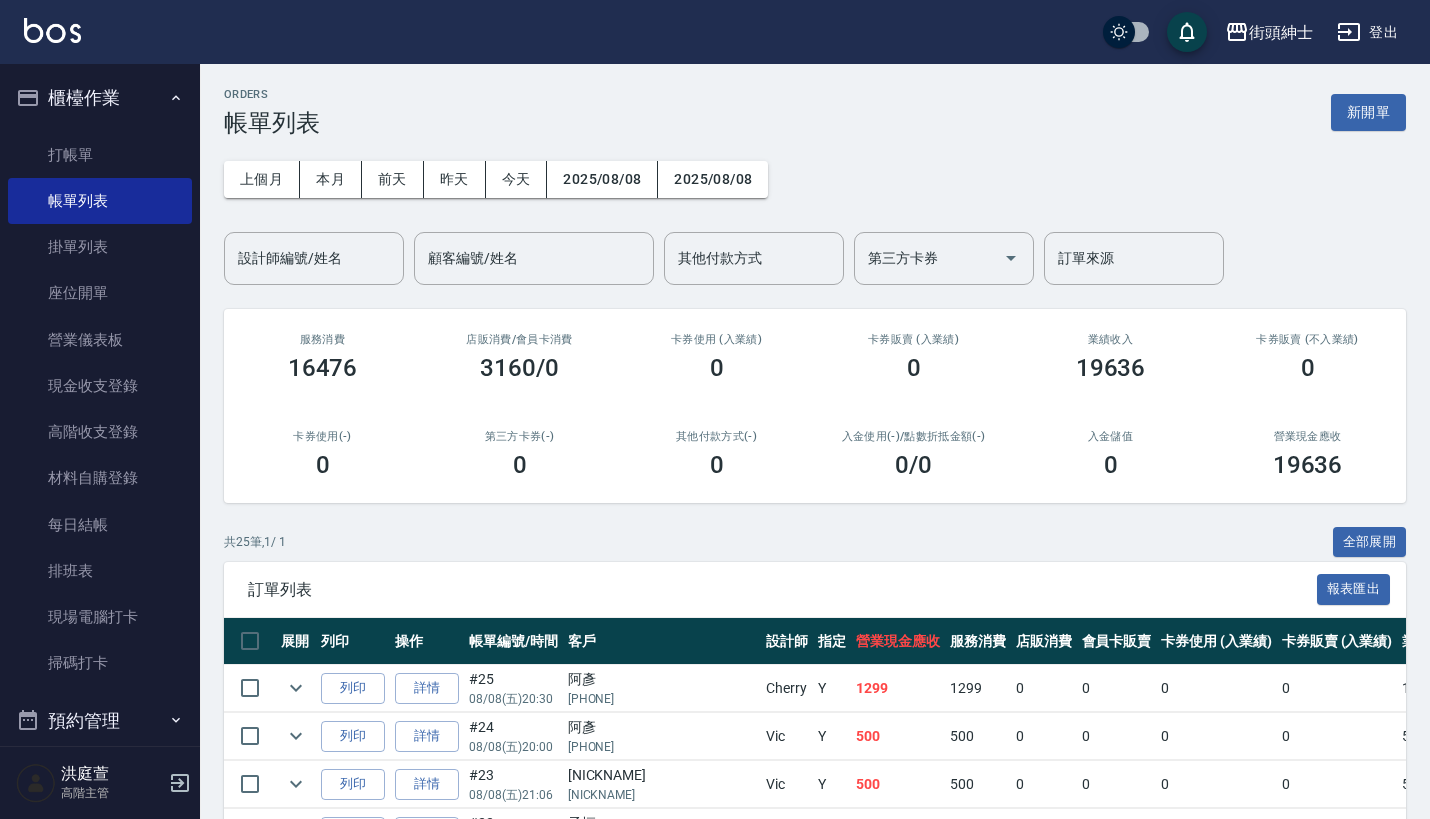 click on "櫃檯作業" at bounding box center [100, 98] 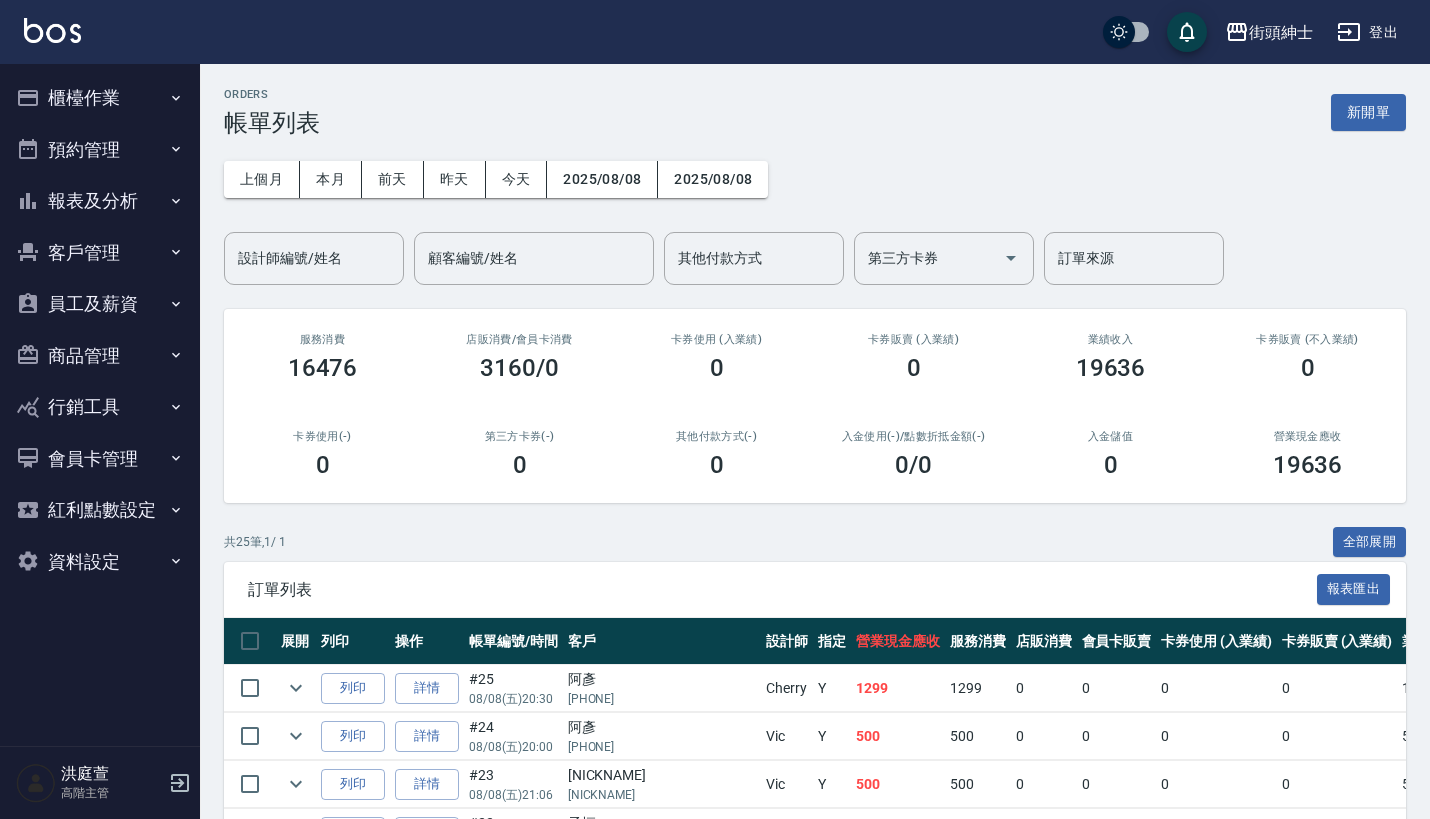 click on "預約管理" at bounding box center [100, 150] 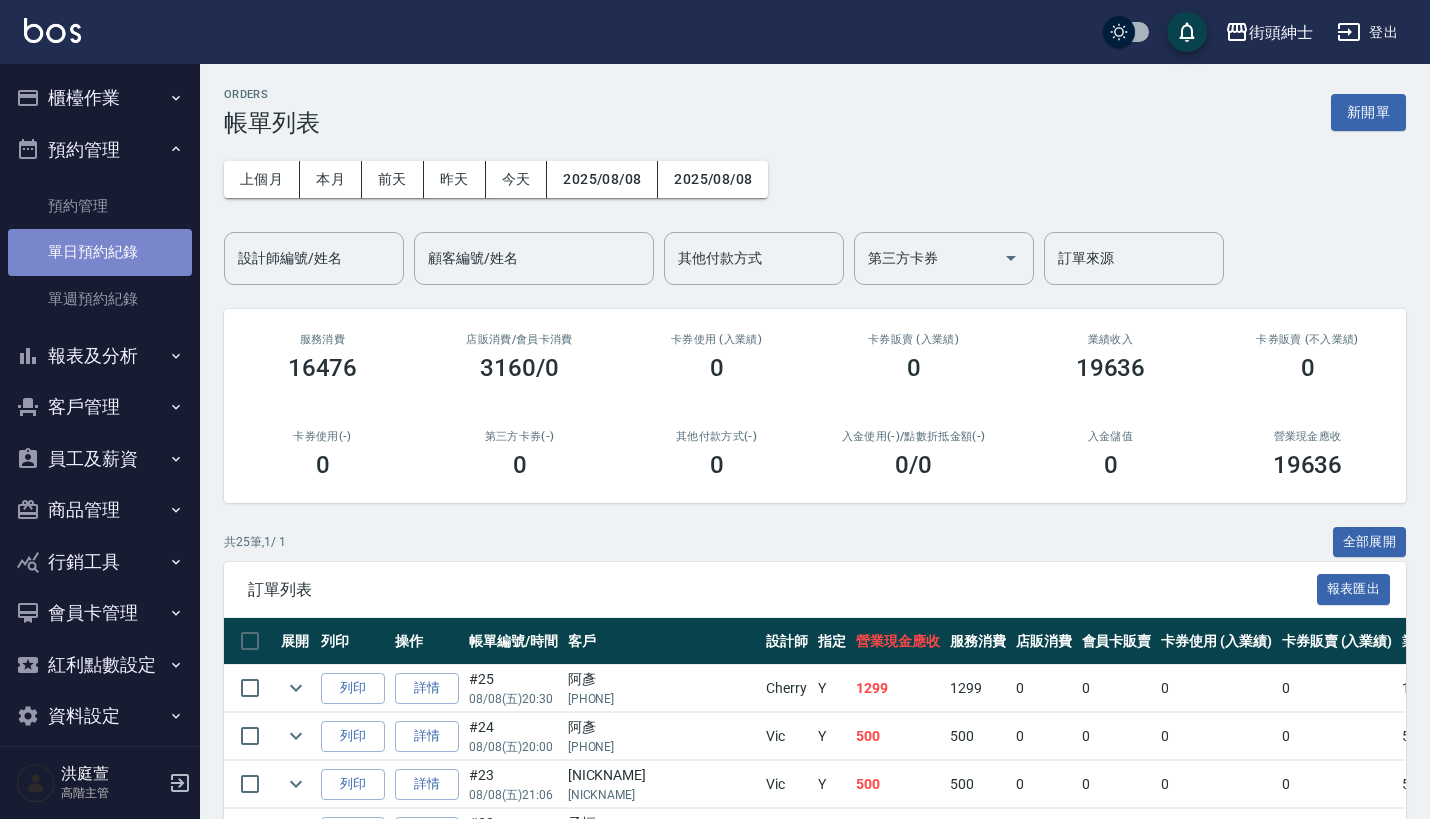 click on "單日預約紀錄" at bounding box center [100, 252] 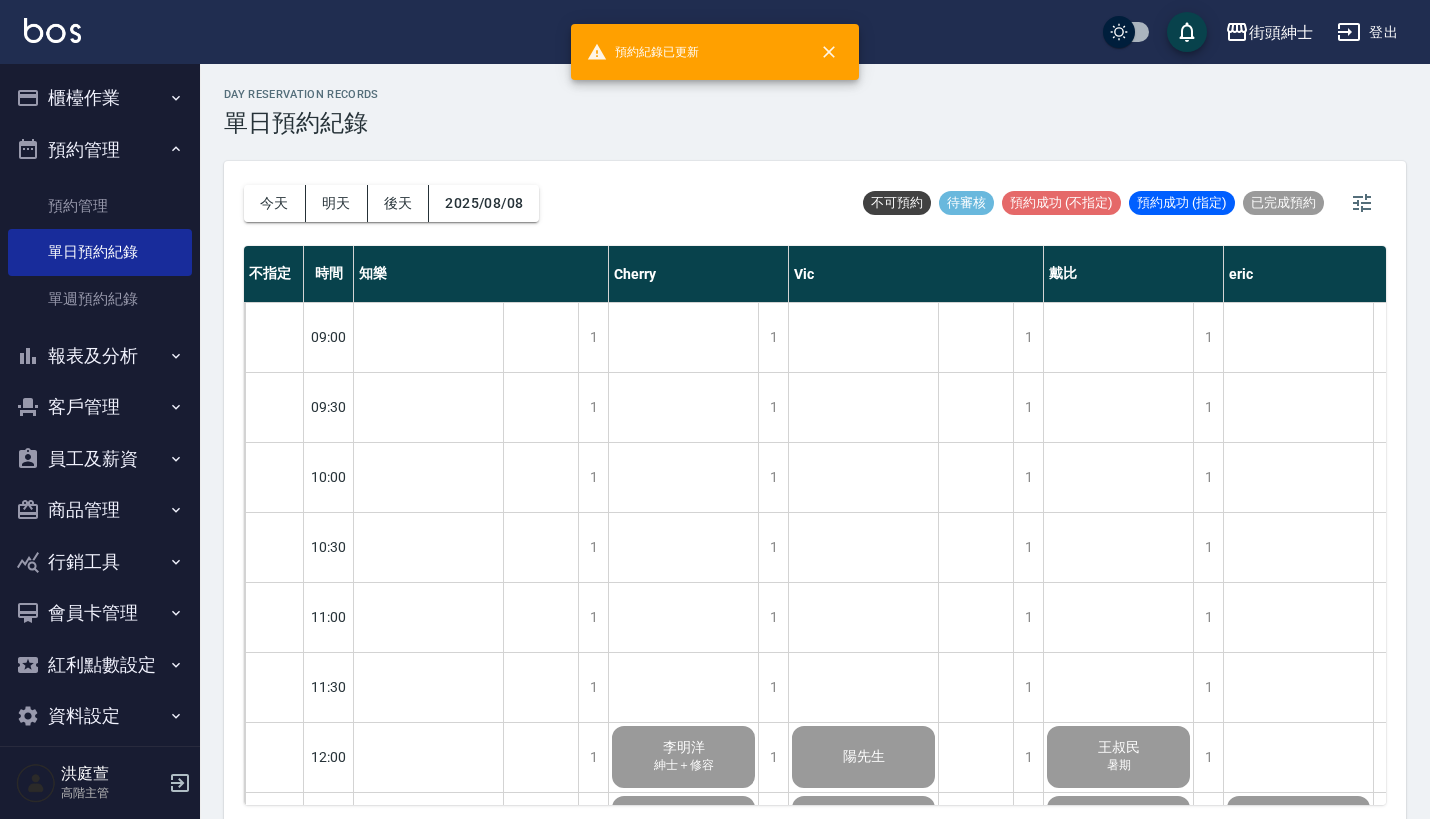 scroll, scrollTop: 0, scrollLeft: 0, axis: both 